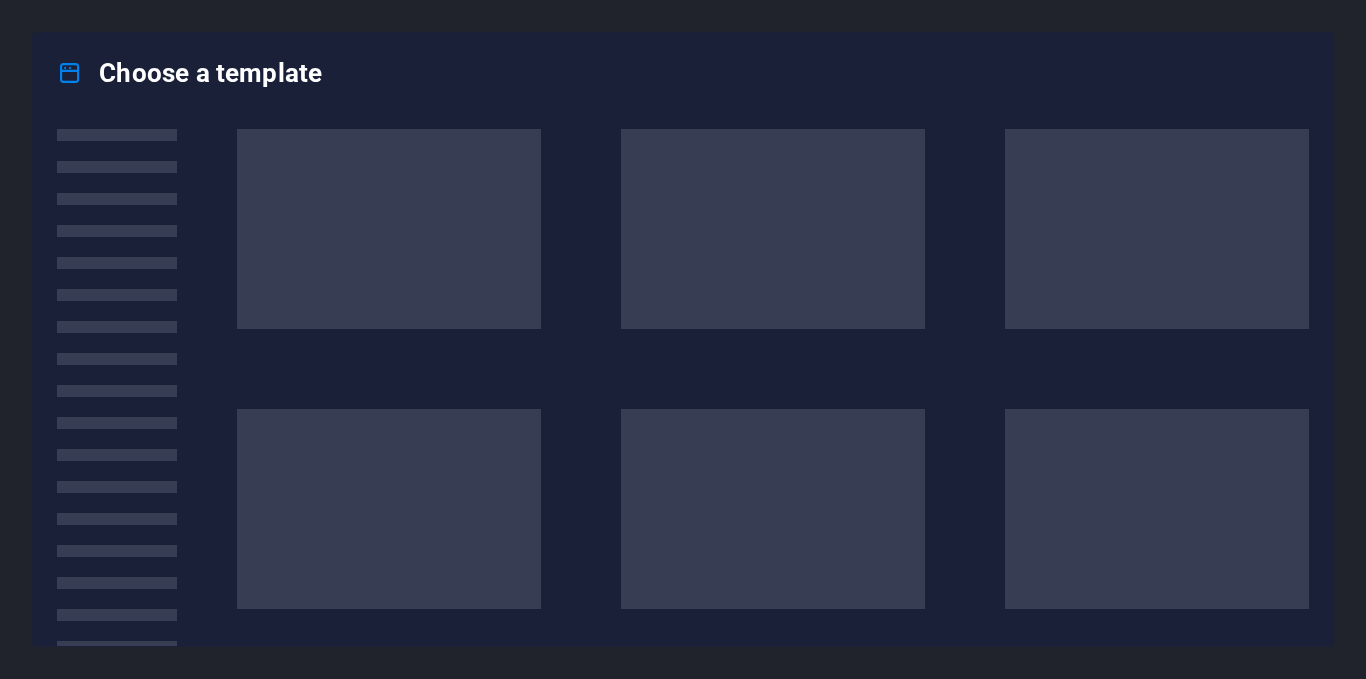 scroll, scrollTop: 0, scrollLeft: 0, axis: both 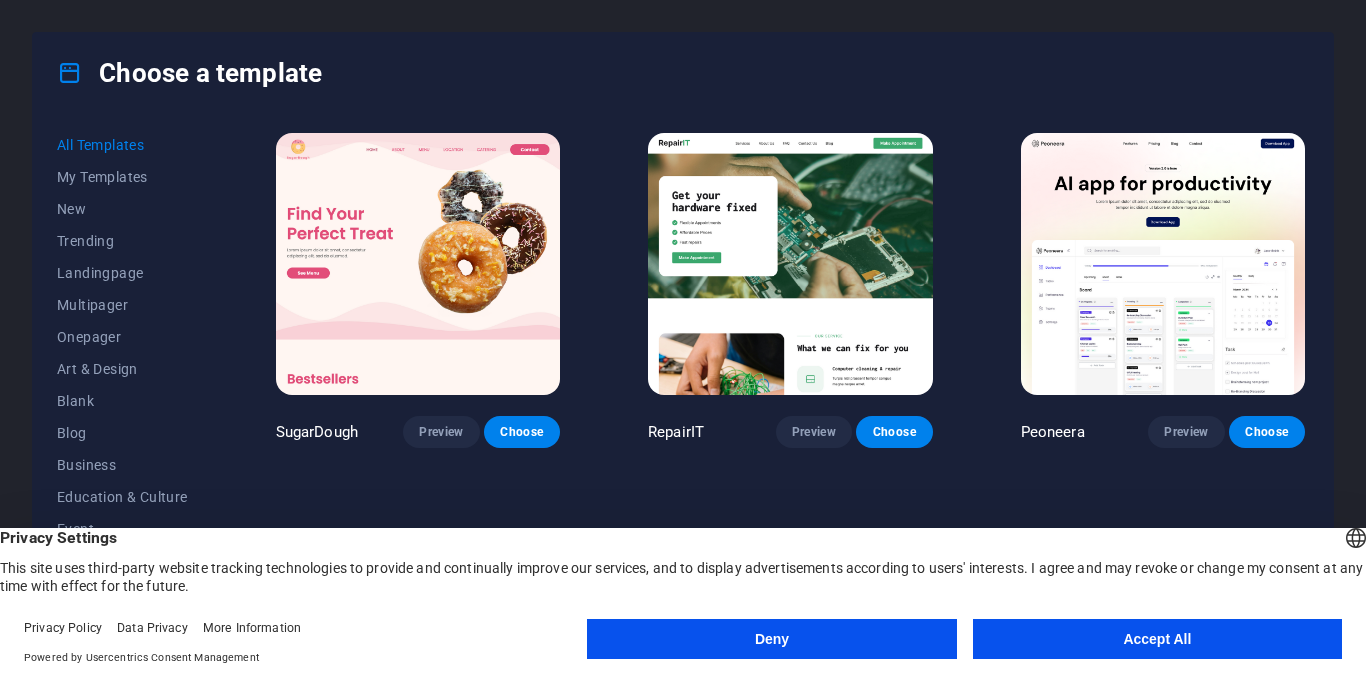 drag, startPoint x: 209, startPoint y: 214, endPoint x: 212, endPoint y: 276, distance: 62.072536 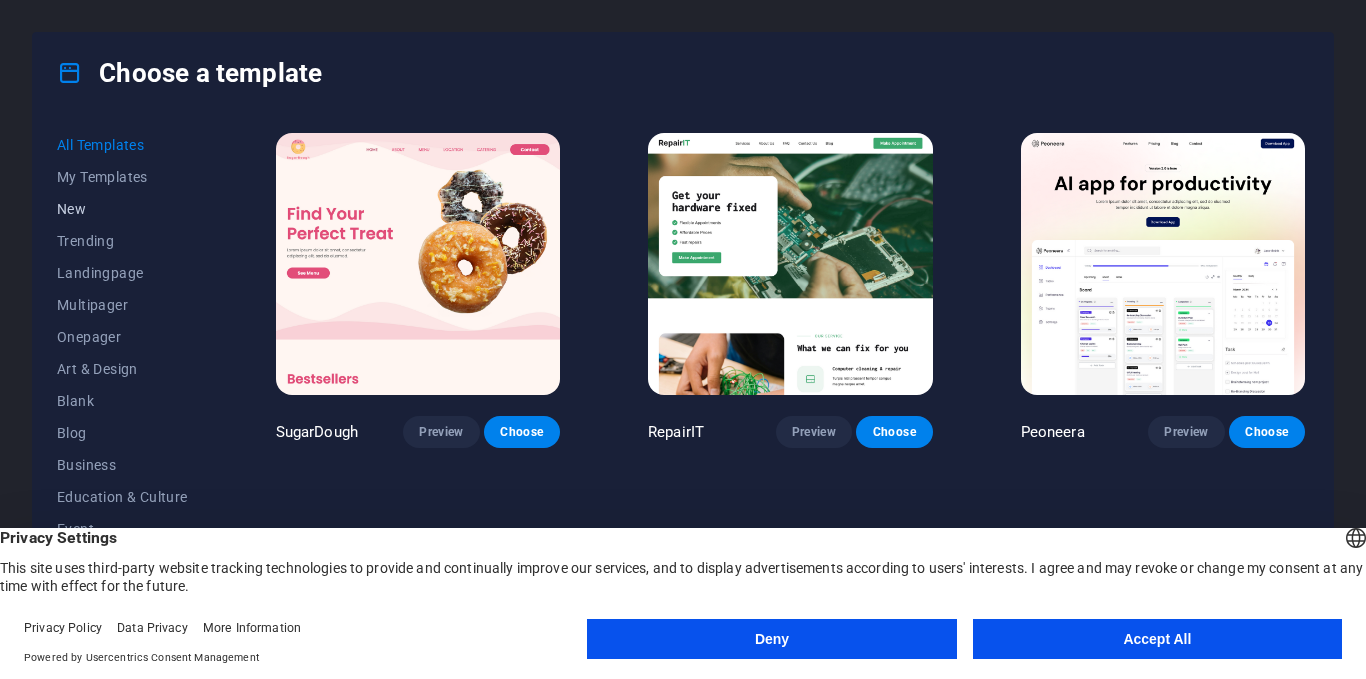 click on "New" at bounding box center (122, 209) 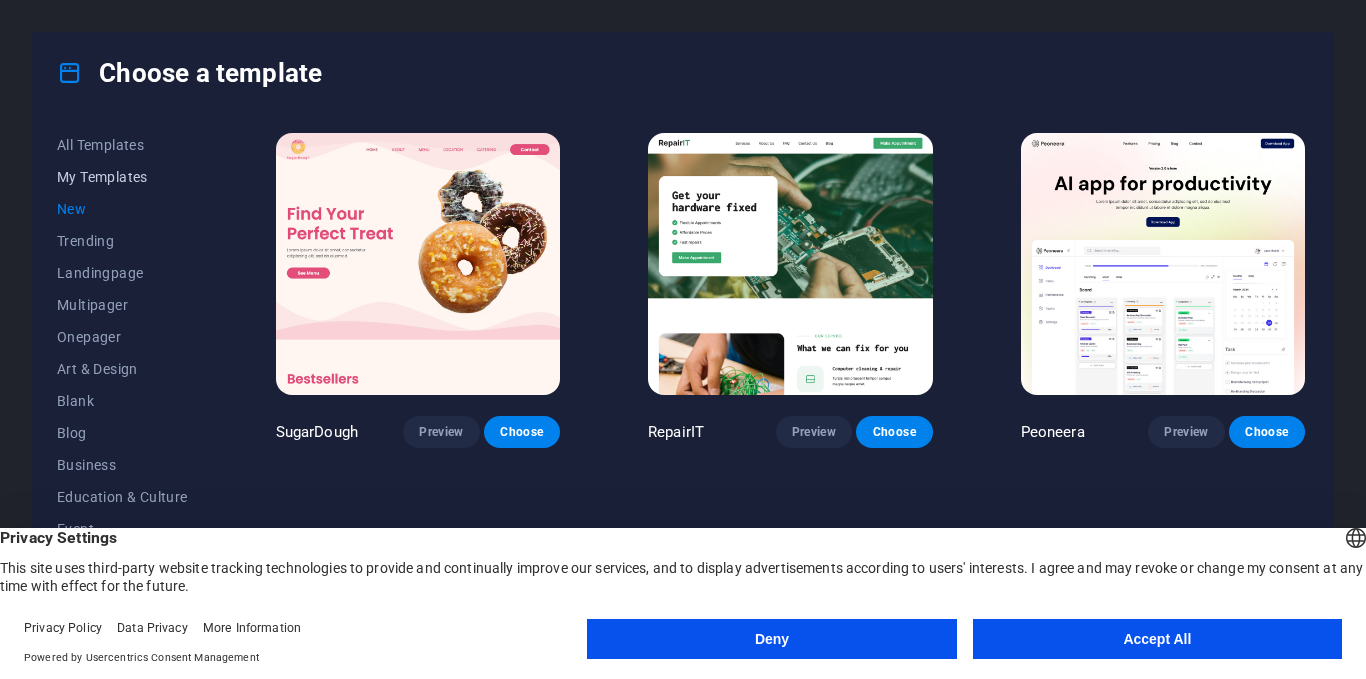 click on "My Templates" at bounding box center [122, 177] 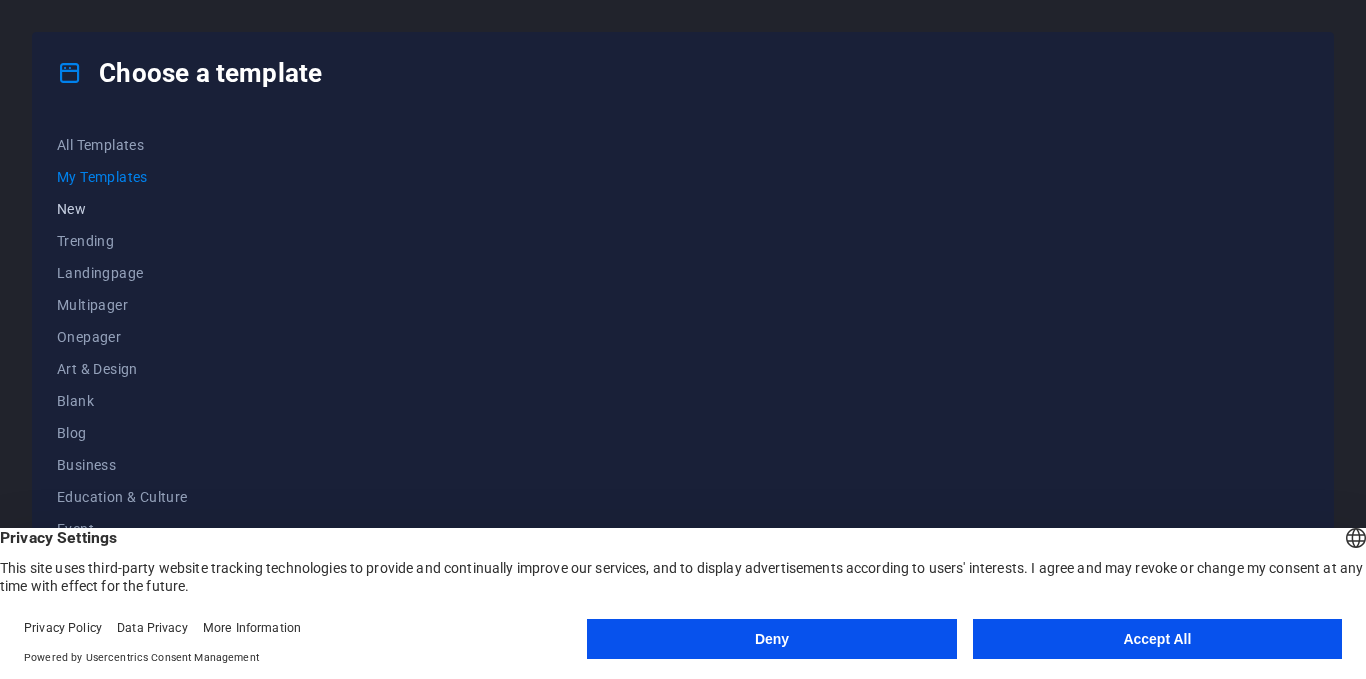 click on "New" at bounding box center (122, 209) 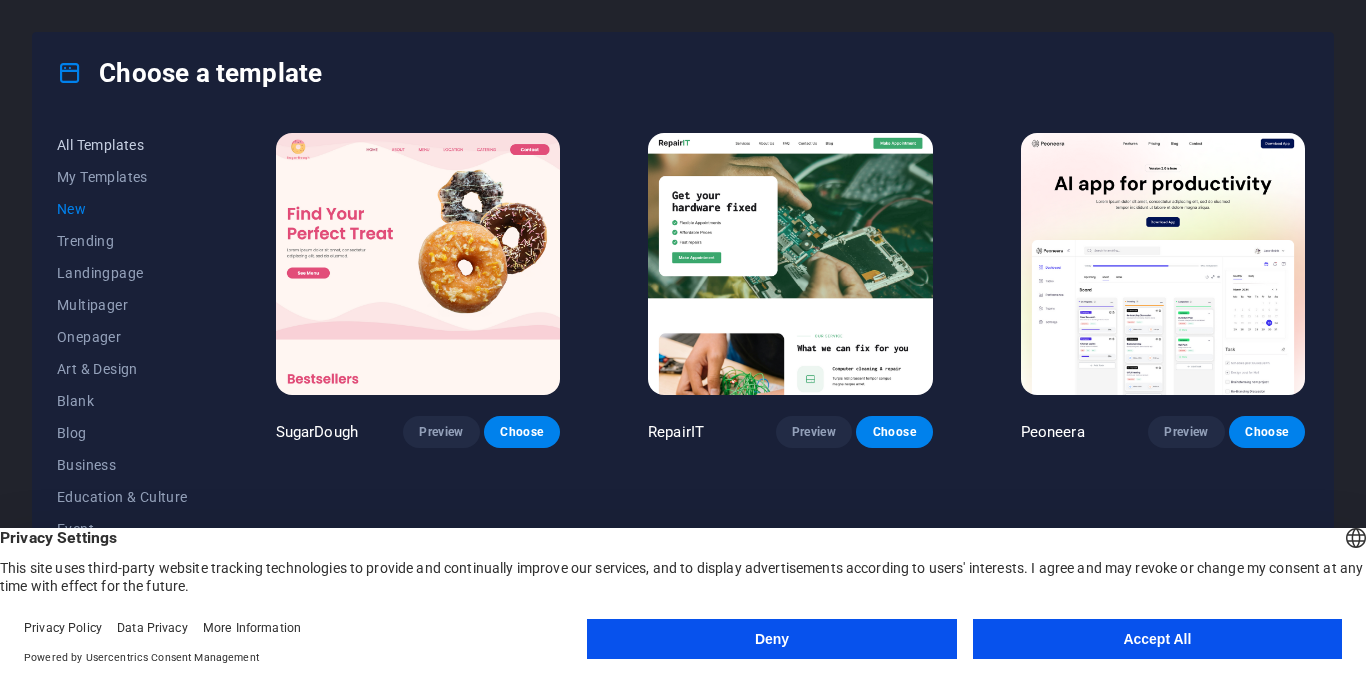click on "All Templates" at bounding box center [122, 145] 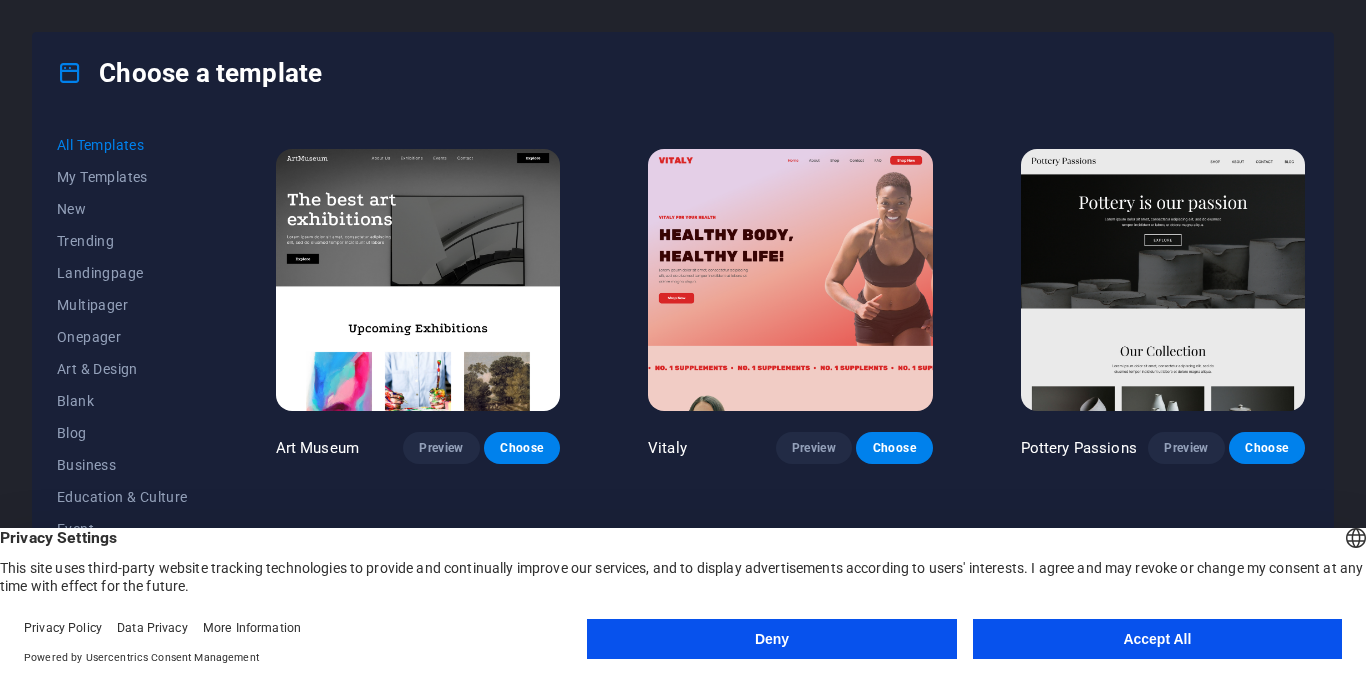 scroll, scrollTop: 718, scrollLeft: 0, axis: vertical 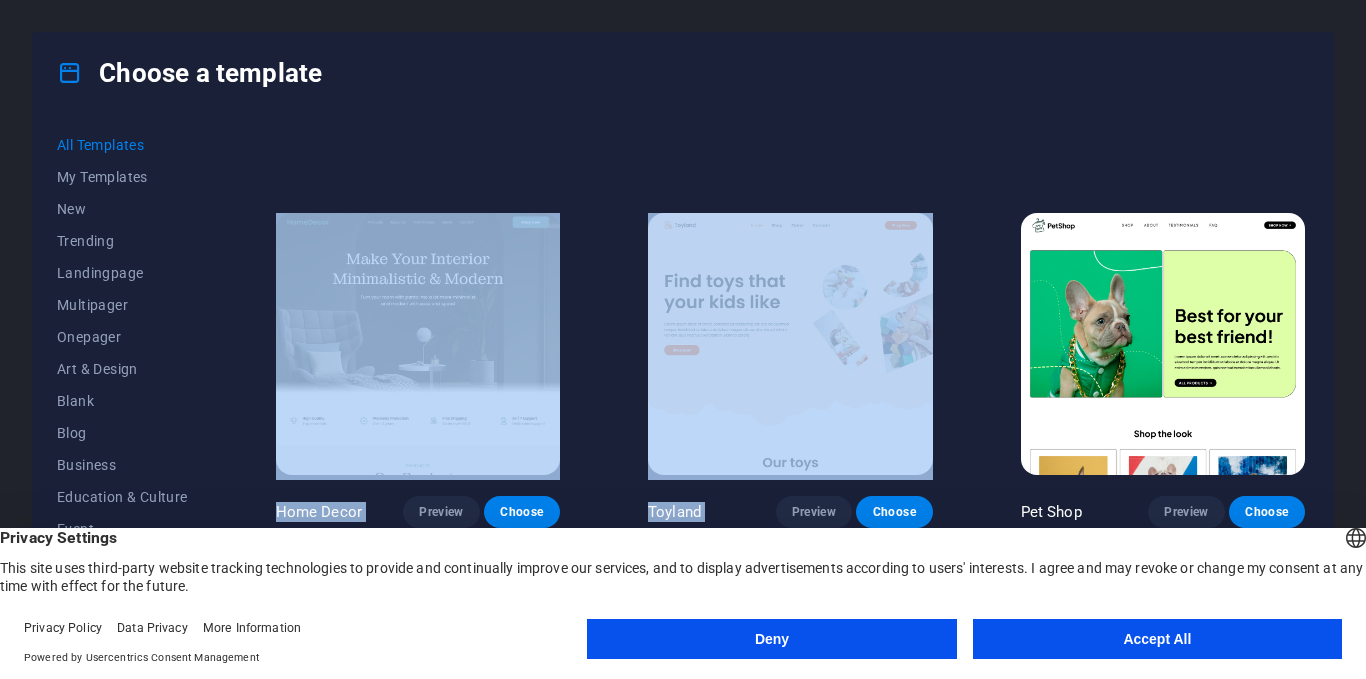 drag, startPoint x: 1356, startPoint y: 176, endPoint x: 1356, endPoint y: 152, distance: 24 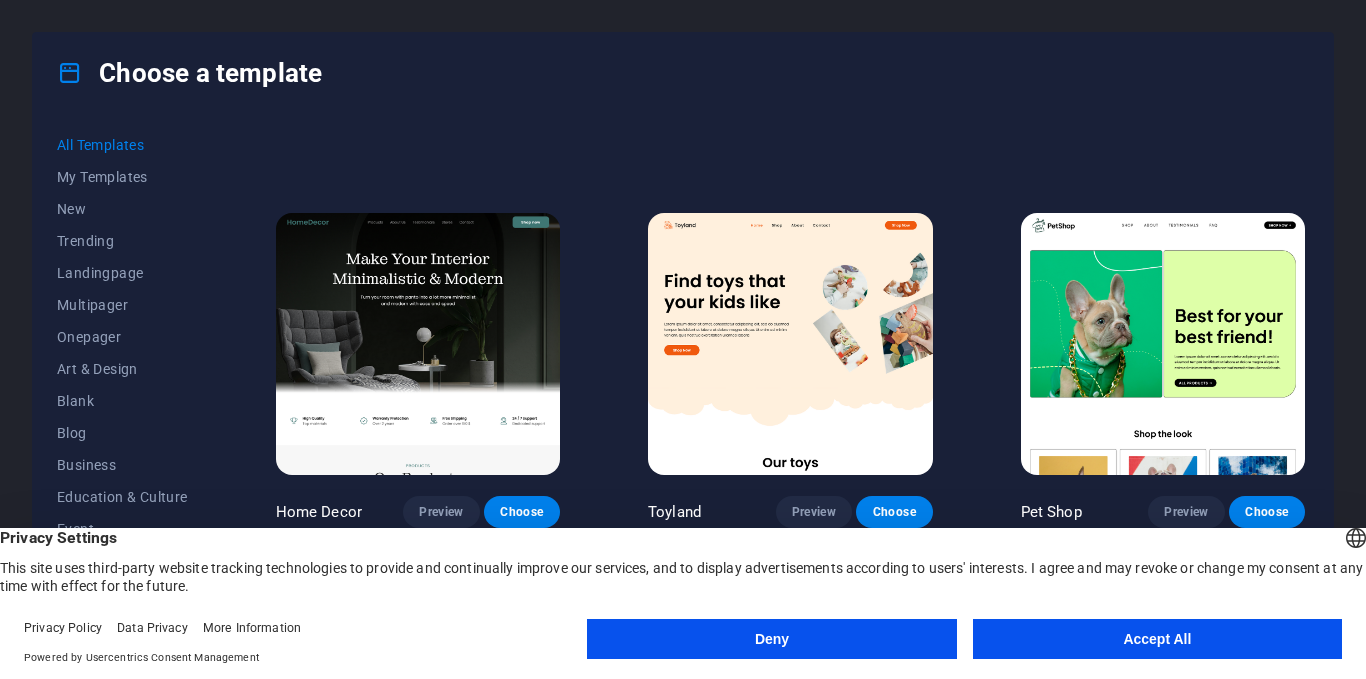 click on "SugarDough Preview Choose RepairIT Preview Choose Peoneera Preview Choose Art Museum Preview Choose Vitaly Preview Choose Pottery Passions Preview Choose Home Decor Preview Choose Toyland Preview Choose Pet Shop Preview Choose Wonder Planner Preview Choose Transportable Preview Choose S&L Preview Choose WePaint Preview Choose Eco-Con Preview Choose MeetUp Preview Choose Help & Care Preview Choose Podcaster Preview Choose Academix Preview Choose BIG Barber Shop Preview Choose Health & Food Preview Choose UrbanNest Interiors Preview Choose Green Change Preview Choose The Beauty Temple Preview Choose WeTrain Preview Choose Cleaner Preview Choose Johanna James Preview Choose Delicioso Preview Choose Dream Garden Preview Choose LumeDeAqua Preview Choose Pets Care Preview Choose SafeSpace Preview Choose Midnight Rain Bar Preview Choose Drive Preview Choose Estator Preview Choose Health Group Preview Choose MakeIt Agency Preview Choose Flower Shop Preview Choose Wanderlust Preview Choose WeSpa Preview Choose BERLIN" at bounding box center [790, 11156] 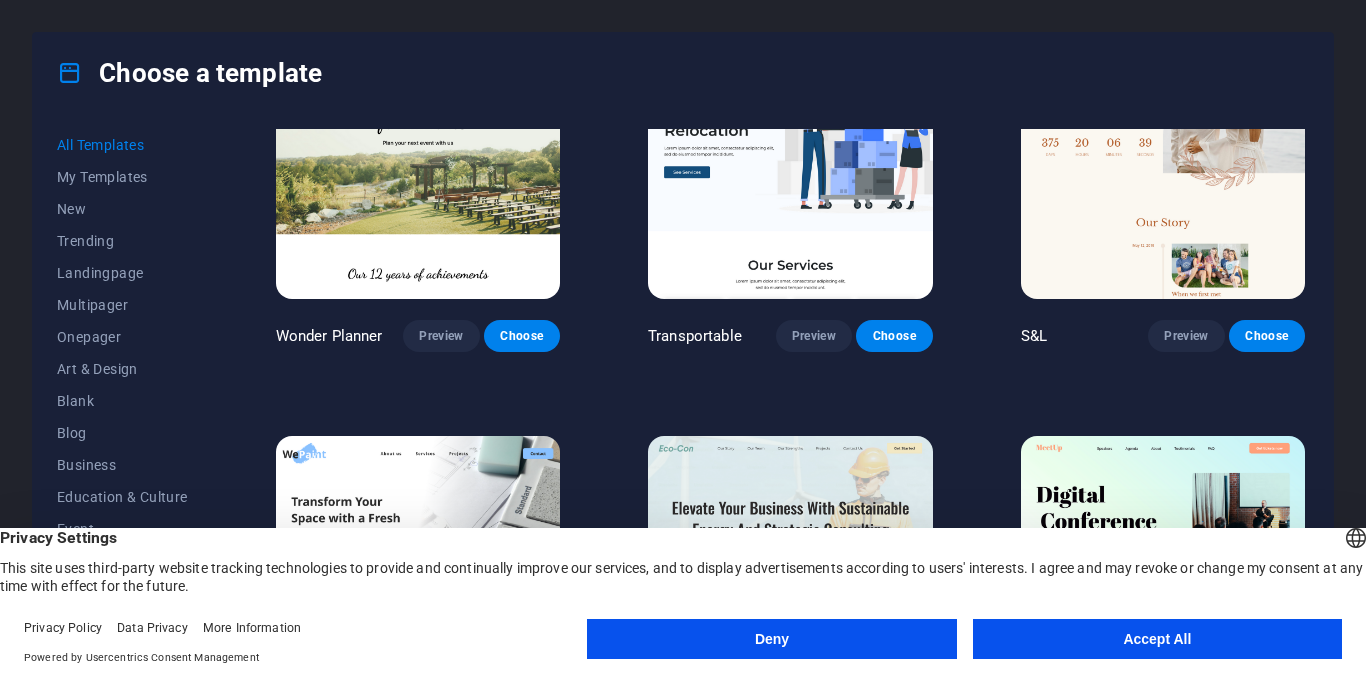 scroll, scrollTop: 1197, scrollLeft: 0, axis: vertical 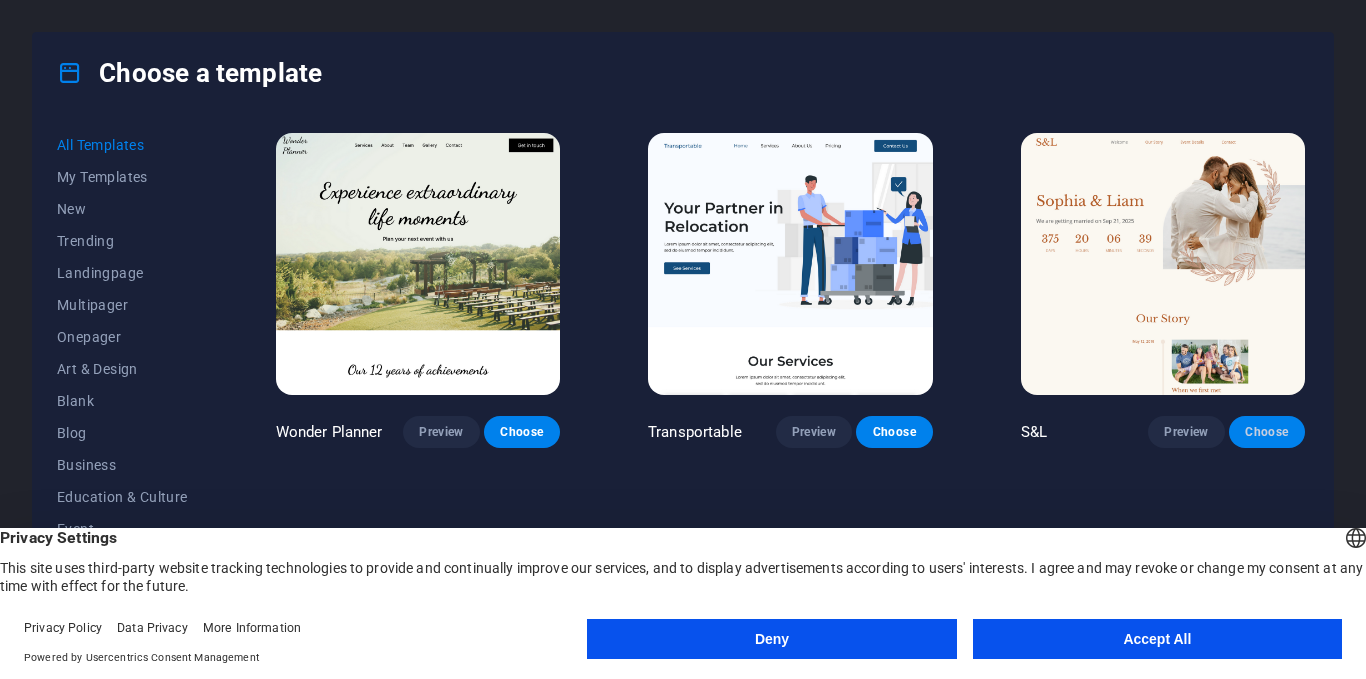 click on "Choose" at bounding box center [1267, 432] 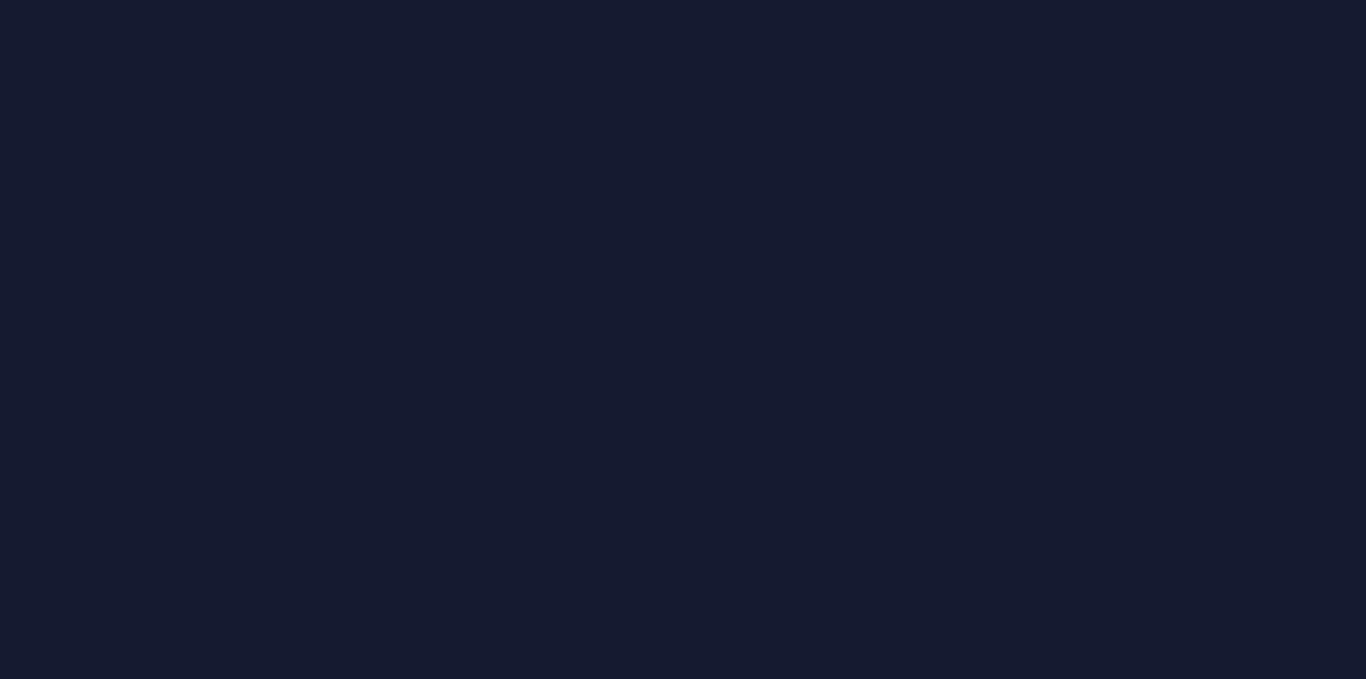 scroll, scrollTop: 0, scrollLeft: 0, axis: both 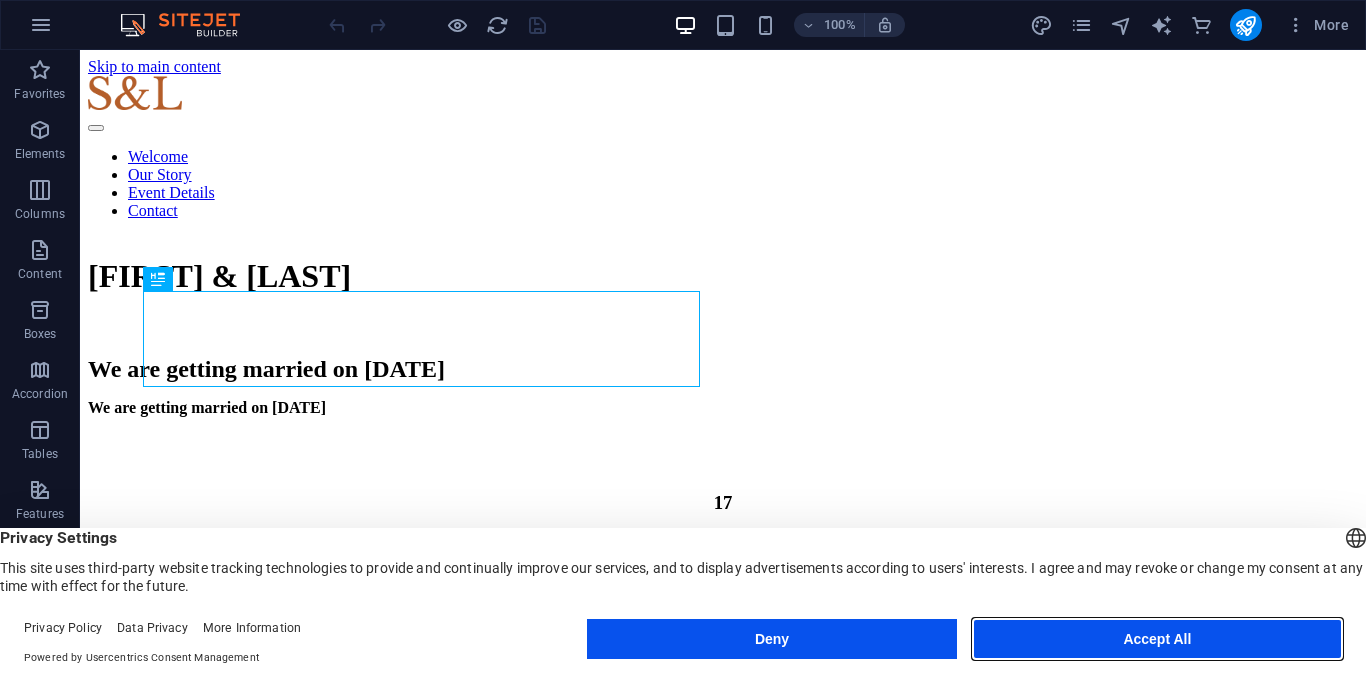 click on "Accept All" at bounding box center [1157, 639] 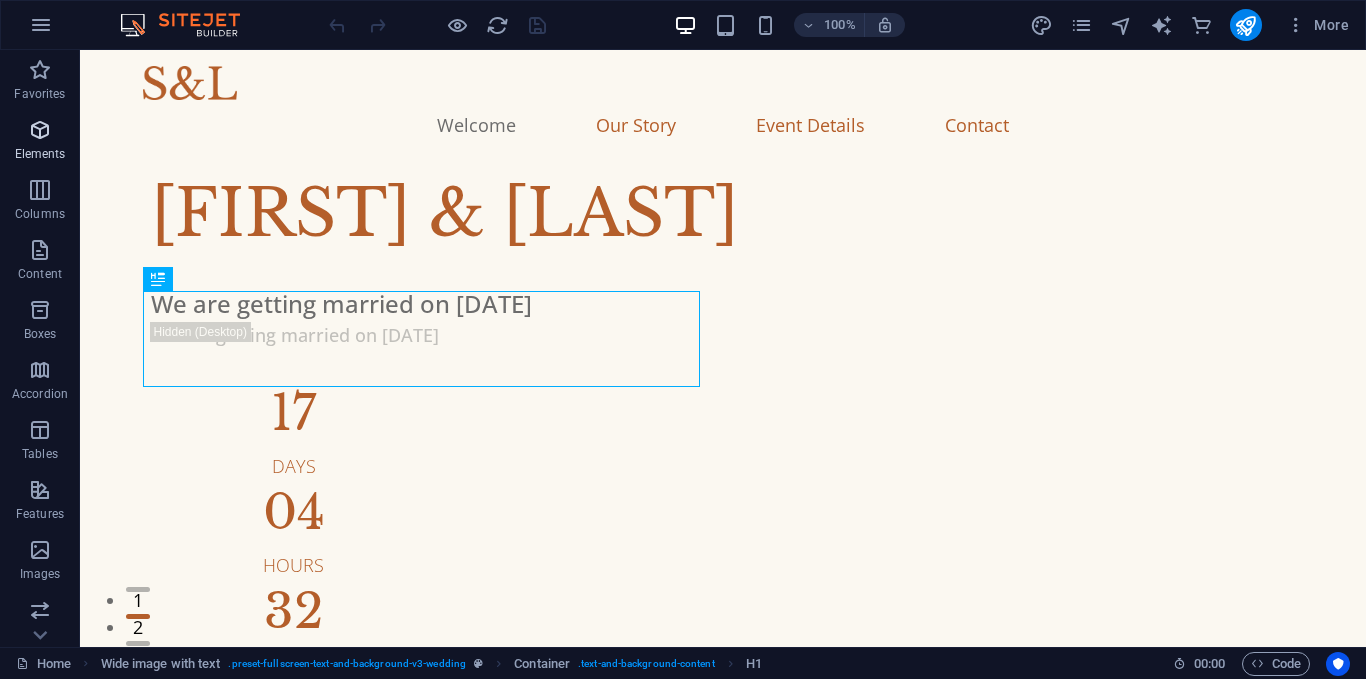 click on "Elements" at bounding box center (40, 142) 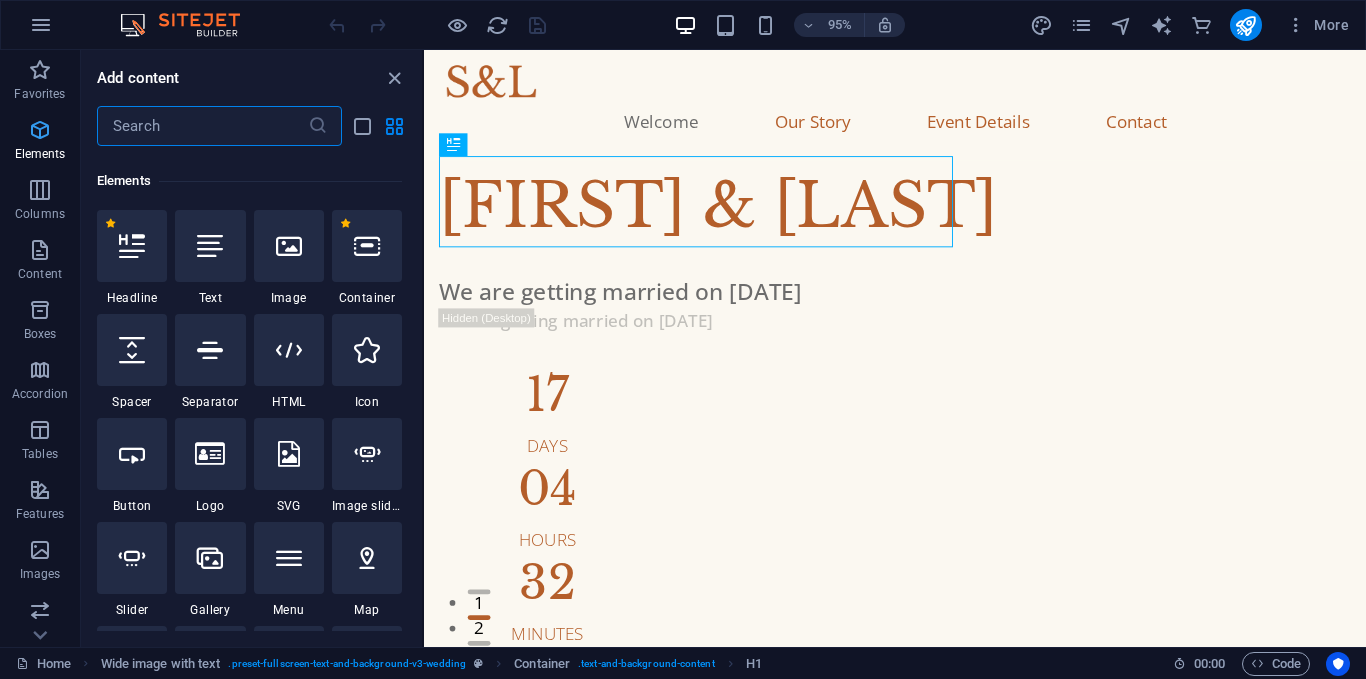 scroll, scrollTop: 213, scrollLeft: 0, axis: vertical 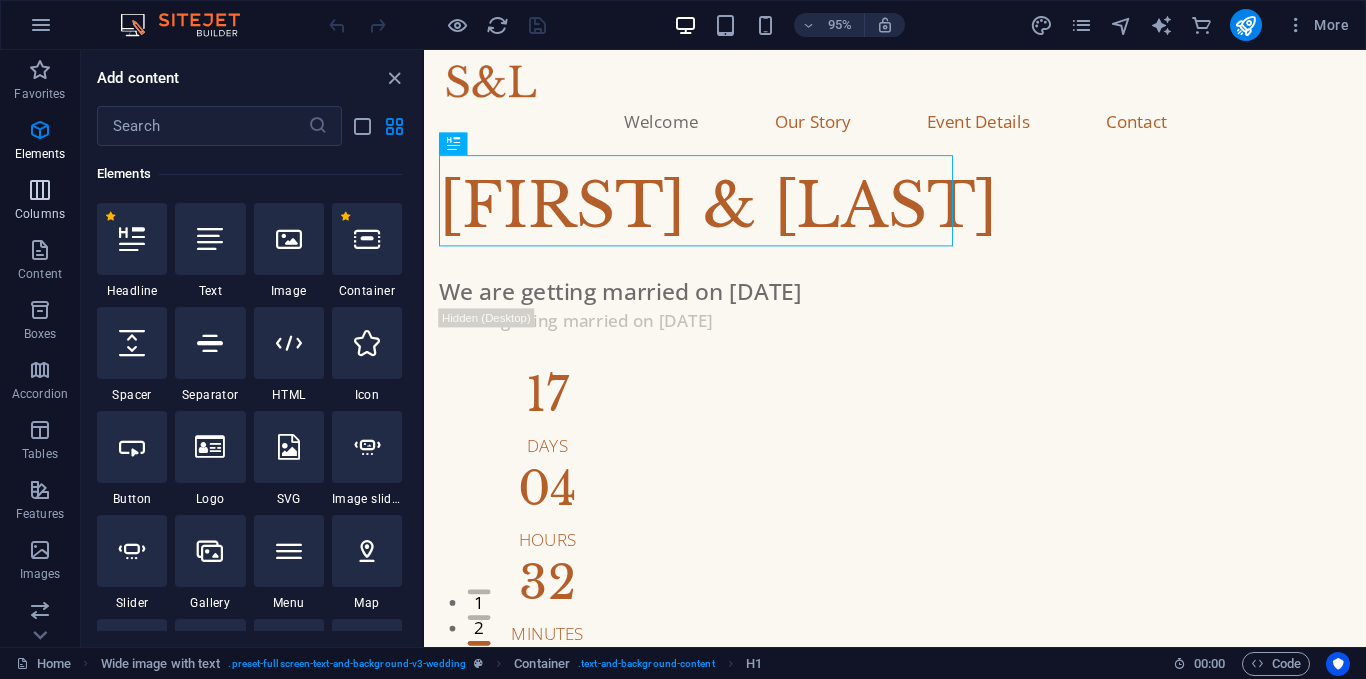 click on "Columns" at bounding box center (40, 202) 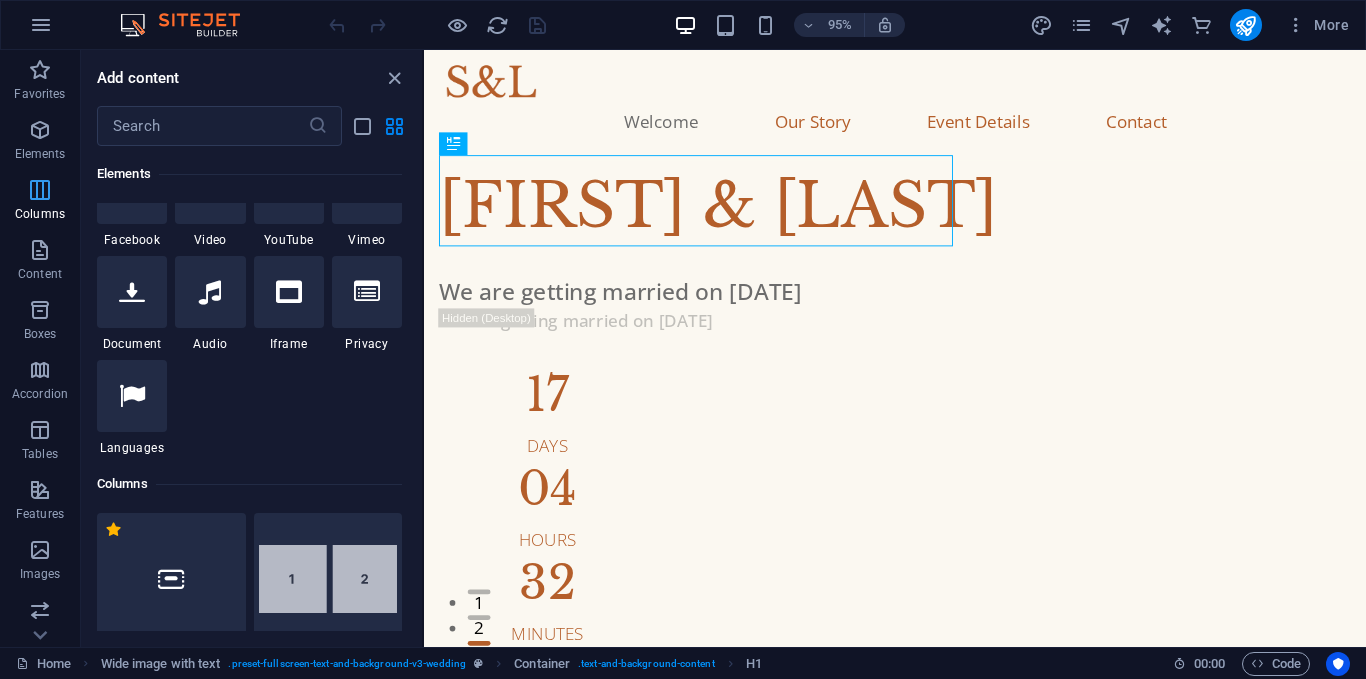 scroll, scrollTop: 990, scrollLeft: 0, axis: vertical 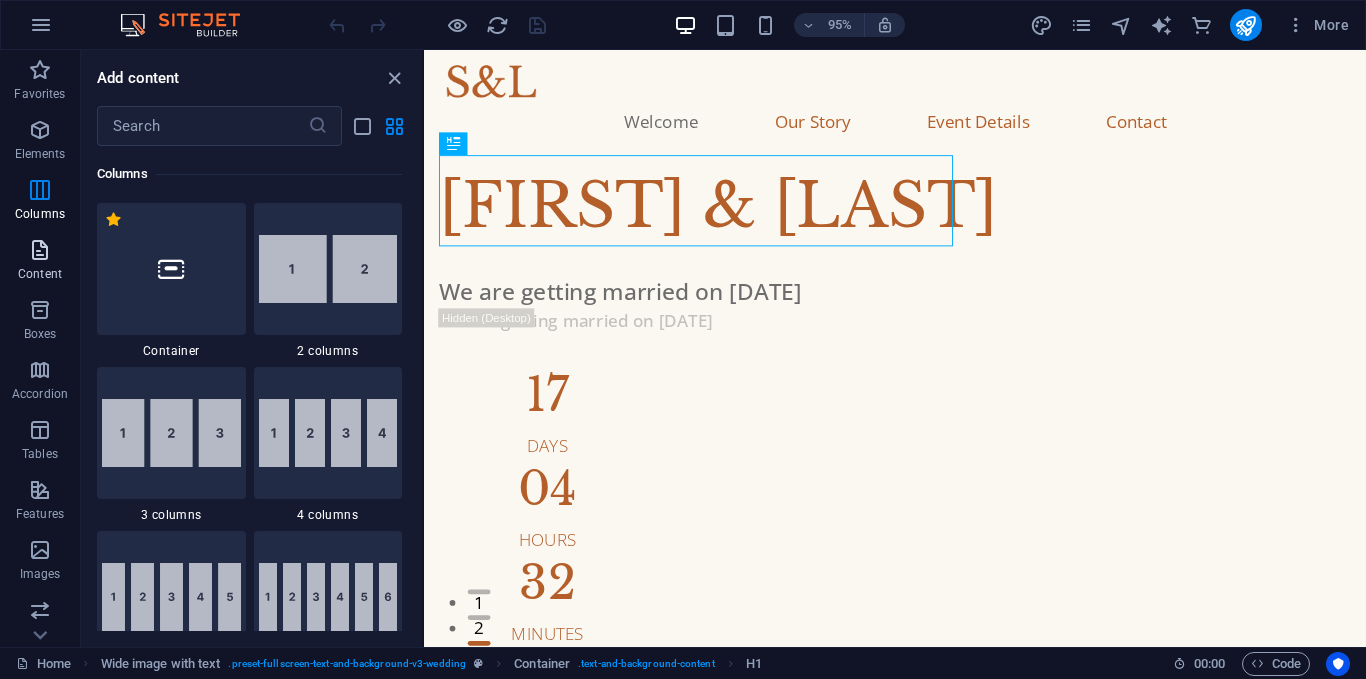 click at bounding box center [40, 250] 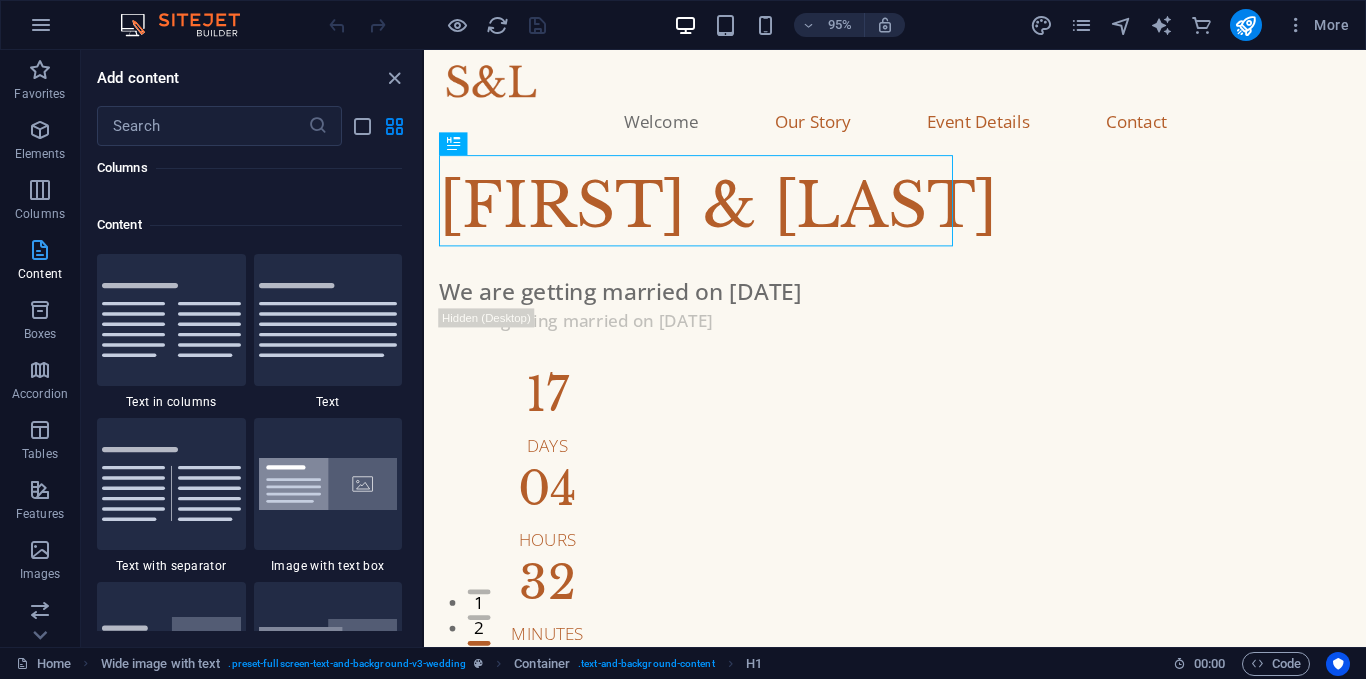 scroll, scrollTop: 3499, scrollLeft: 0, axis: vertical 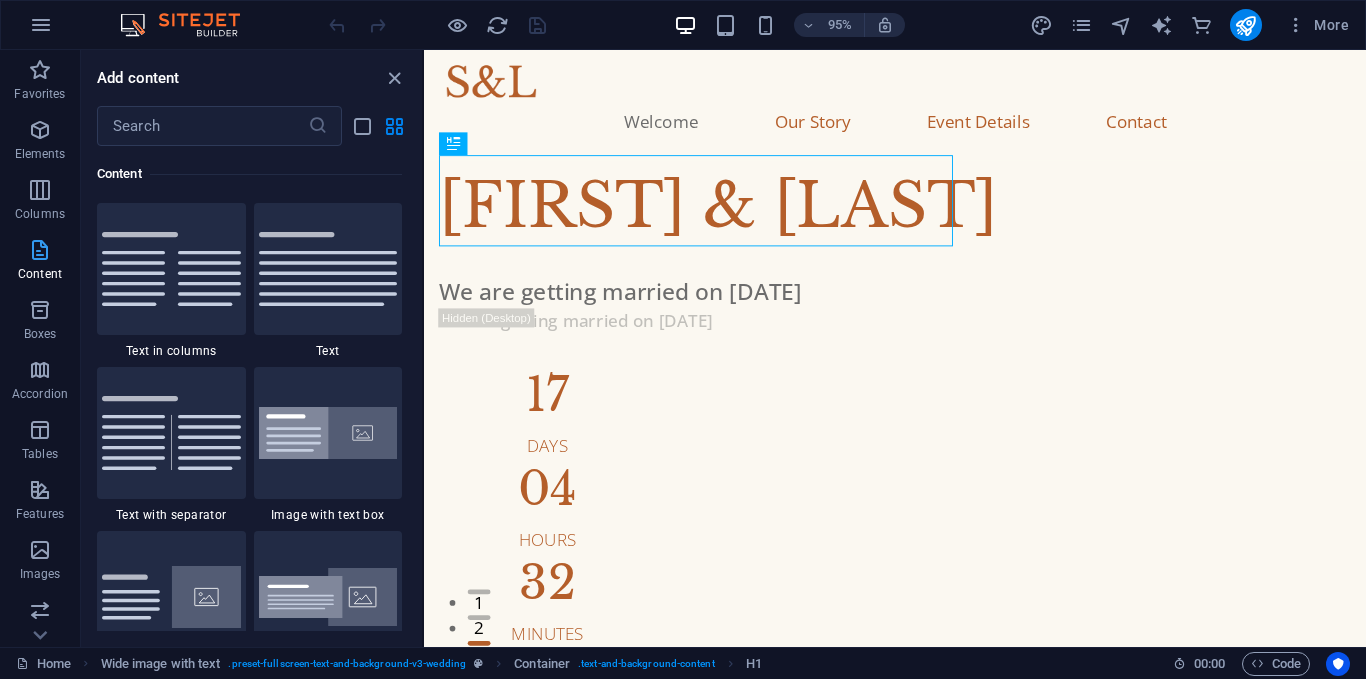 click on "Content" at bounding box center (40, 262) 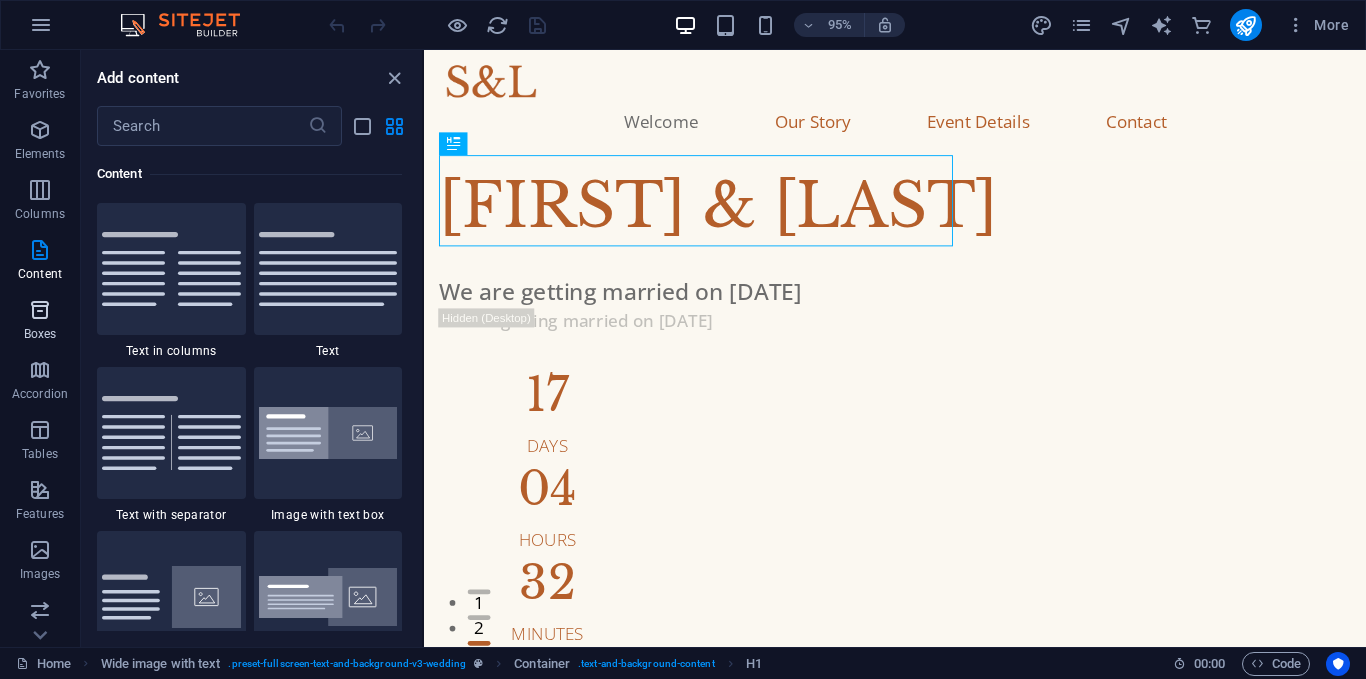 click at bounding box center (40, 310) 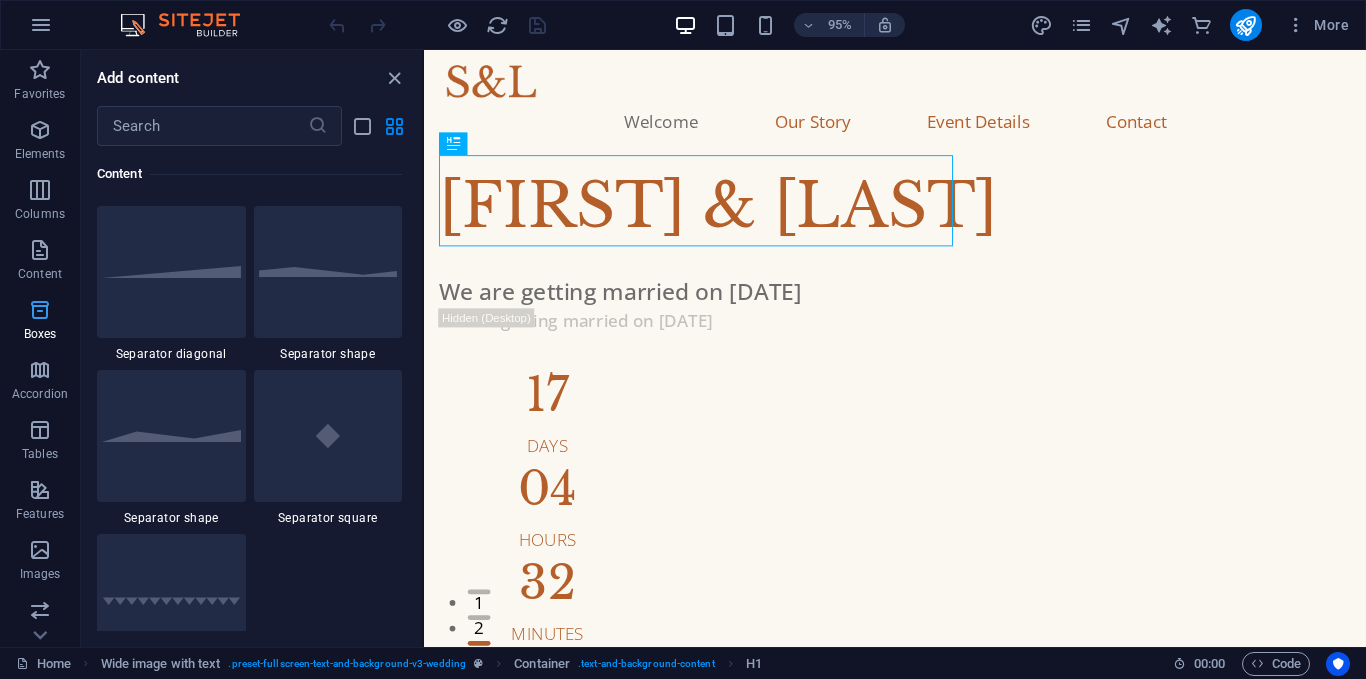 scroll, scrollTop: 5516, scrollLeft: 0, axis: vertical 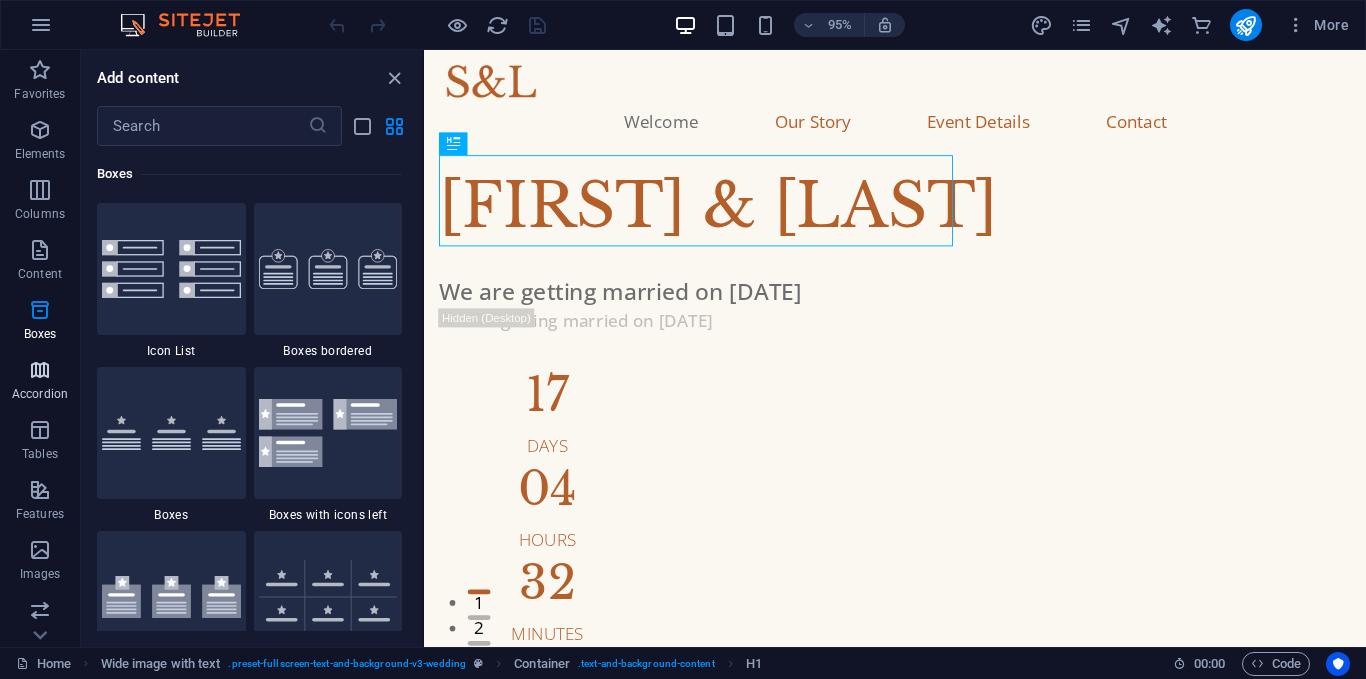 click on "Accordion" at bounding box center (40, 394) 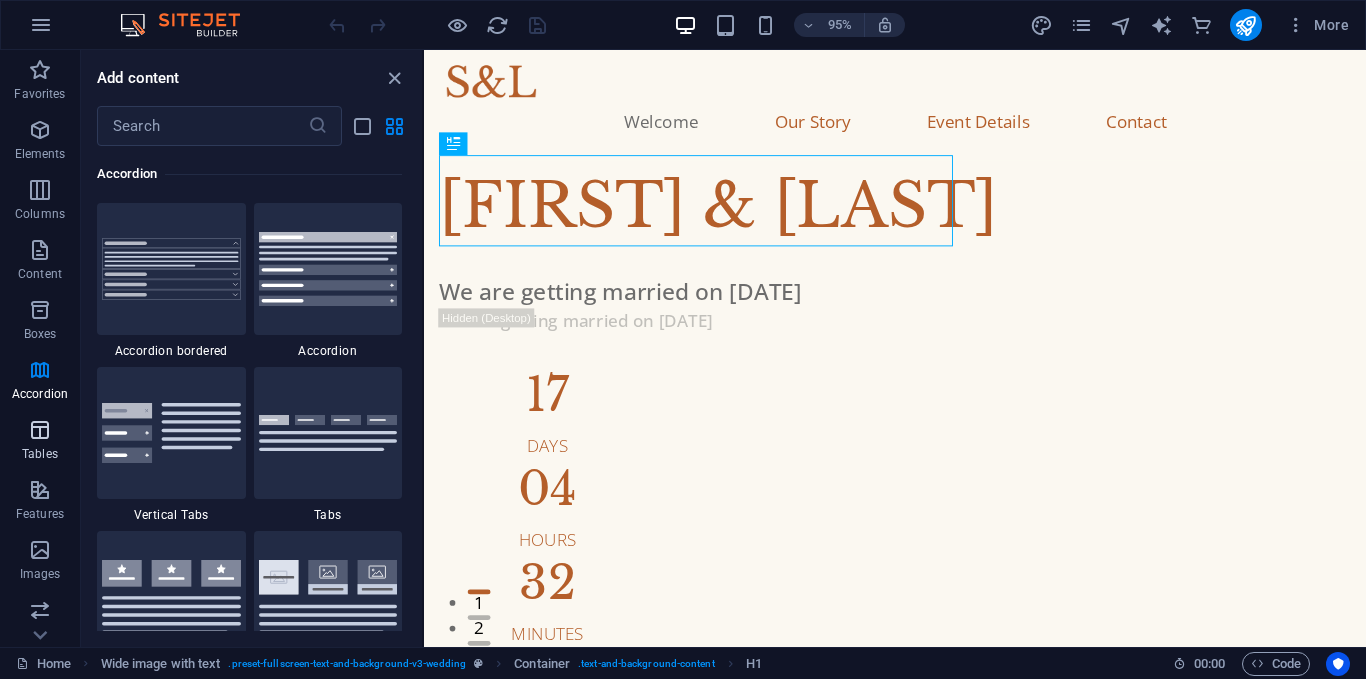 click at bounding box center [40, 430] 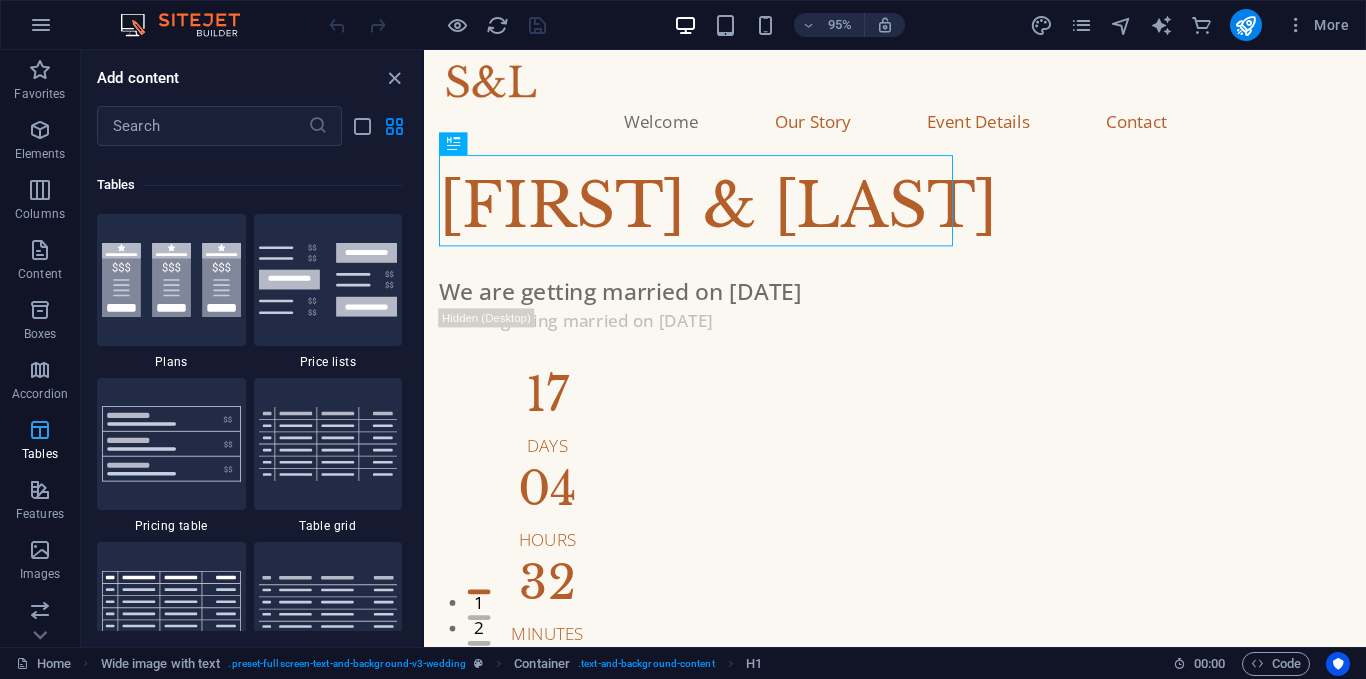 scroll, scrollTop: 6926, scrollLeft: 0, axis: vertical 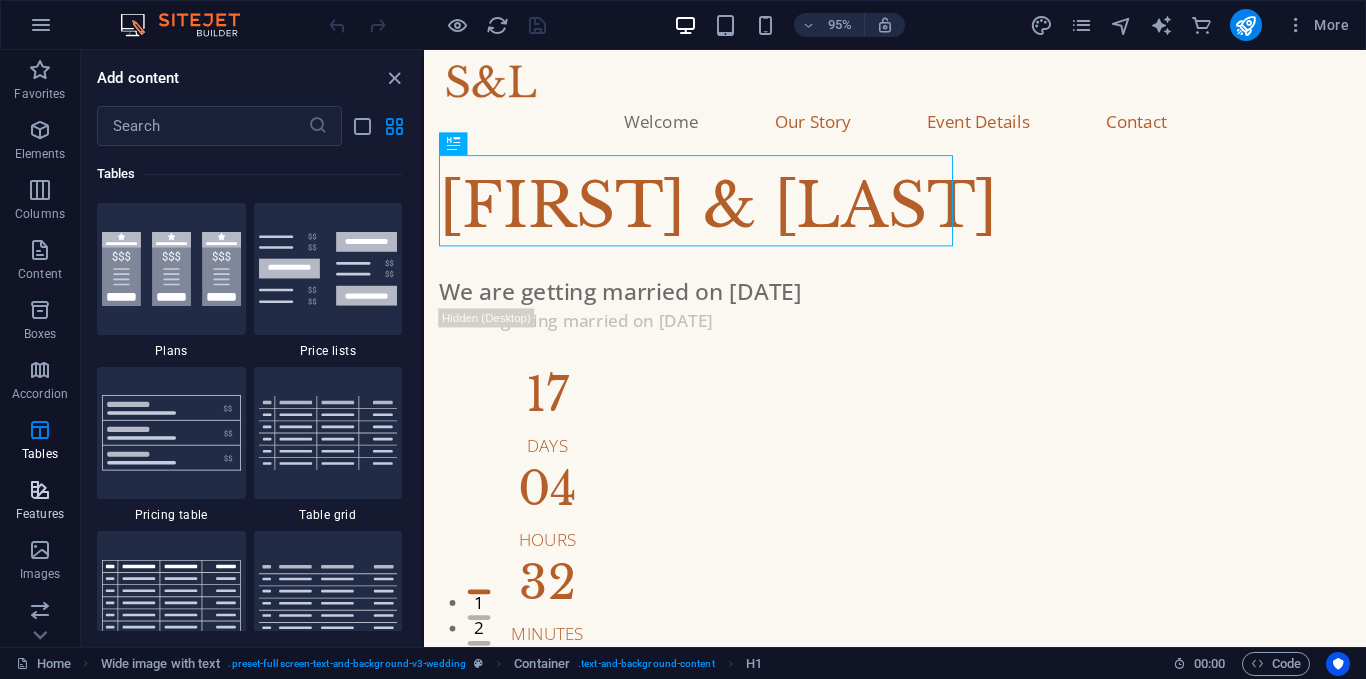 click at bounding box center (40, 490) 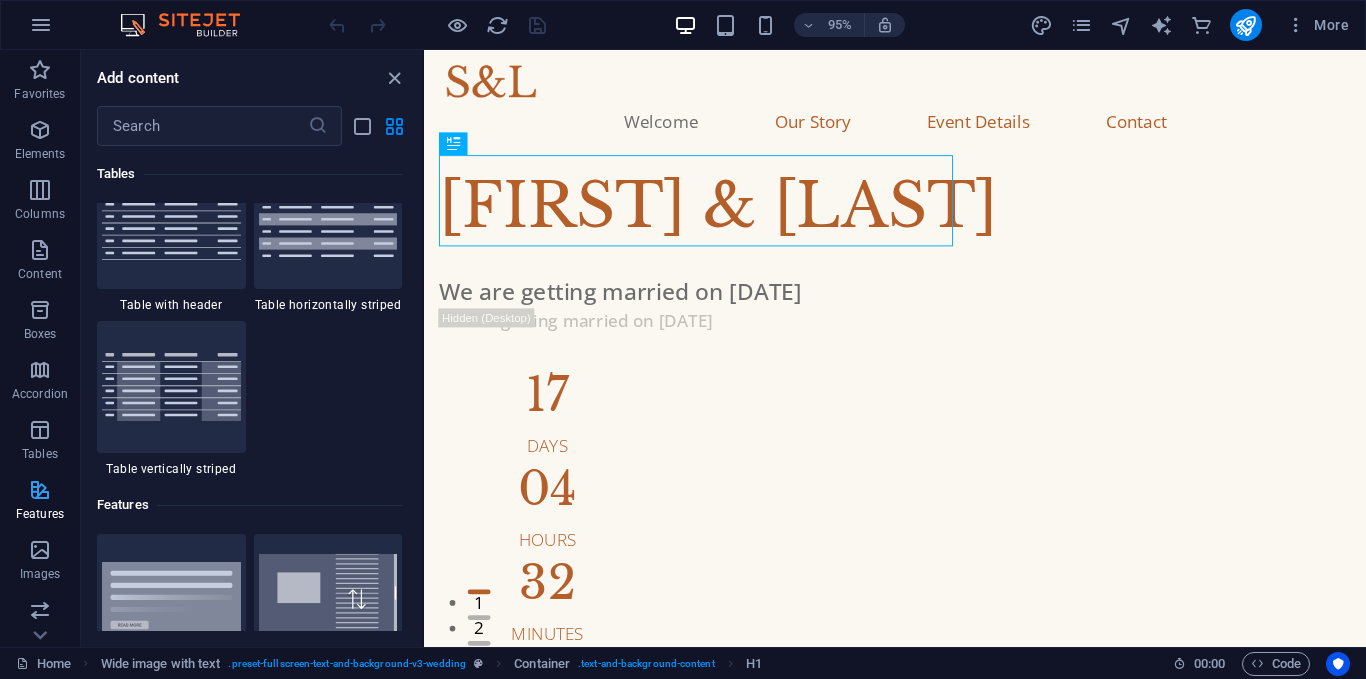 scroll, scrollTop: 7795, scrollLeft: 0, axis: vertical 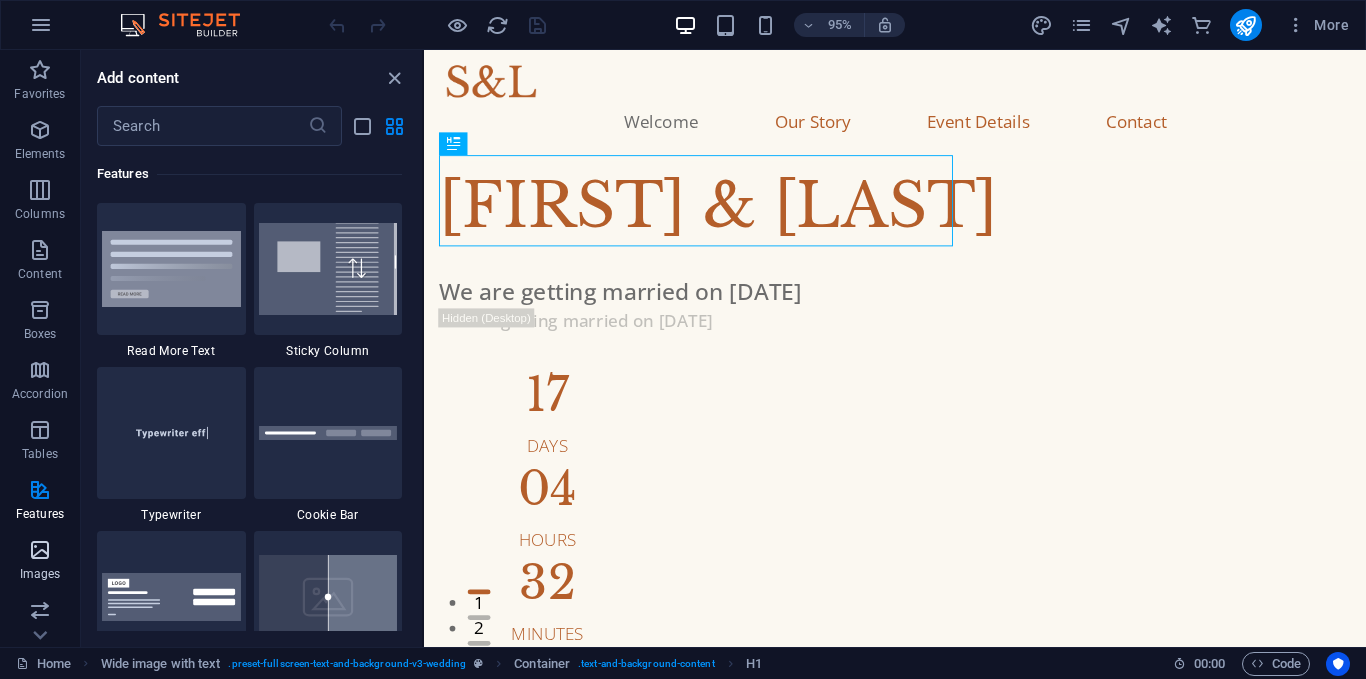 click at bounding box center (40, 550) 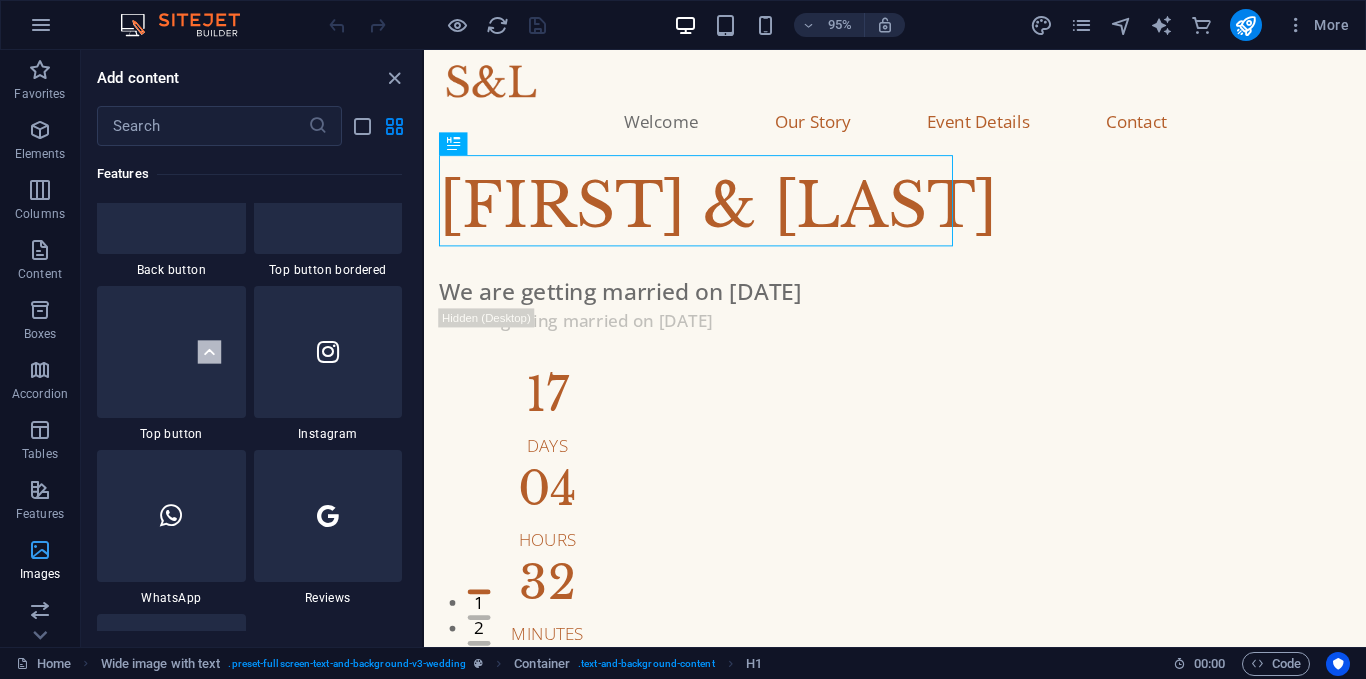 scroll, scrollTop: 10140, scrollLeft: 0, axis: vertical 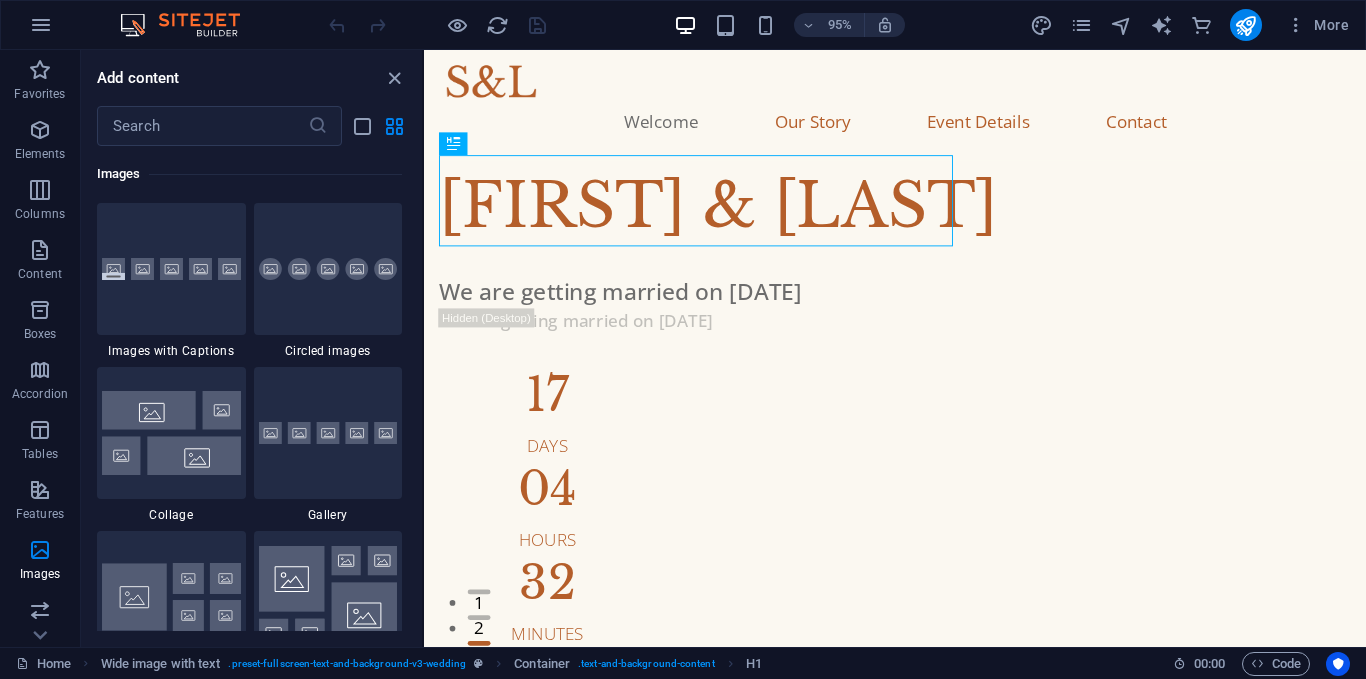drag, startPoint x: 417, startPoint y: 402, endPoint x: 415, endPoint y: 392, distance: 10.198039 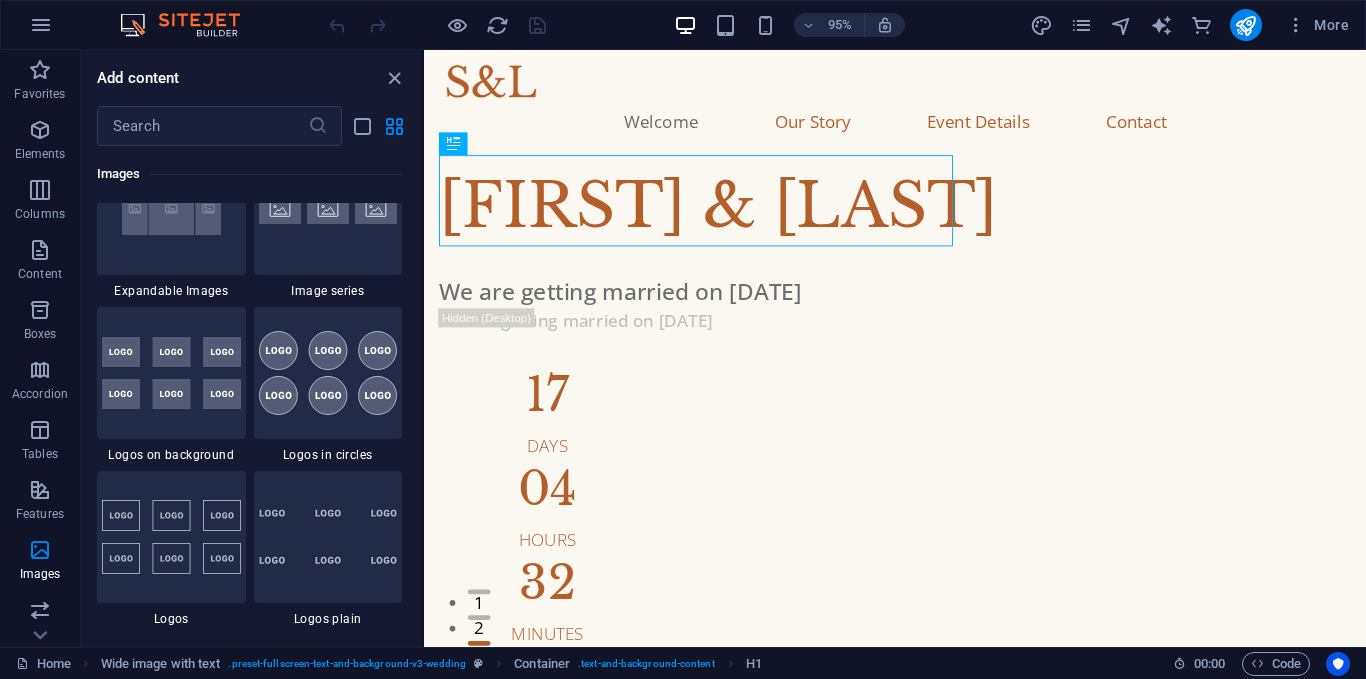 scroll, scrollTop: 10897, scrollLeft: 0, axis: vertical 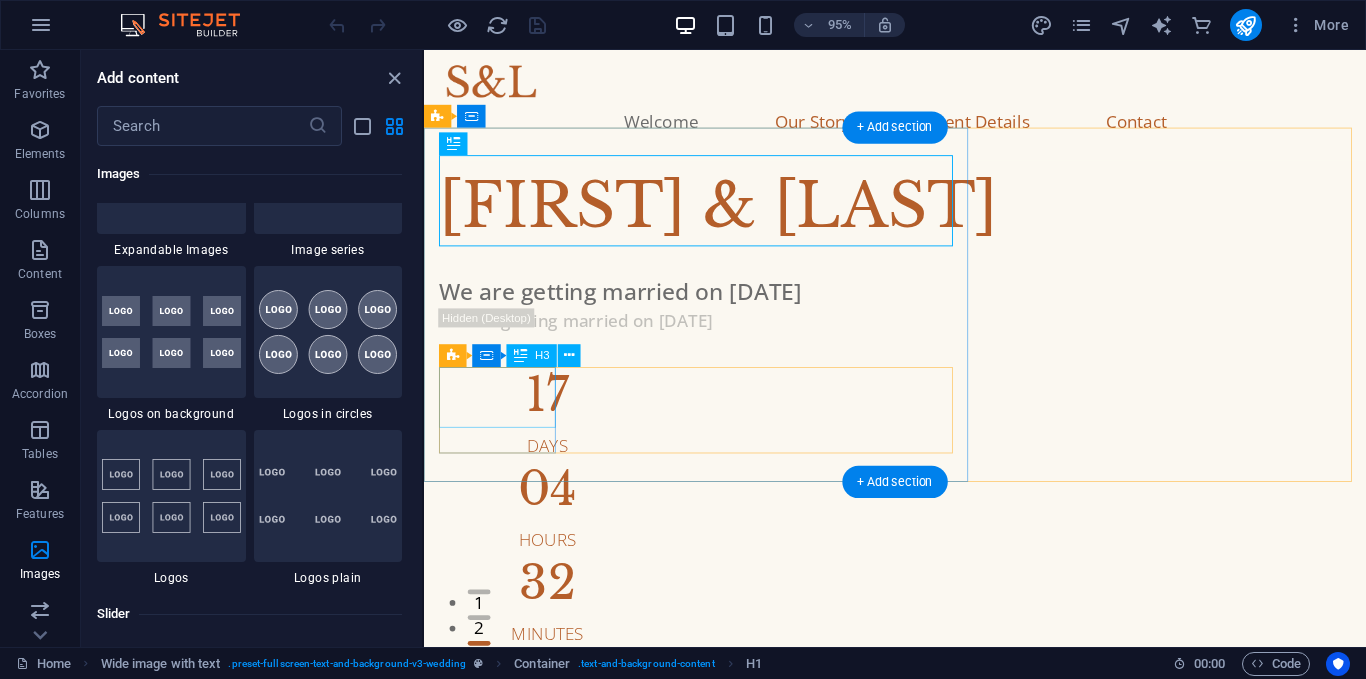 click on "17" at bounding box center (554, 413) 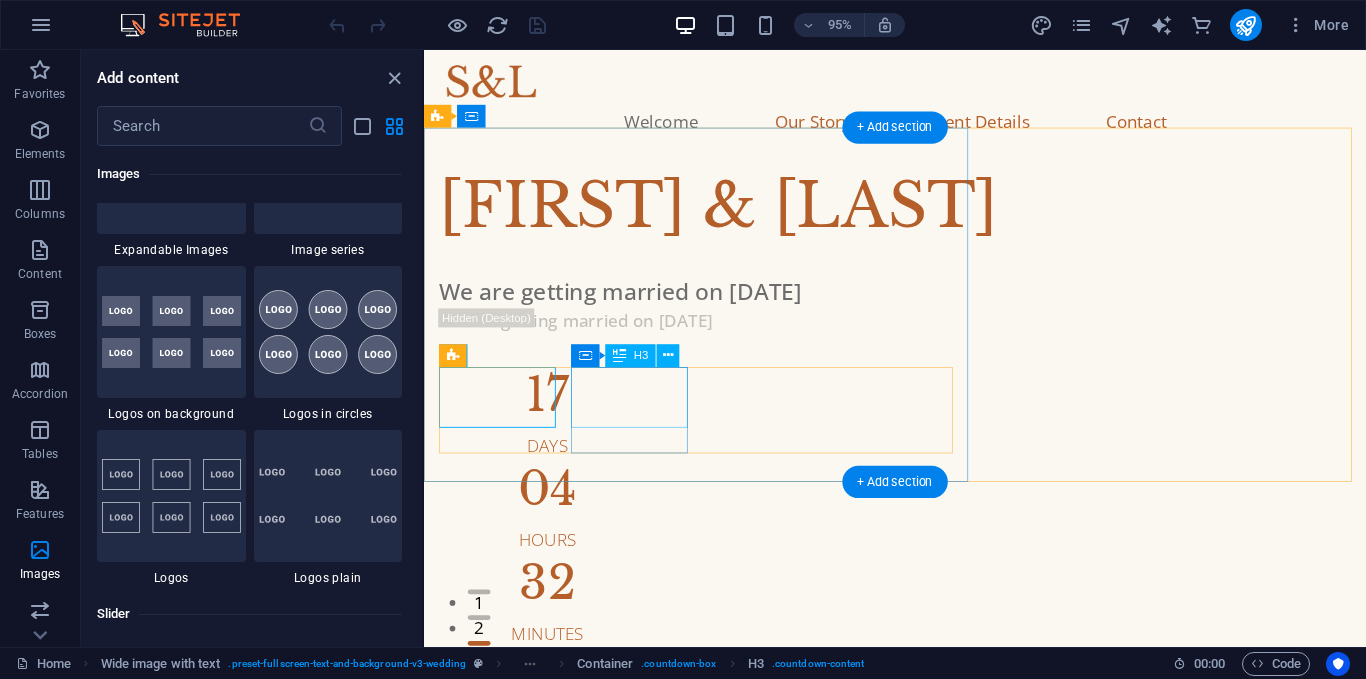 click on "04" at bounding box center (554, 512) 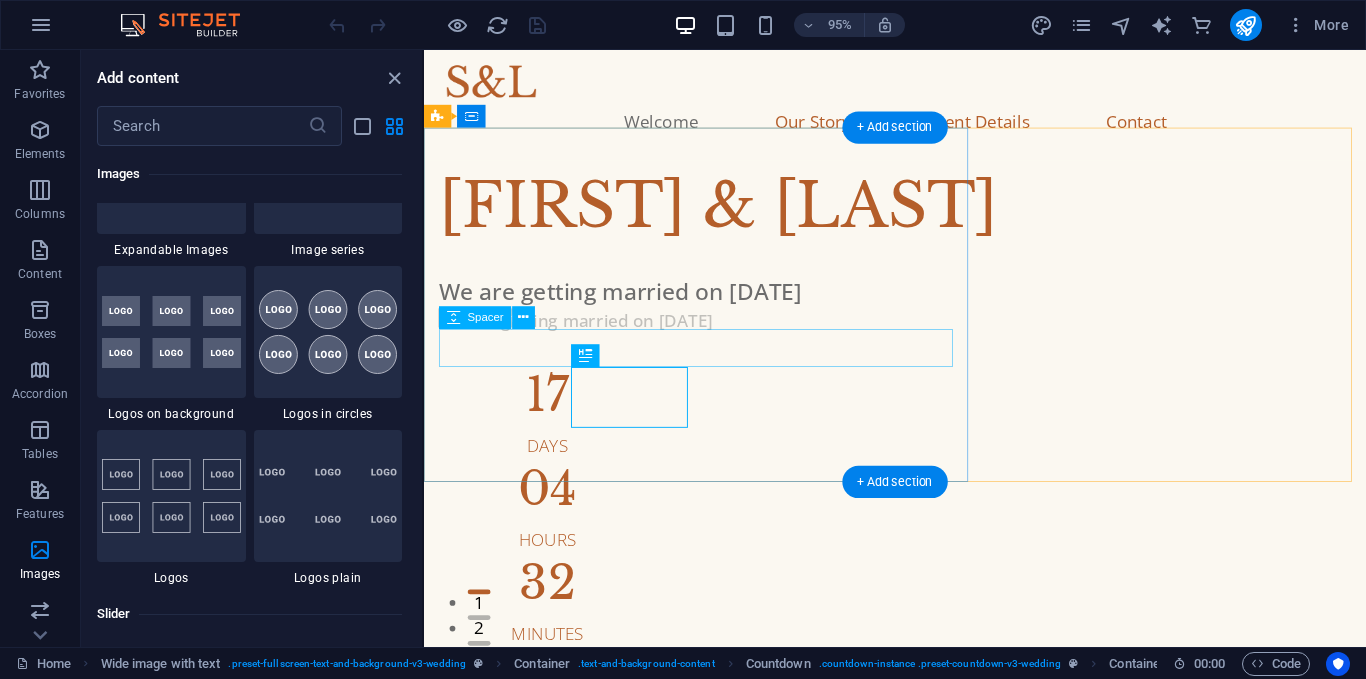 click at bounding box center (920, 369) 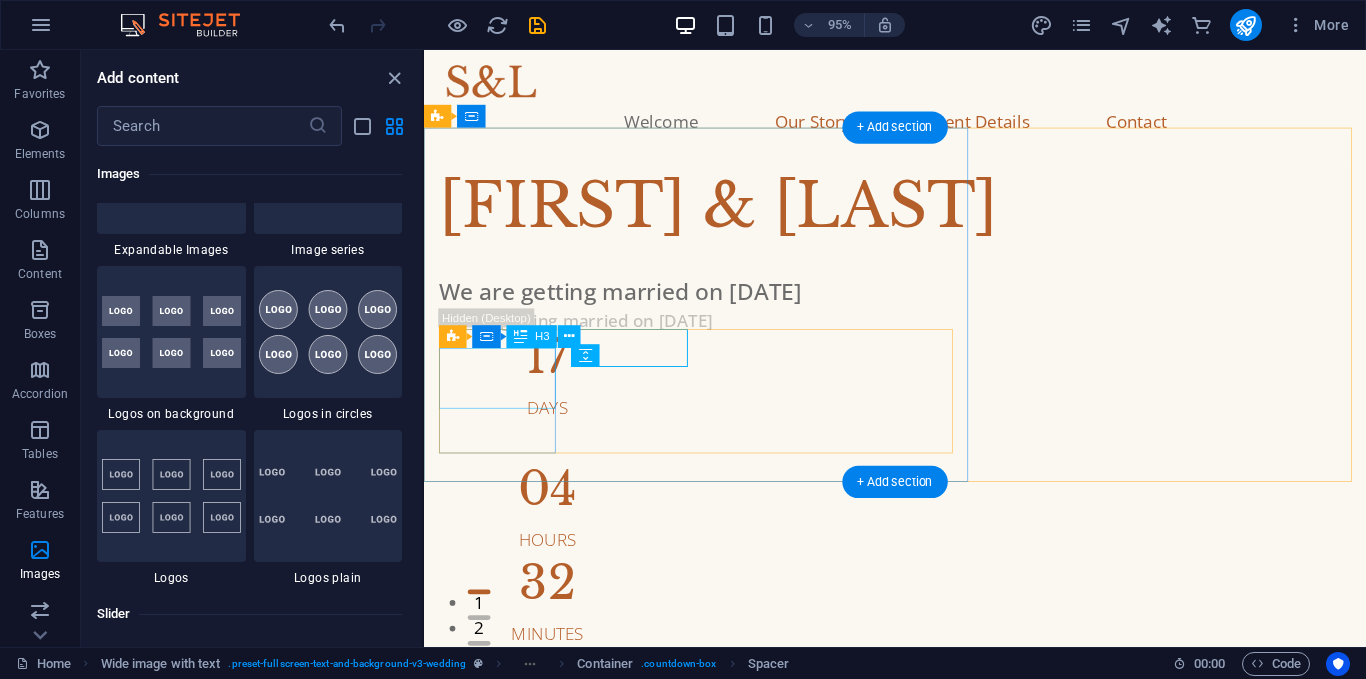 click on "17" at bounding box center [554, 373] 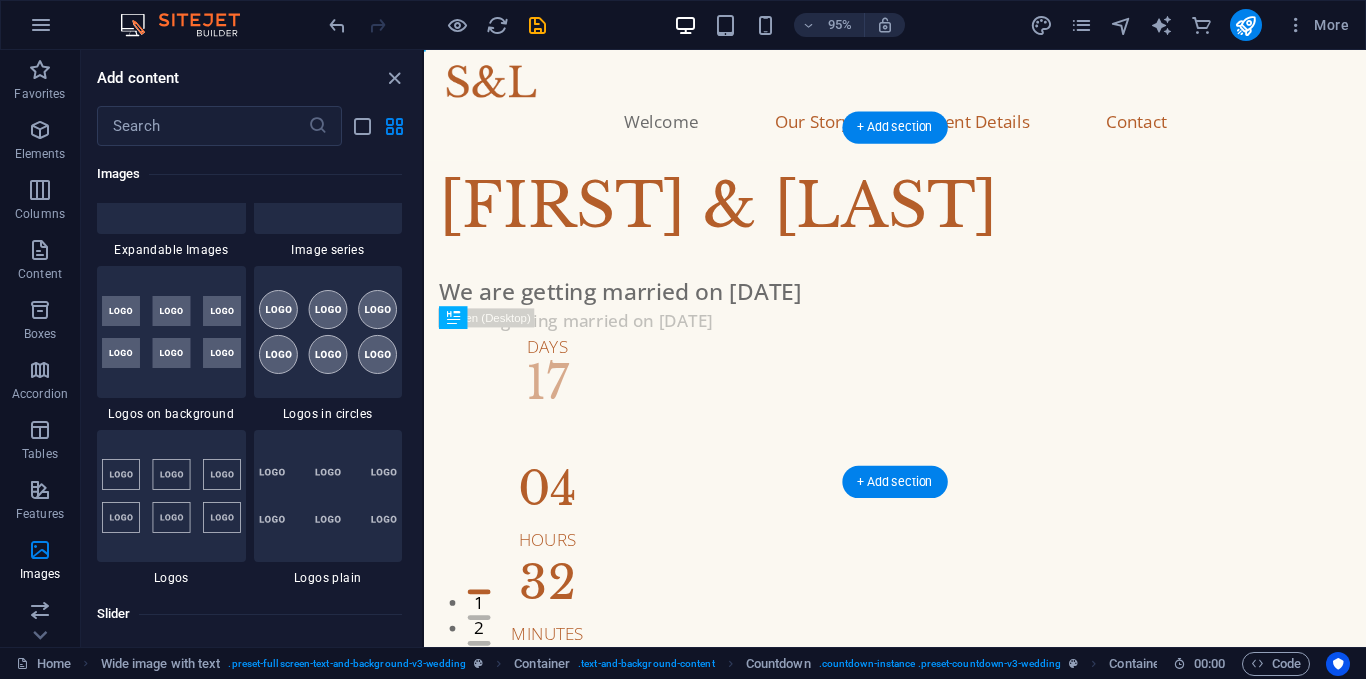 drag, startPoint x: 528, startPoint y: 399, endPoint x: 530, endPoint y: 439, distance: 40.04997 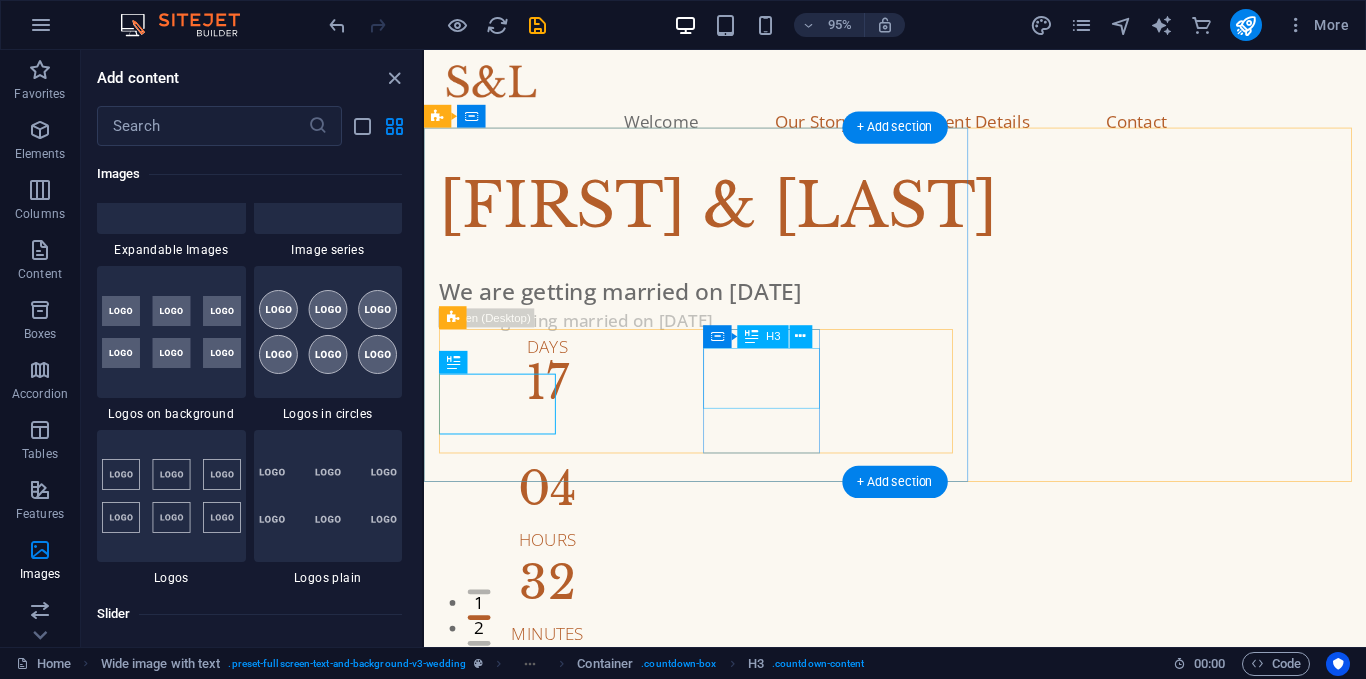 click on "32" at bounding box center [554, 611] 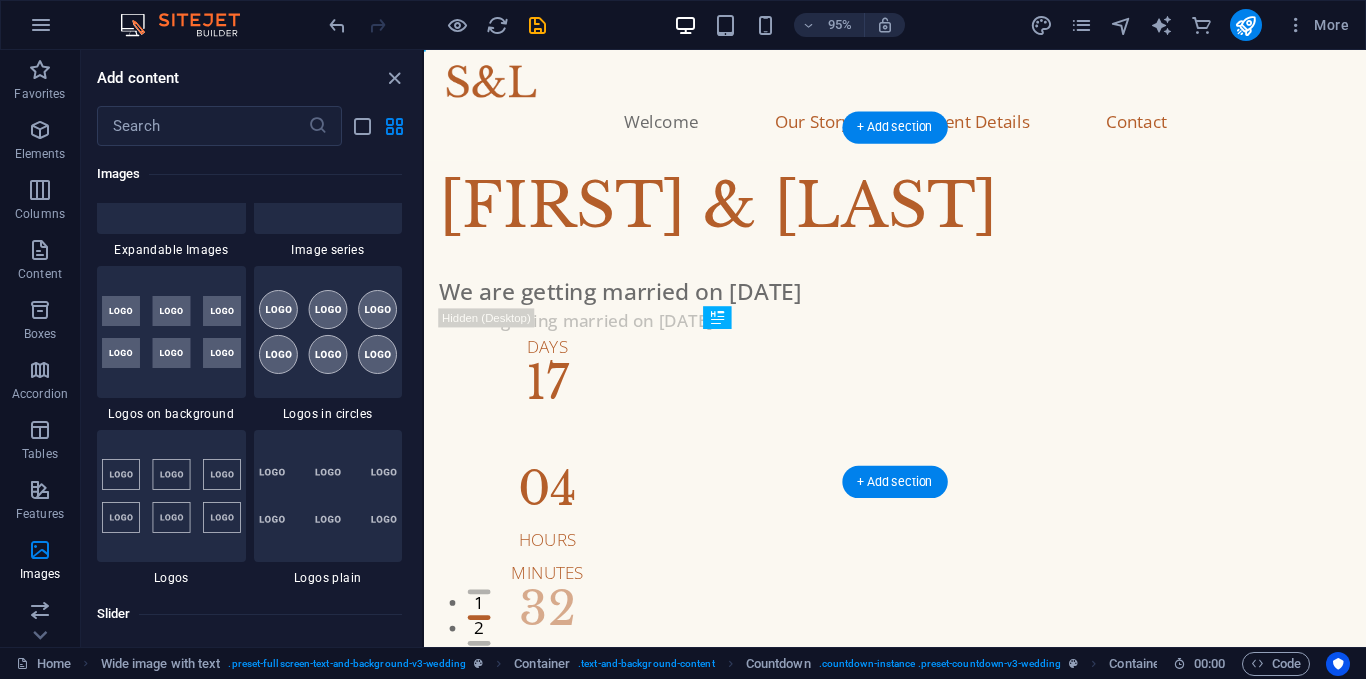 drag, startPoint x: 759, startPoint y: 393, endPoint x: 767, endPoint y: 449, distance: 56.568542 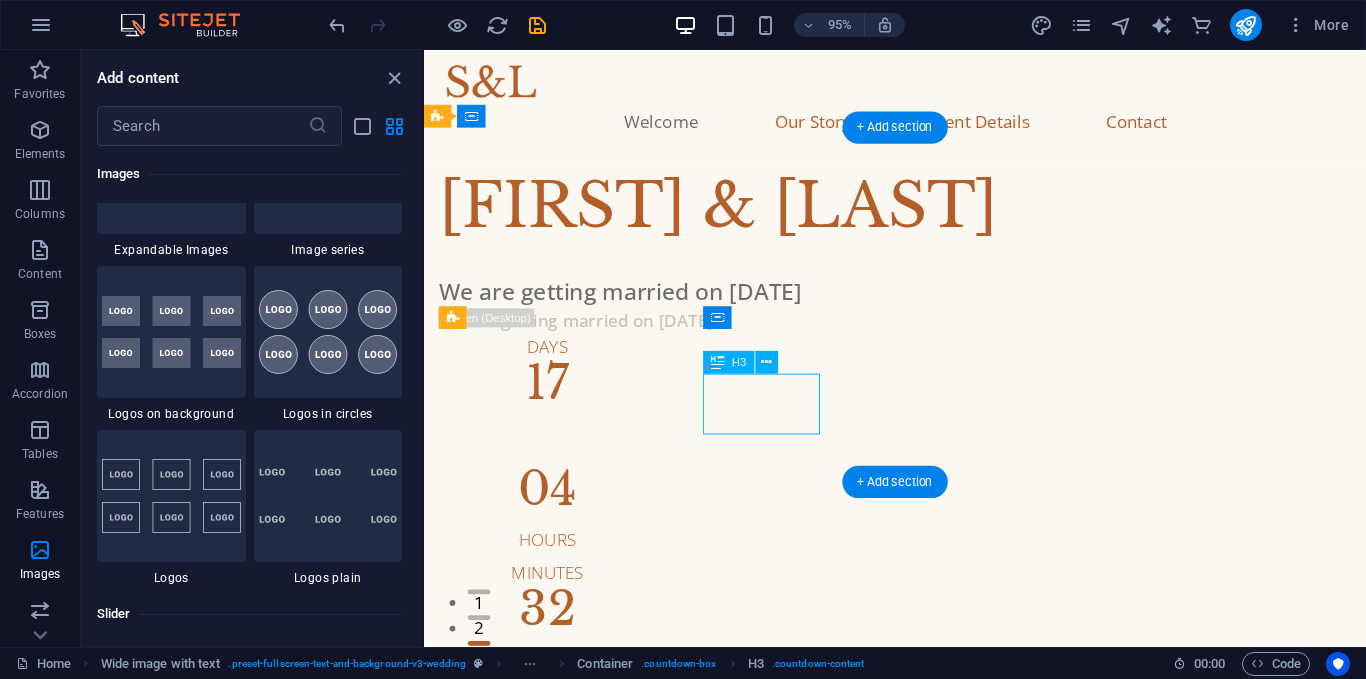 drag, startPoint x: 772, startPoint y: 407, endPoint x: 776, endPoint y: 441, distance: 34.234486 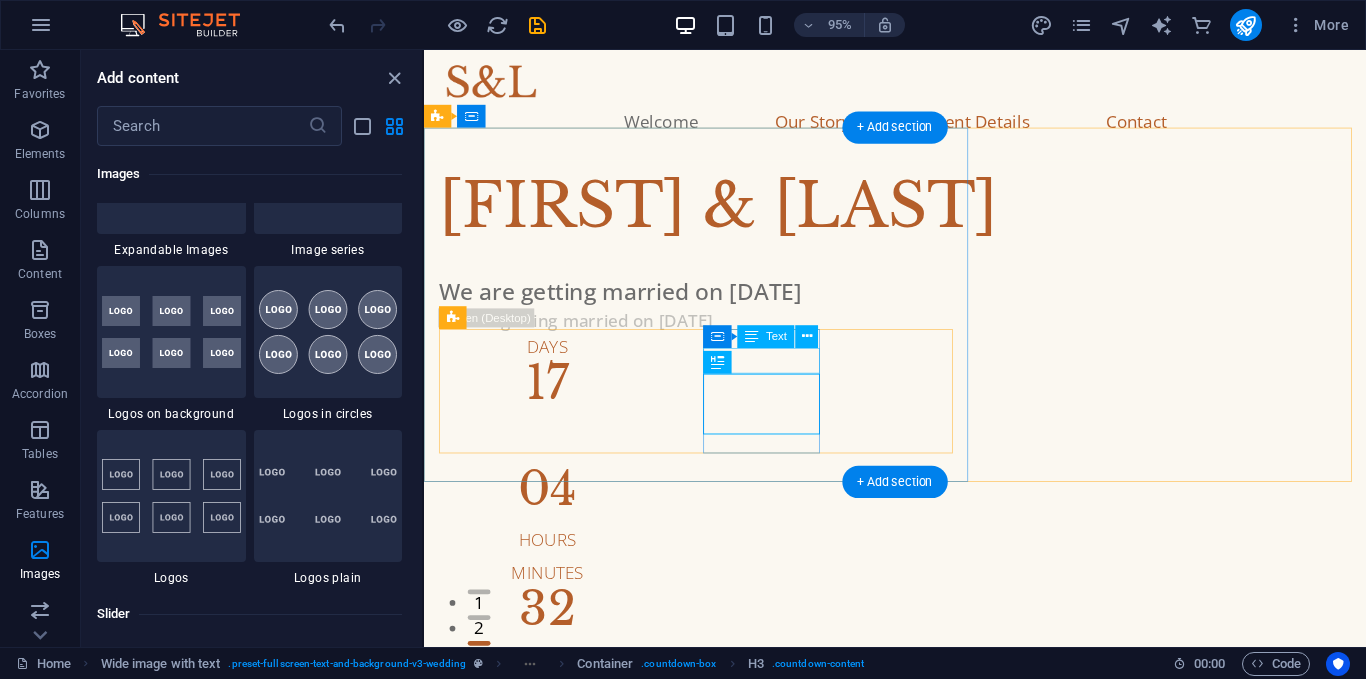 click on "Minutes" at bounding box center (554, 600) 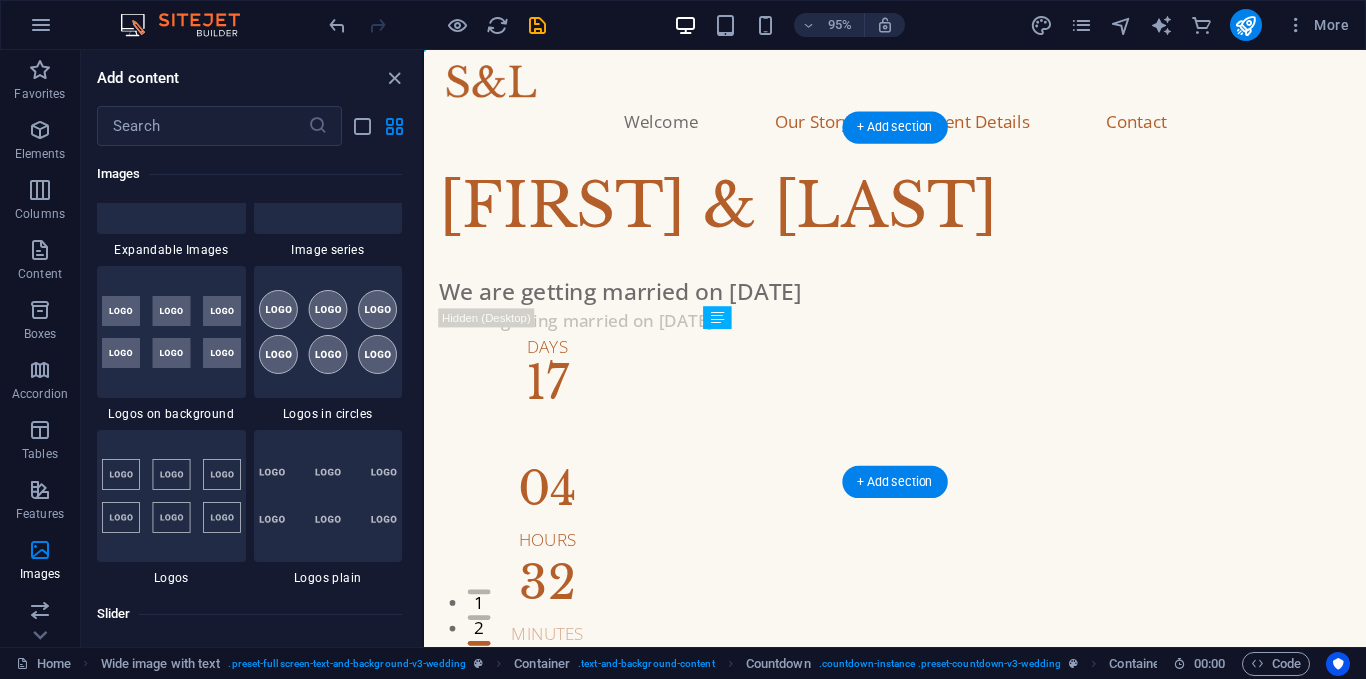 drag, startPoint x: 815, startPoint y: 372, endPoint x: 816, endPoint y: 443, distance: 71.00704 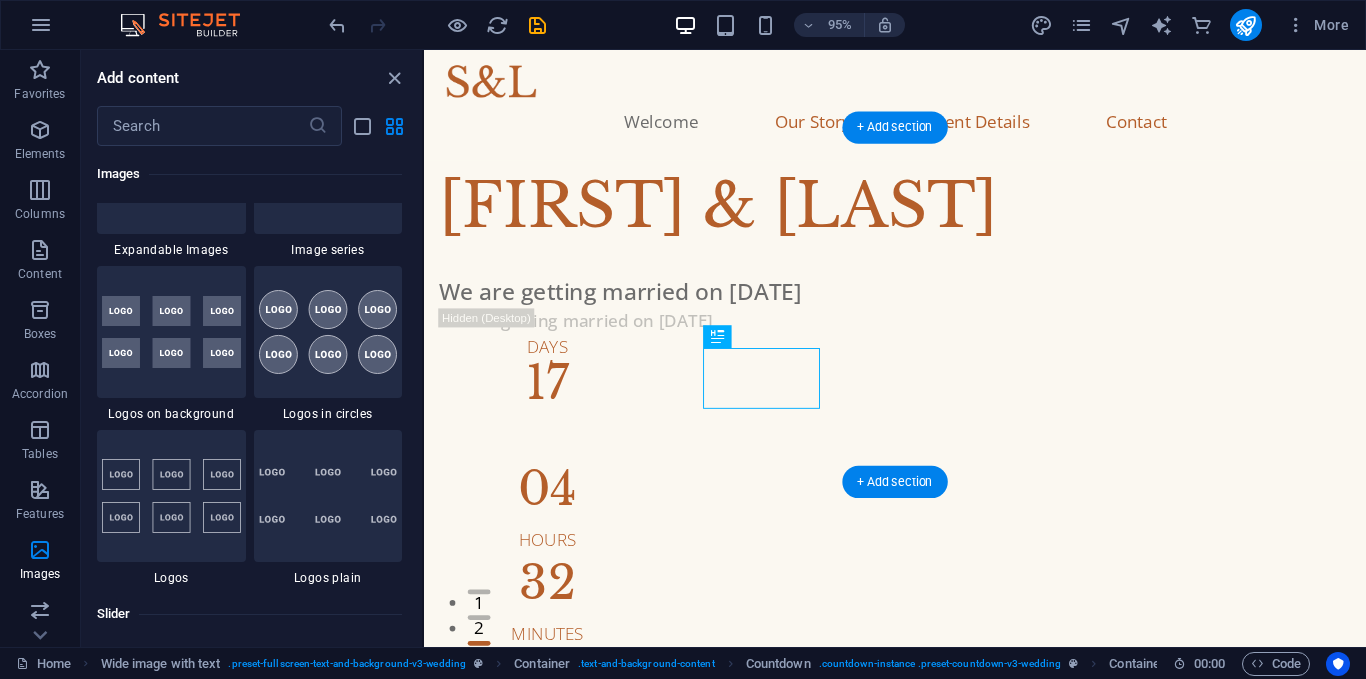 drag, startPoint x: 800, startPoint y: 368, endPoint x: 805, endPoint y: 397, distance: 29.427877 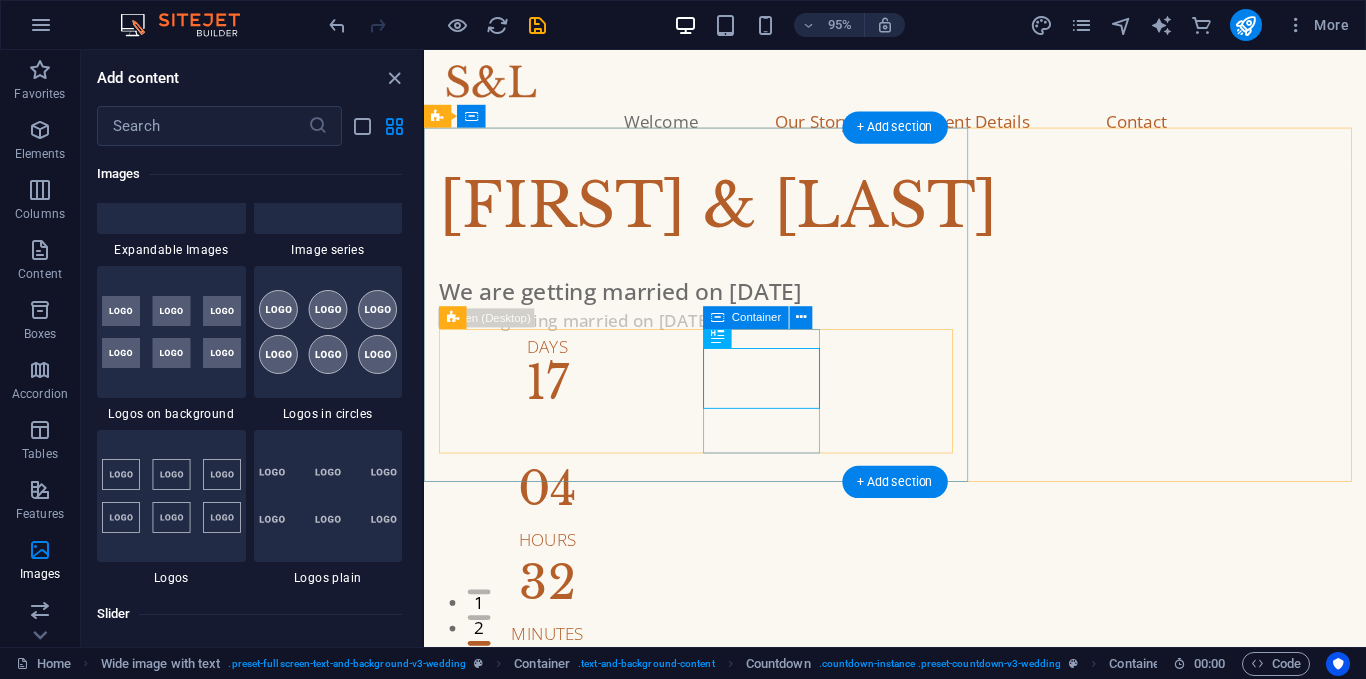 click on "[MINUTES]" at bounding box center [554, 632] 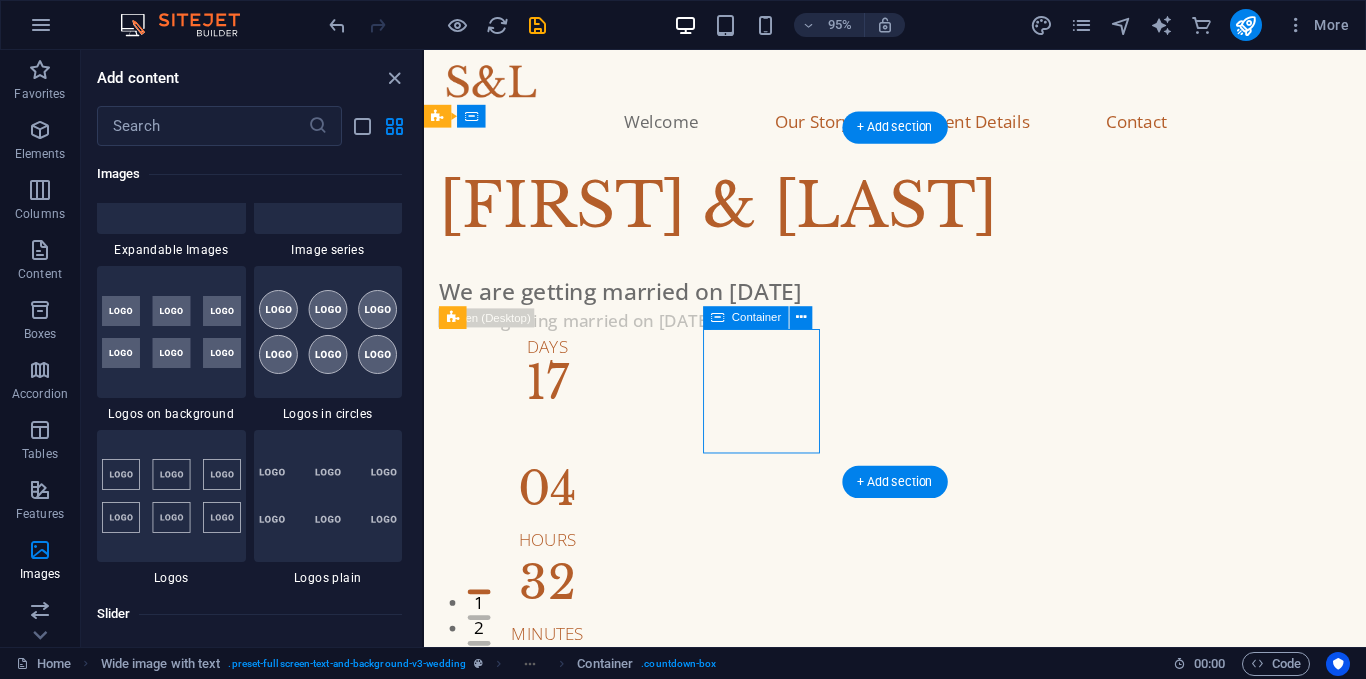 drag, startPoint x: 800, startPoint y: 348, endPoint x: 809, endPoint y: 417, distance: 69.58448 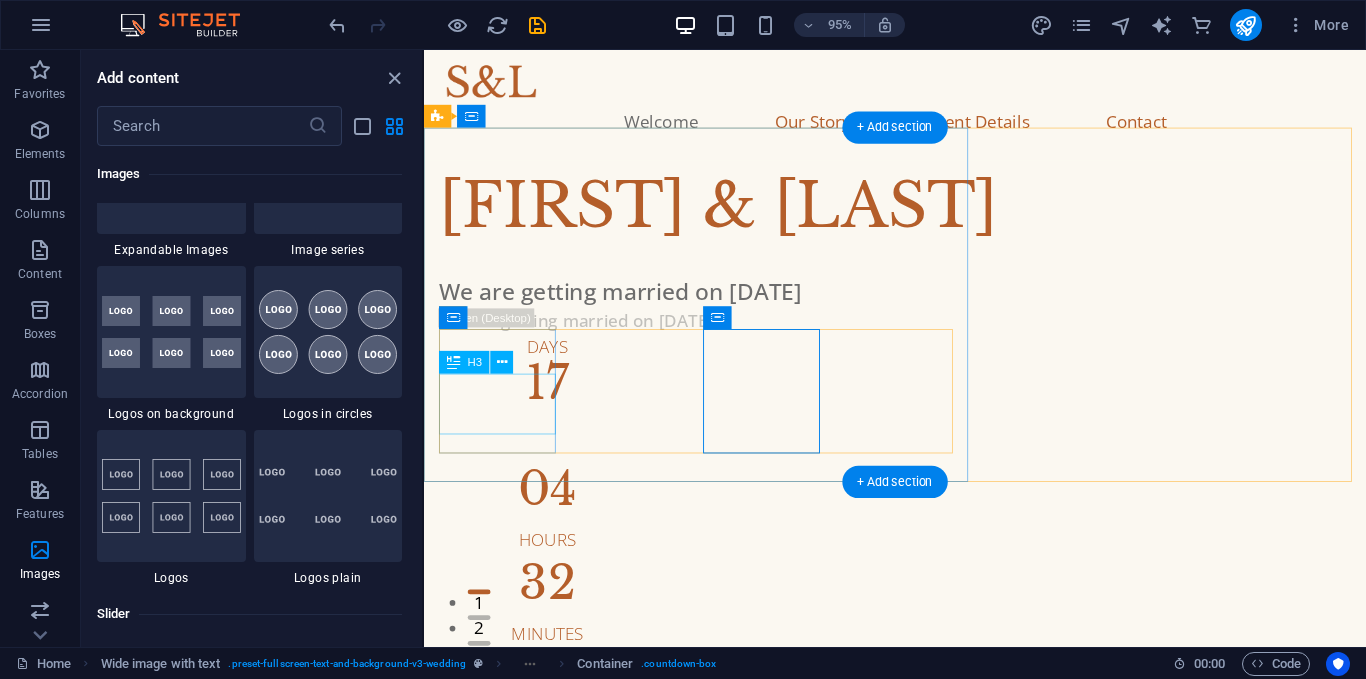 click on "17" at bounding box center (554, 400) 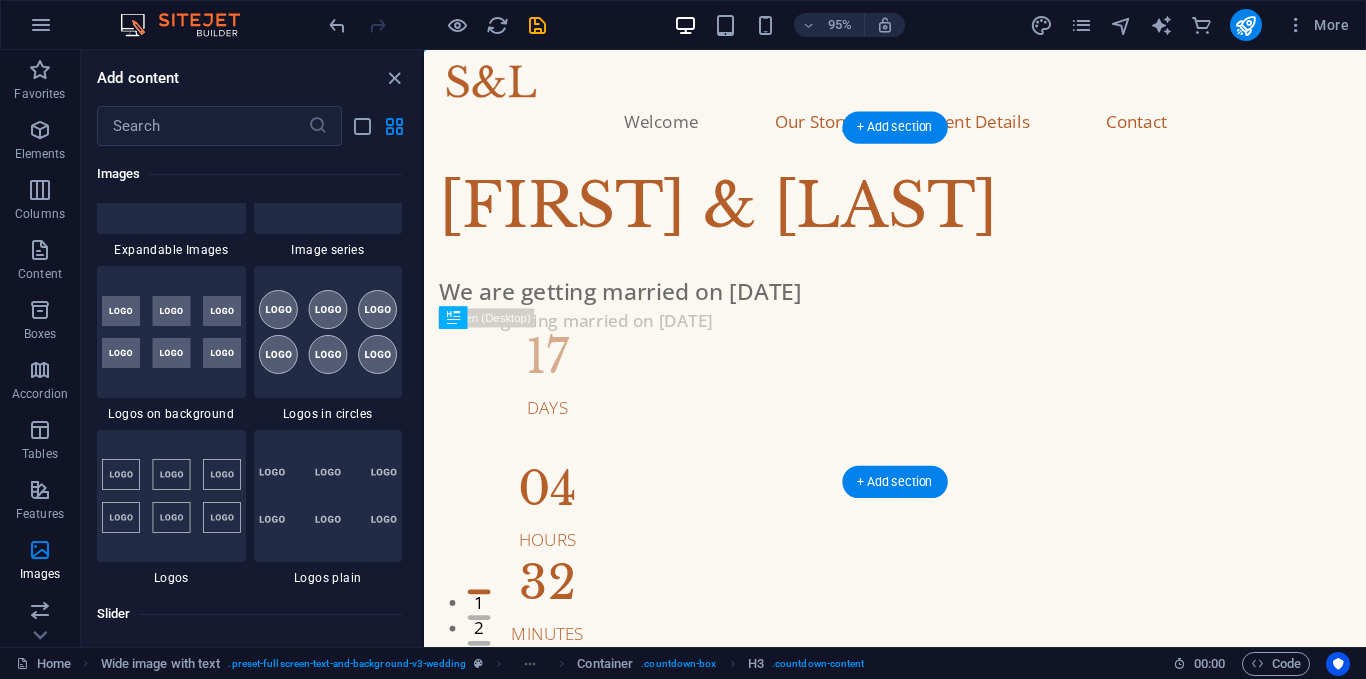 drag, startPoint x: 519, startPoint y: 396, endPoint x: 520, endPoint y: 364, distance: 32.01562 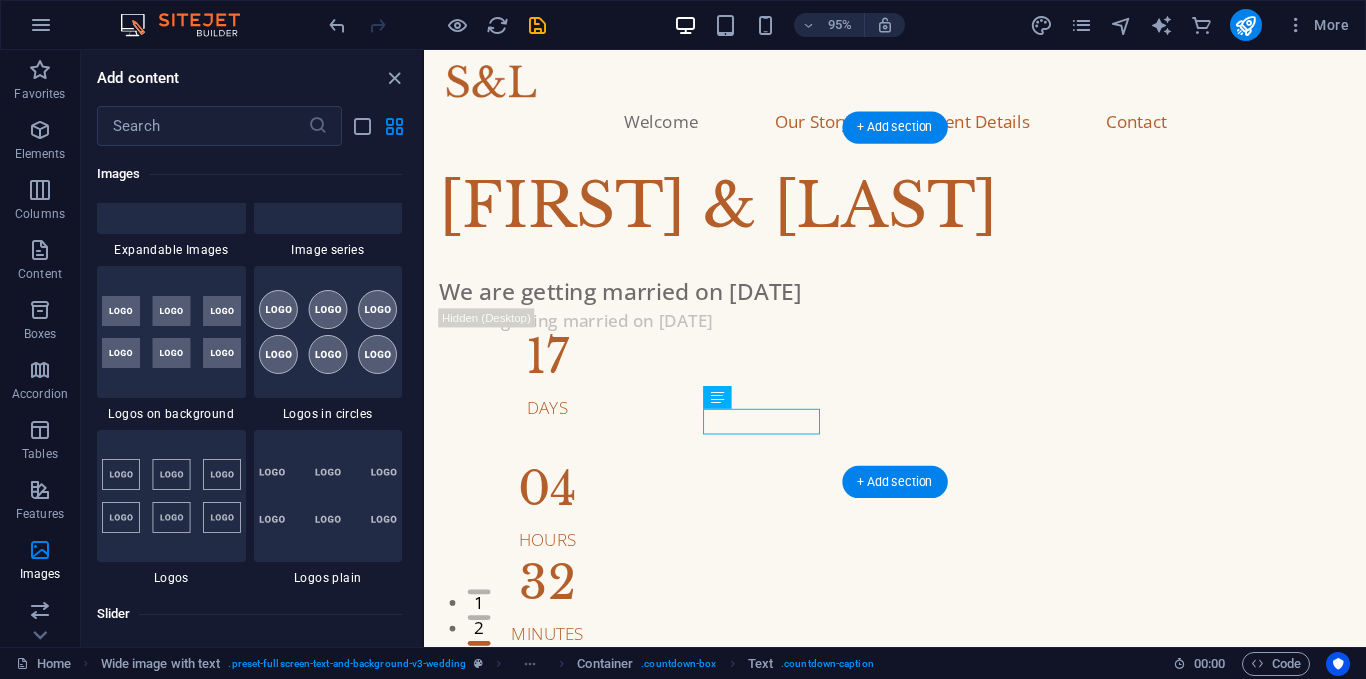 drag, startPoint x: 771, startPoint y: 438, endPoint x: 772, endPoint y: 448, distance: 10.049875 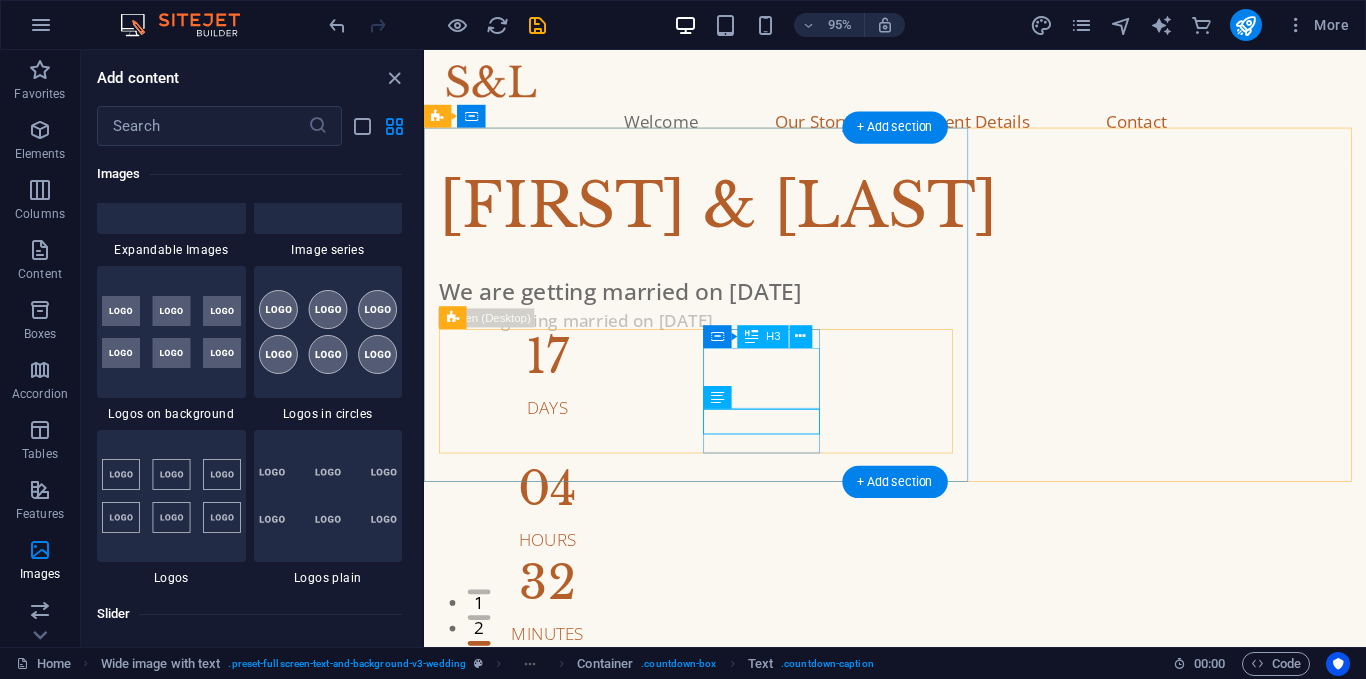 click on "32" at bounding box center [554, 611] 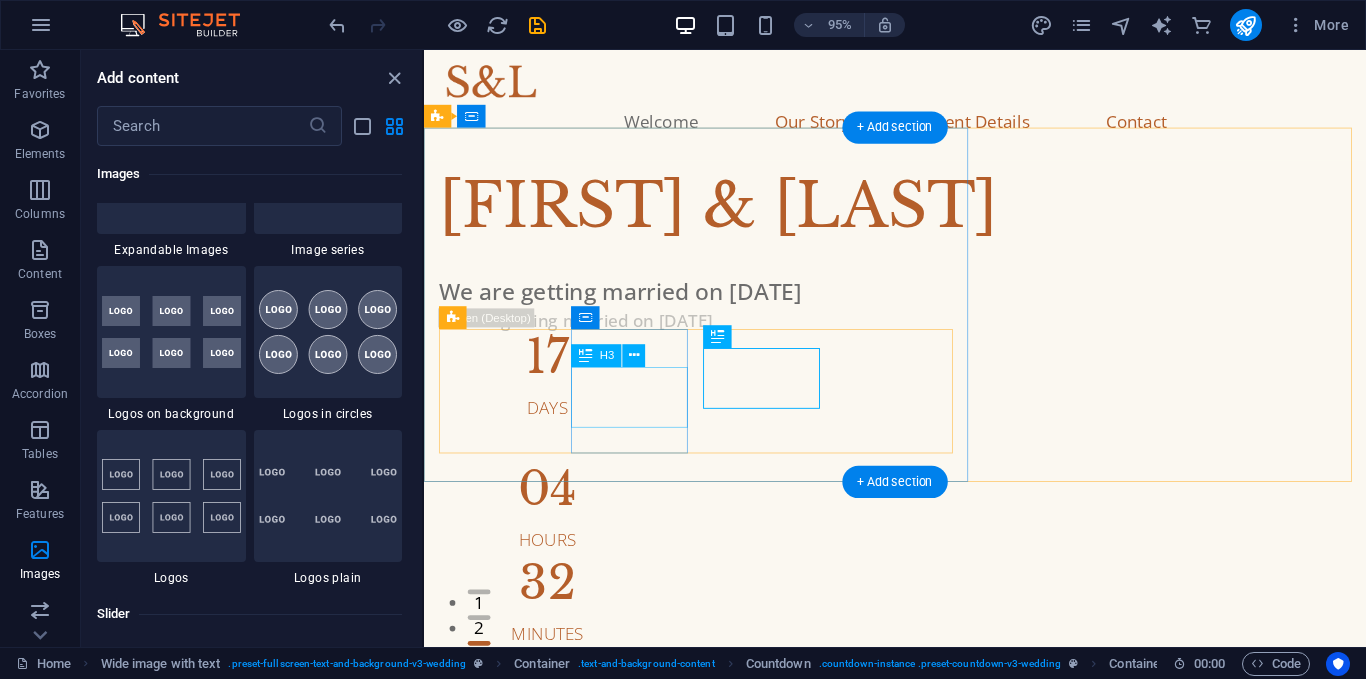 click on "04" at bounding box center (554, 512) 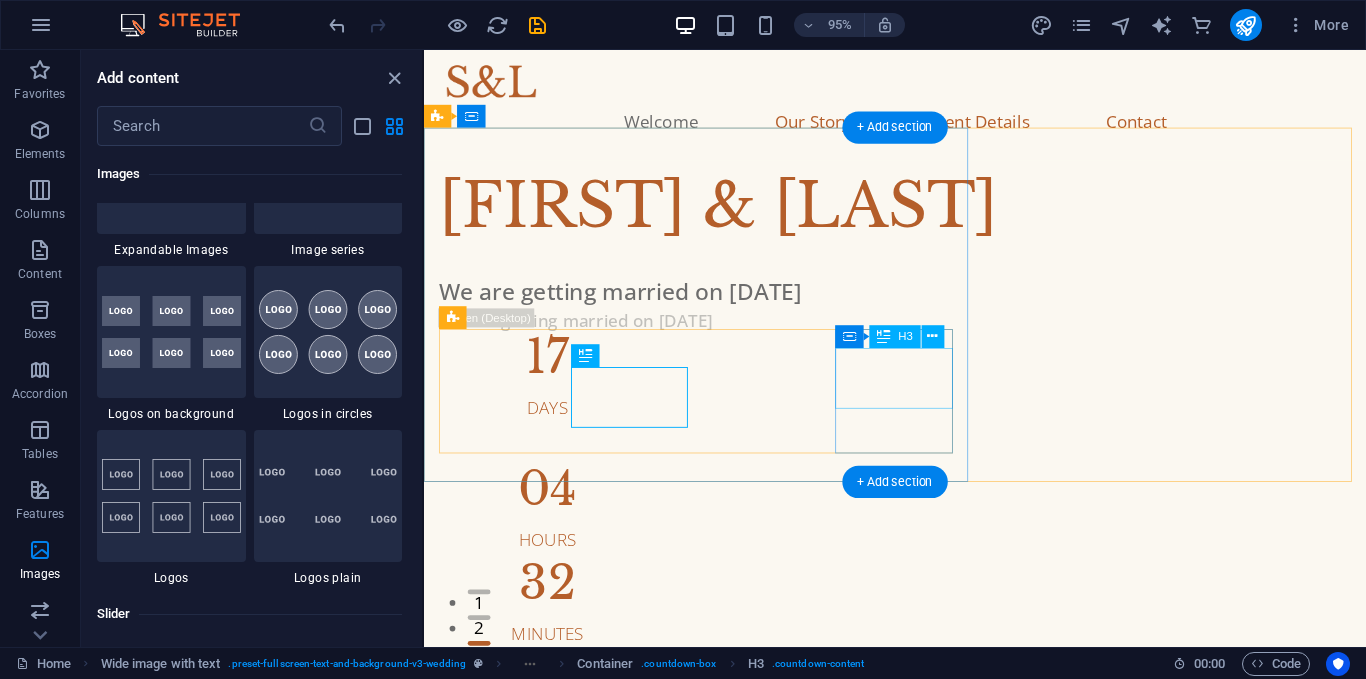 click on "35" at bounding box center [554, 710] 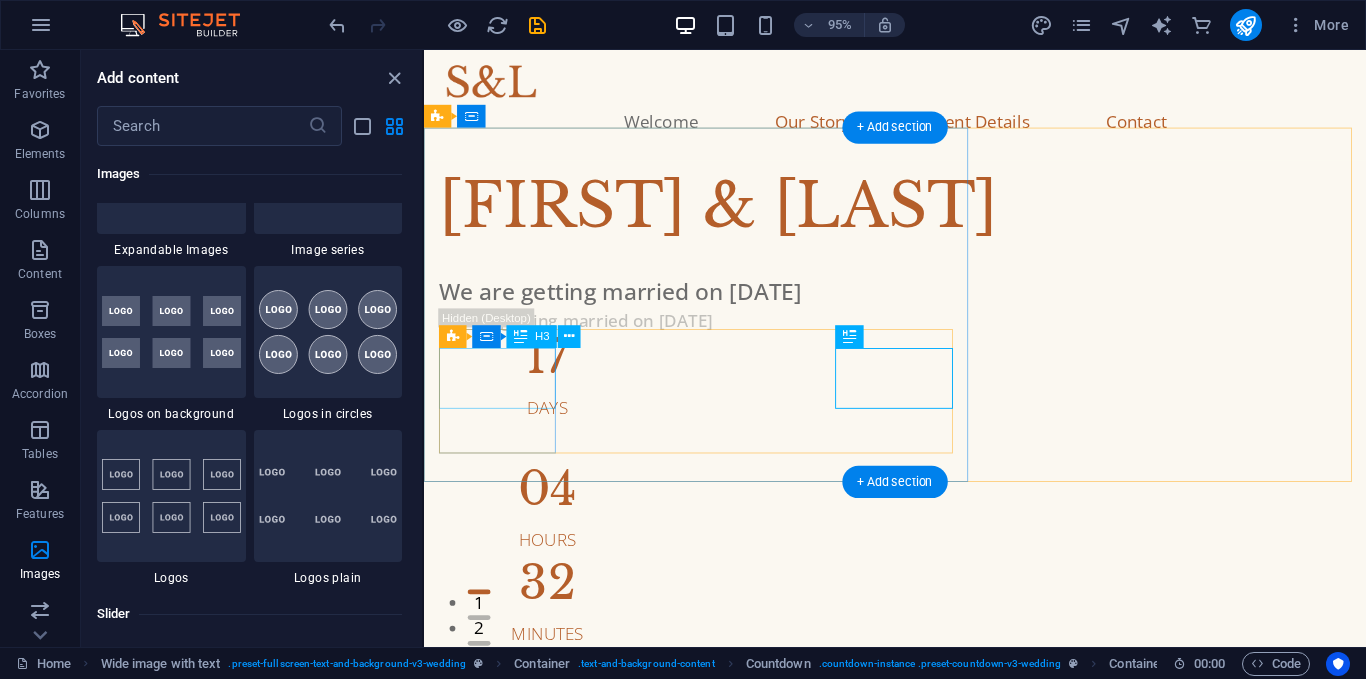 click on "17" at bounding box center [554, 373] 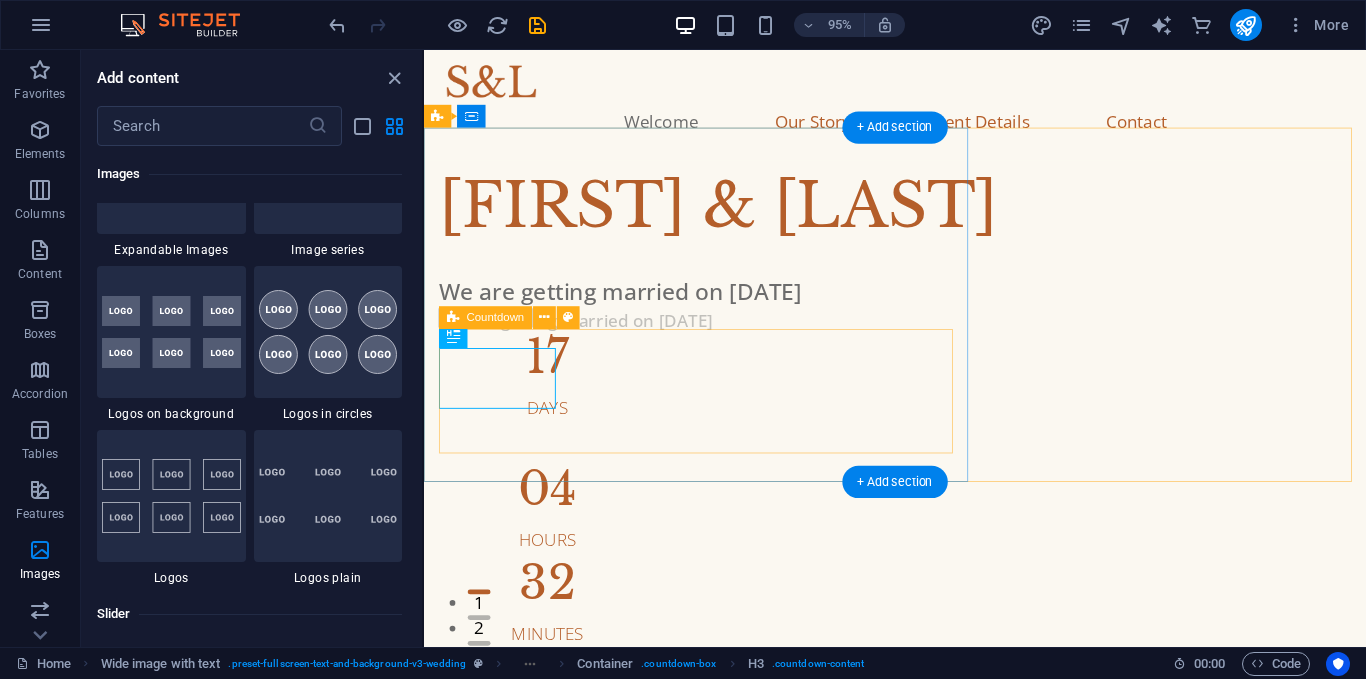 click on "[DAYS] [HOURS] [MINUTES] [SECONDS]" at bounding box center [920, 563] 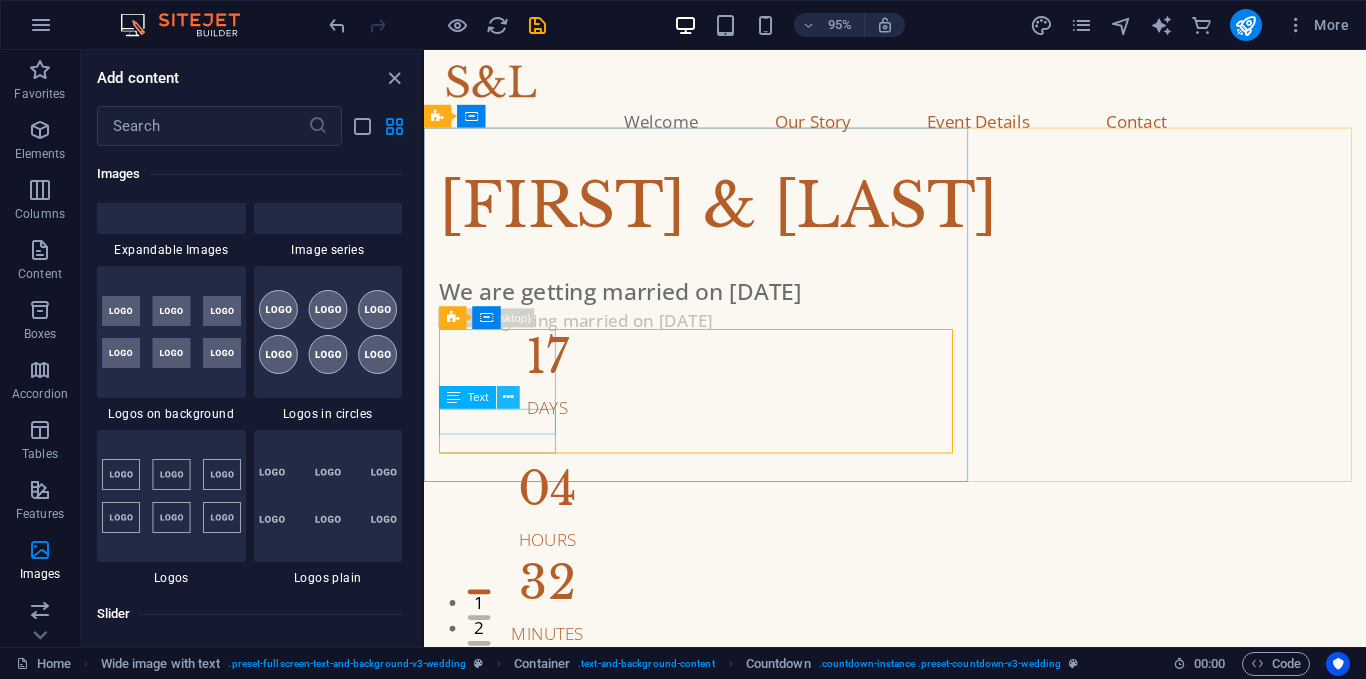 click at bounding box center (508, 398) 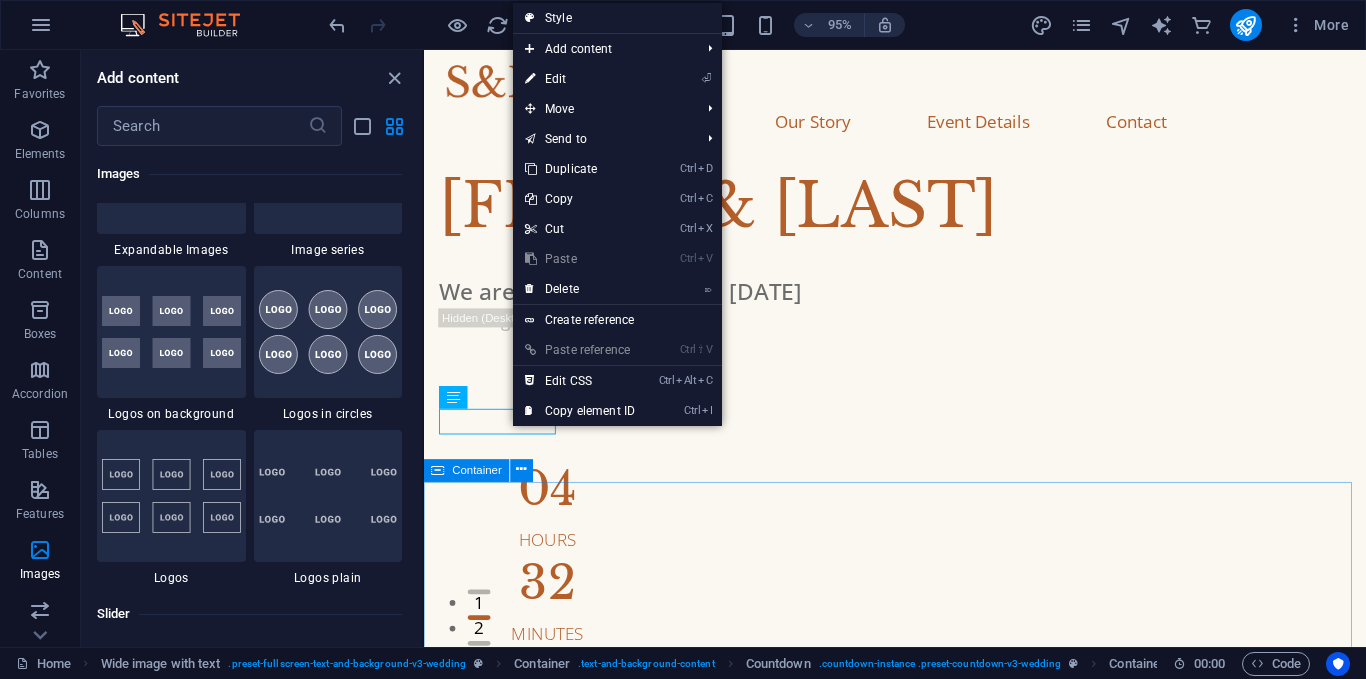 click on "Container" at bounding box center [485, 471] 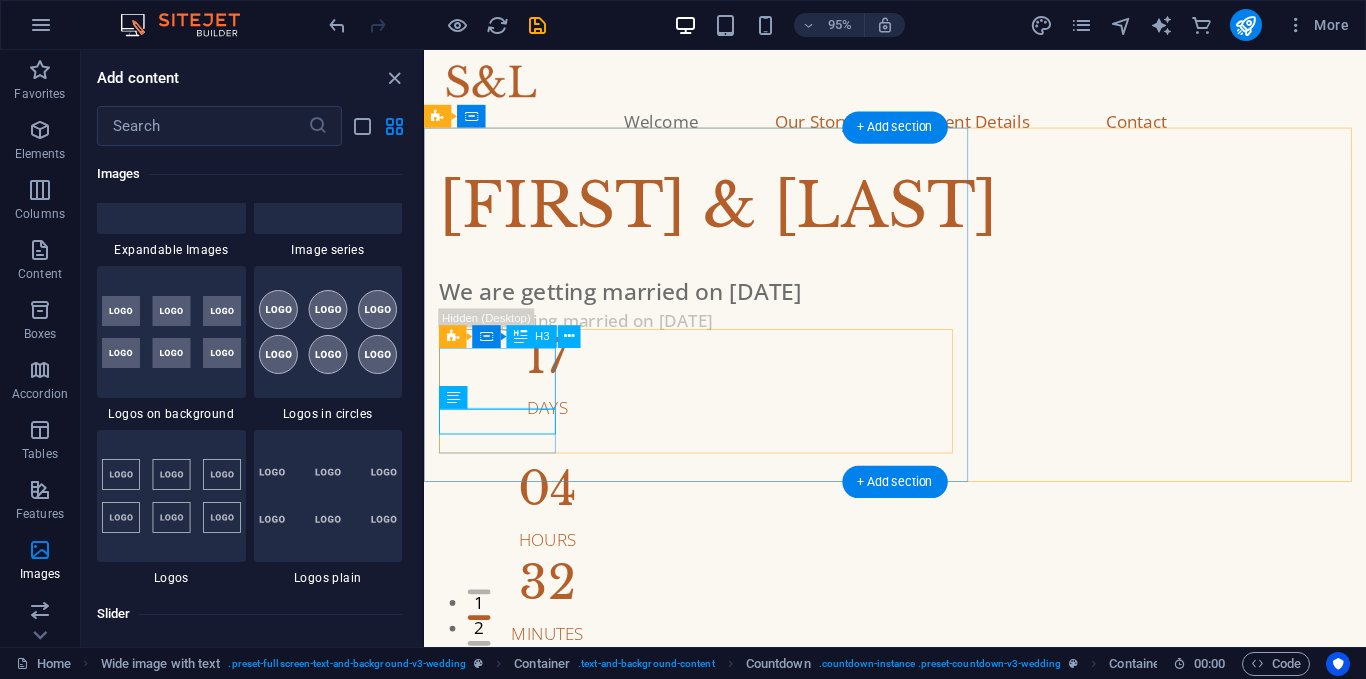 click on "17" at bounding box center (554, 373) 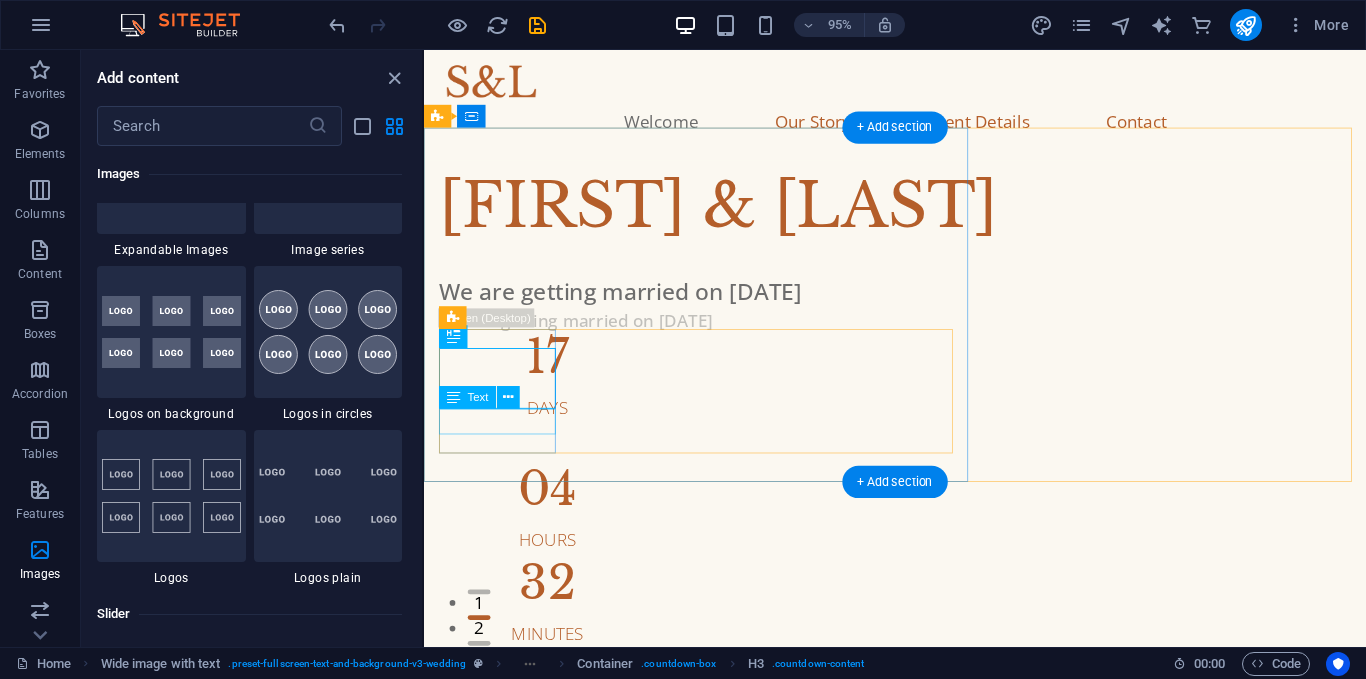 click on "Days" at bounding box center (554, 426) 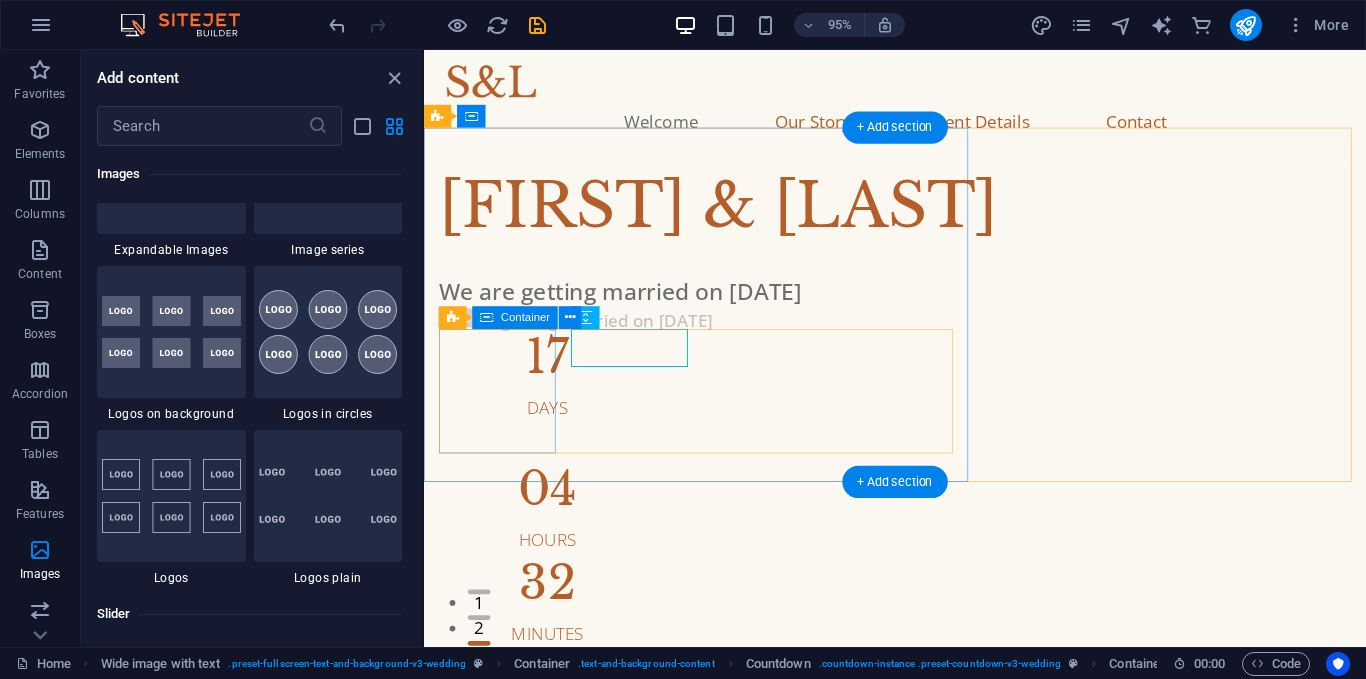 click on "[DAYS]" at bounding box center [554, 394] 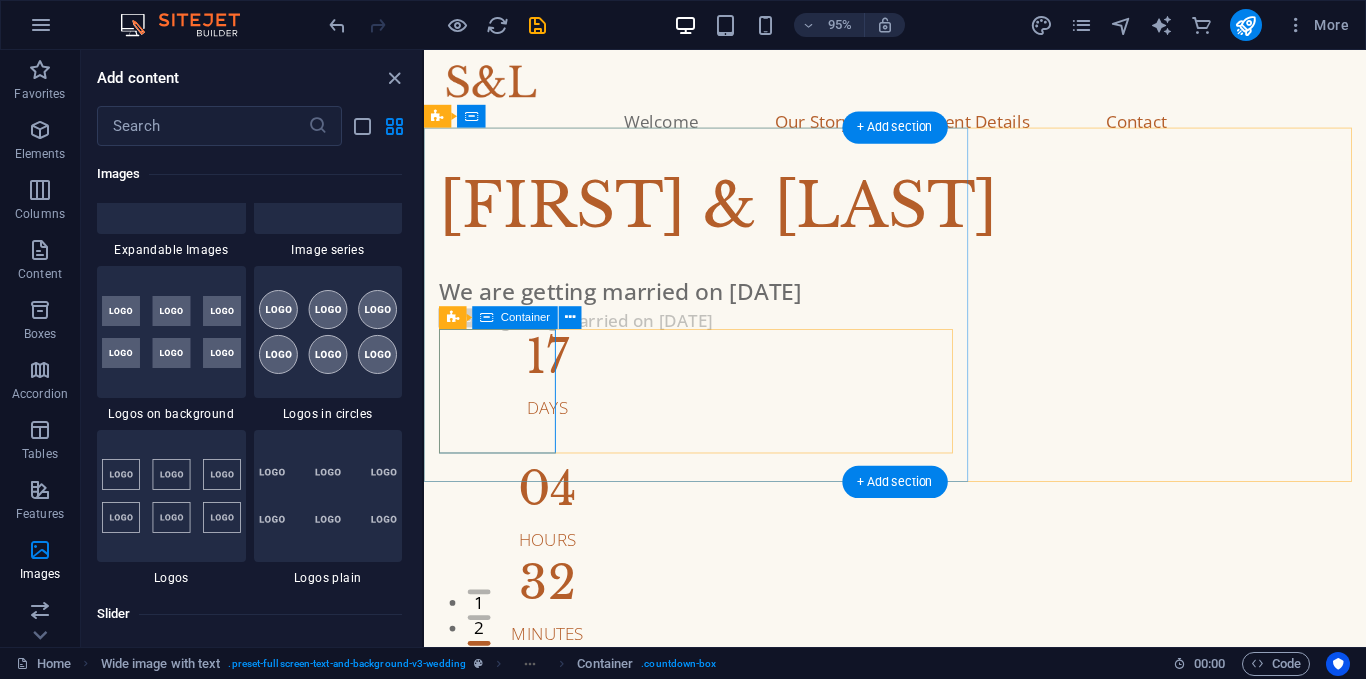 click on "[DAYS]" at bounding box center (554, 394) 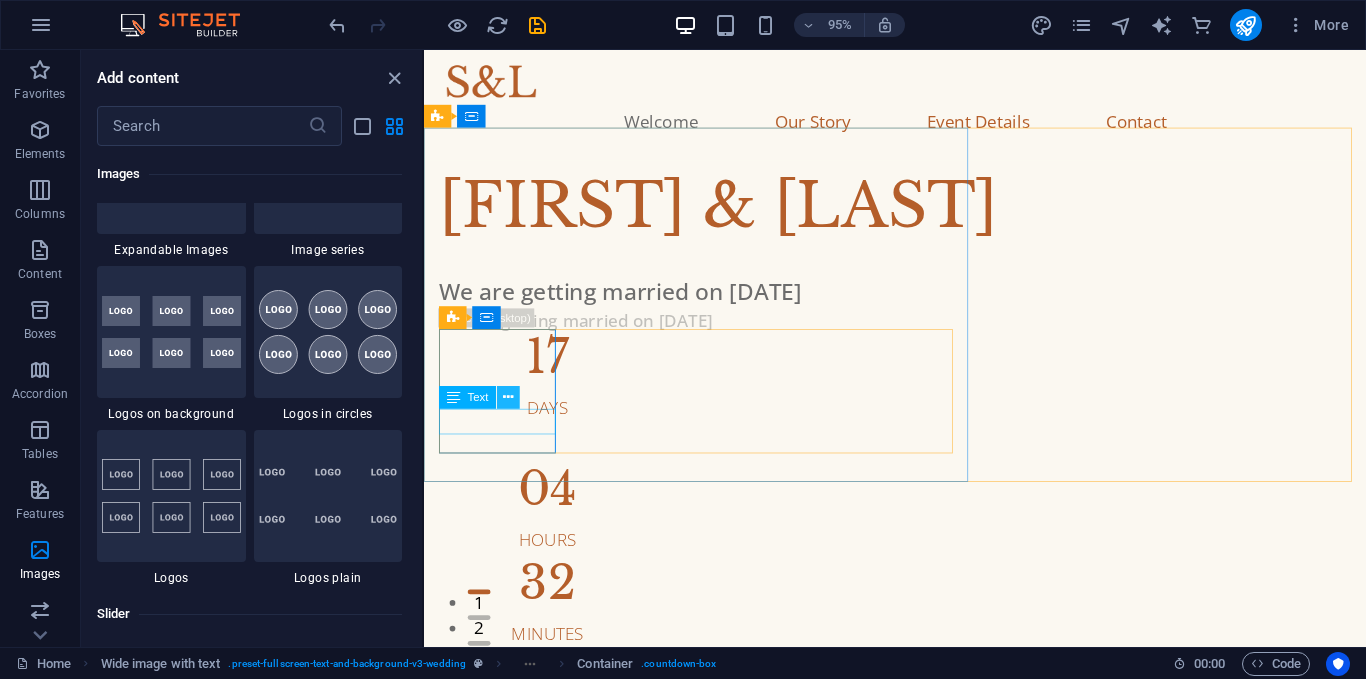 click at bounding box center (508, 398) 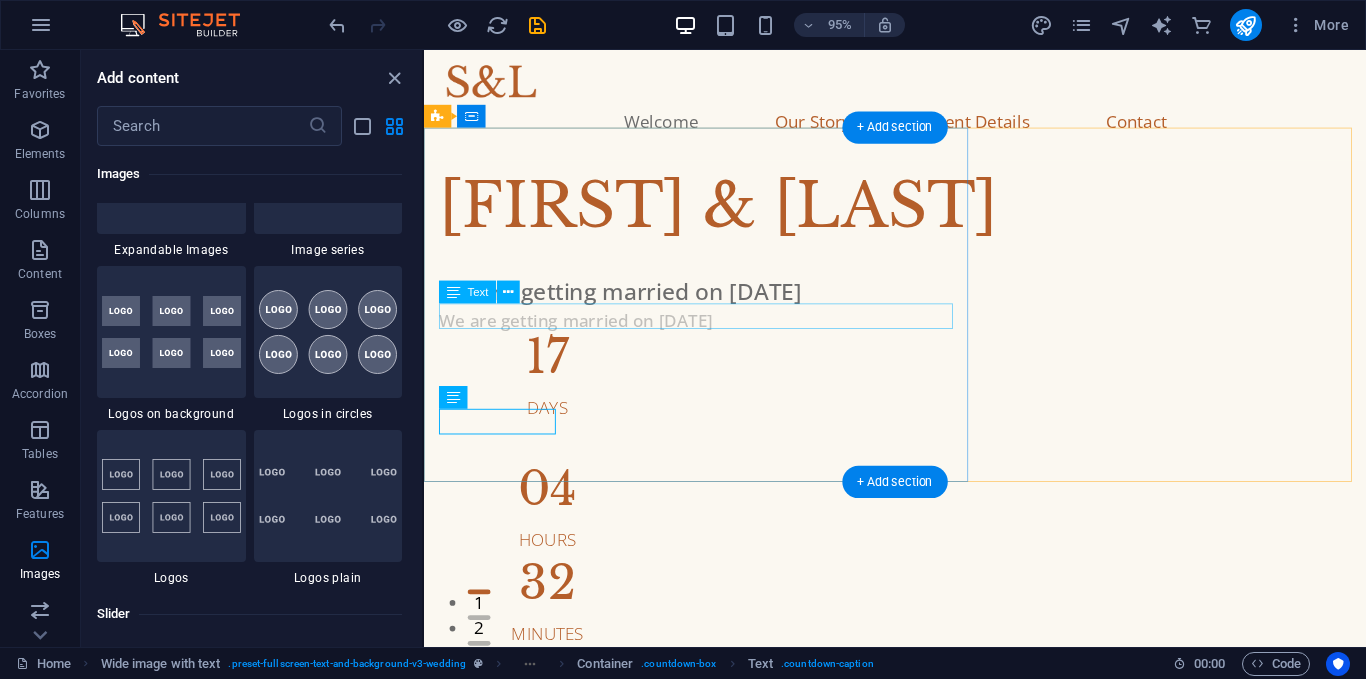 click on "We are getting married on [DATE]" at bounding box center [920, 335] 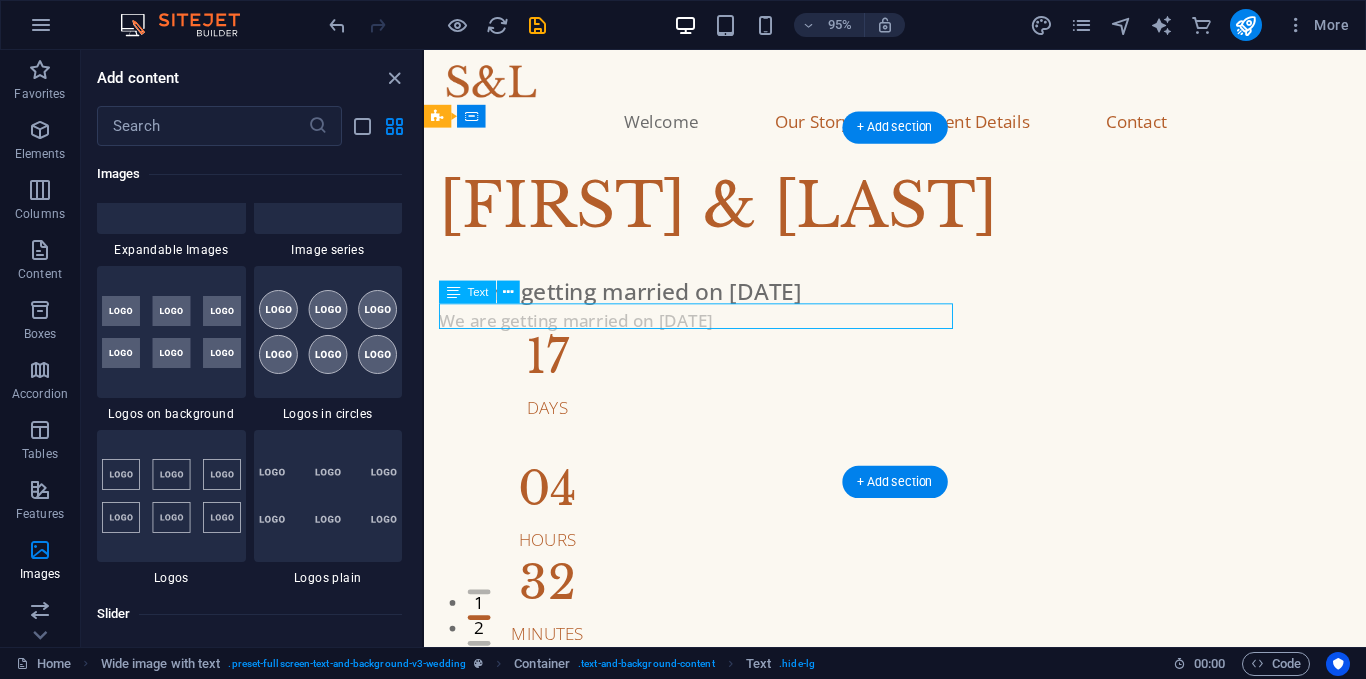 click on "We are getting married on [DATE]" at bounding box center [920, 335] 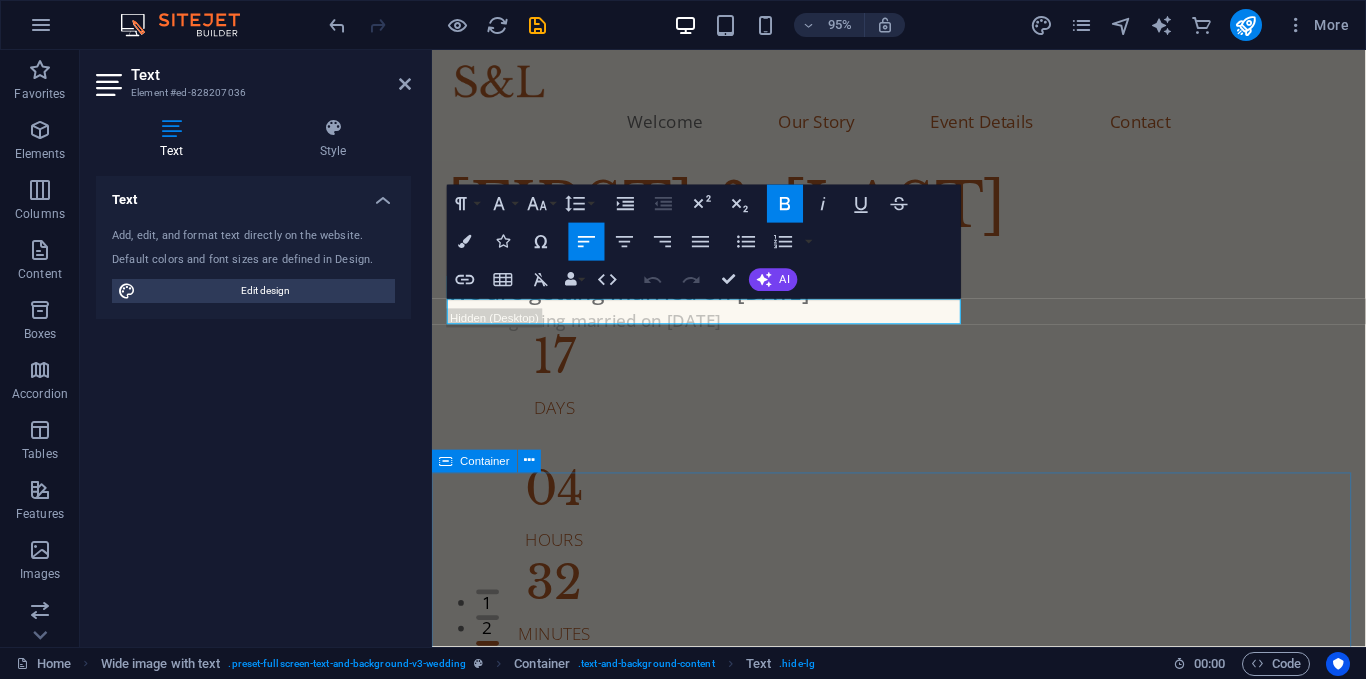 click on "Our Story [DATE] When we first met Lorem ipsum dolor sit amet, consectetur adipiscing elit, sed do eiusmod tempor incididunt ut. [DATE] Our first date Lorem ipsum dolor sit amet, consectetur adipiscing elit, sed do eiusmod tempor incididunt ut. [DATE] Marriage Proposal Lorem ipsum dolor sit amet, consectetur adipiscing elit, sed do eiusmod tempor incididunt ut. [DATE] Our Engagement Lorem ipsum dolor sit amet, consectetur adipiscing elit, sed do eiusmod tempor incididunt ut." at bounding box center [923, 2895] 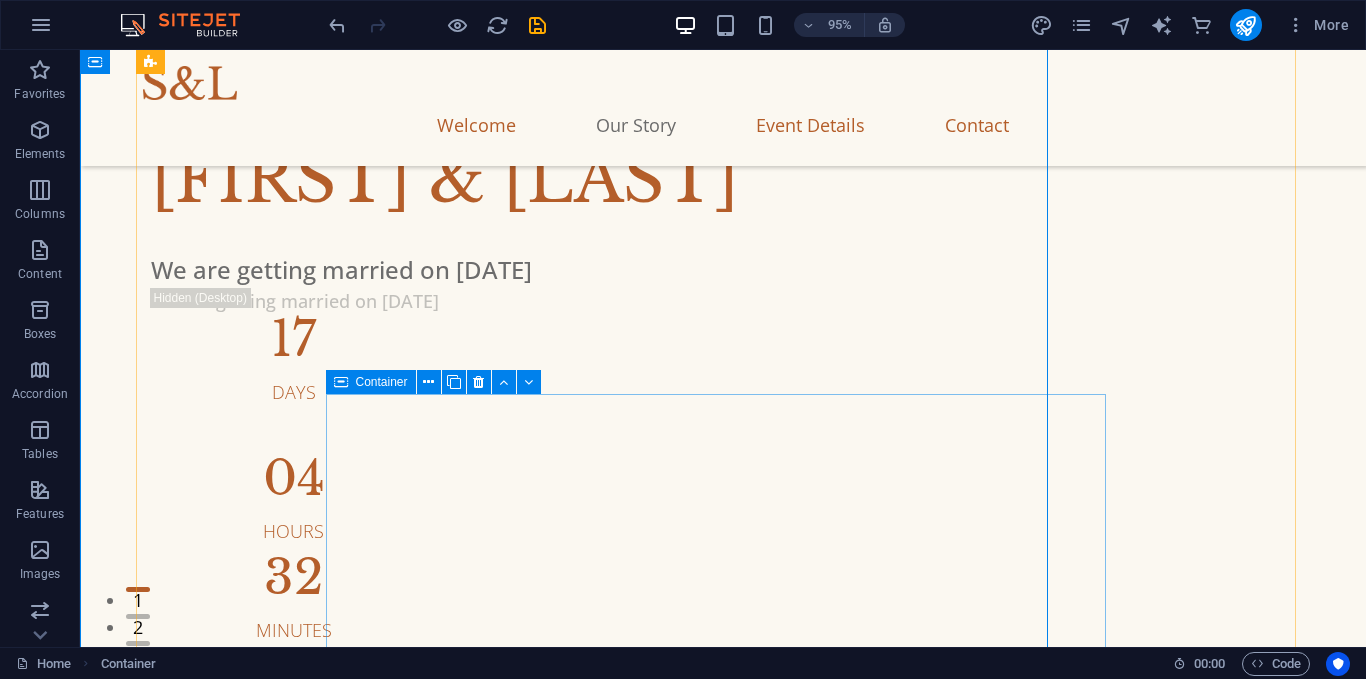 scroll, scrollTop: 1344, scrollLeft: 0, axis: vertical 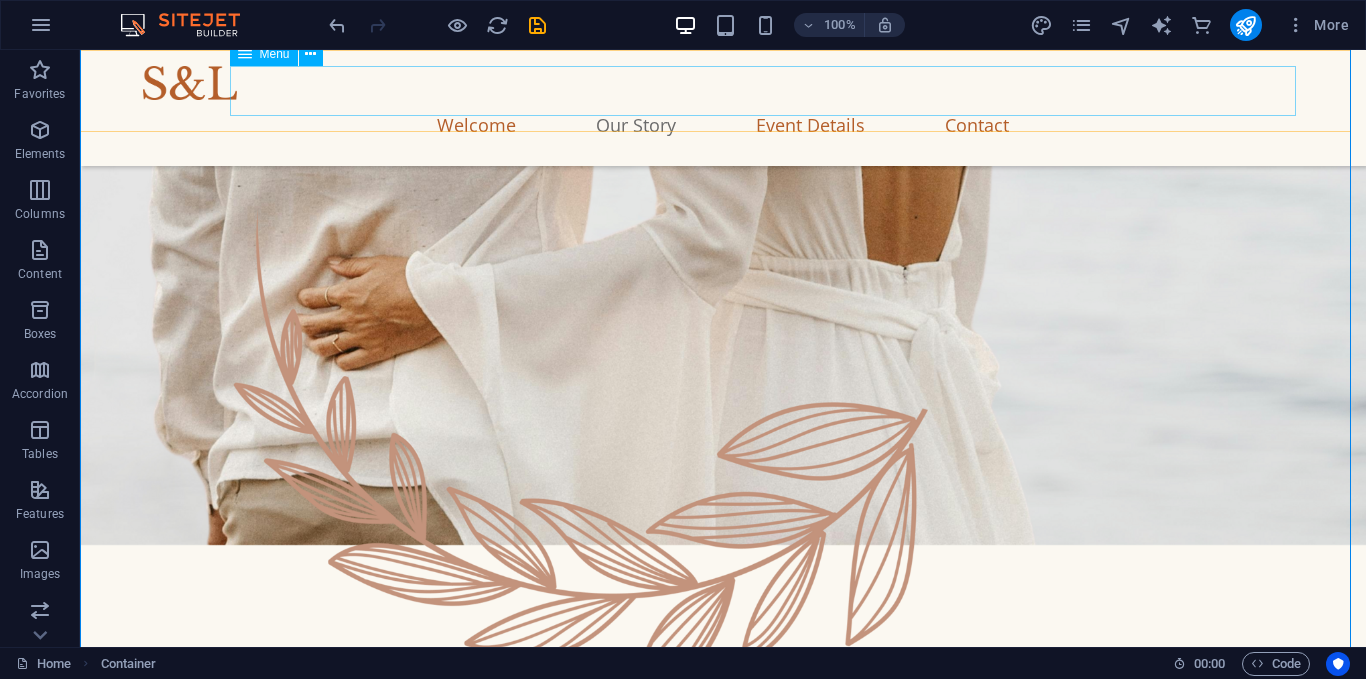 click on "Welcome Our Story Event Details Contact" at bounding box center (723, 125) 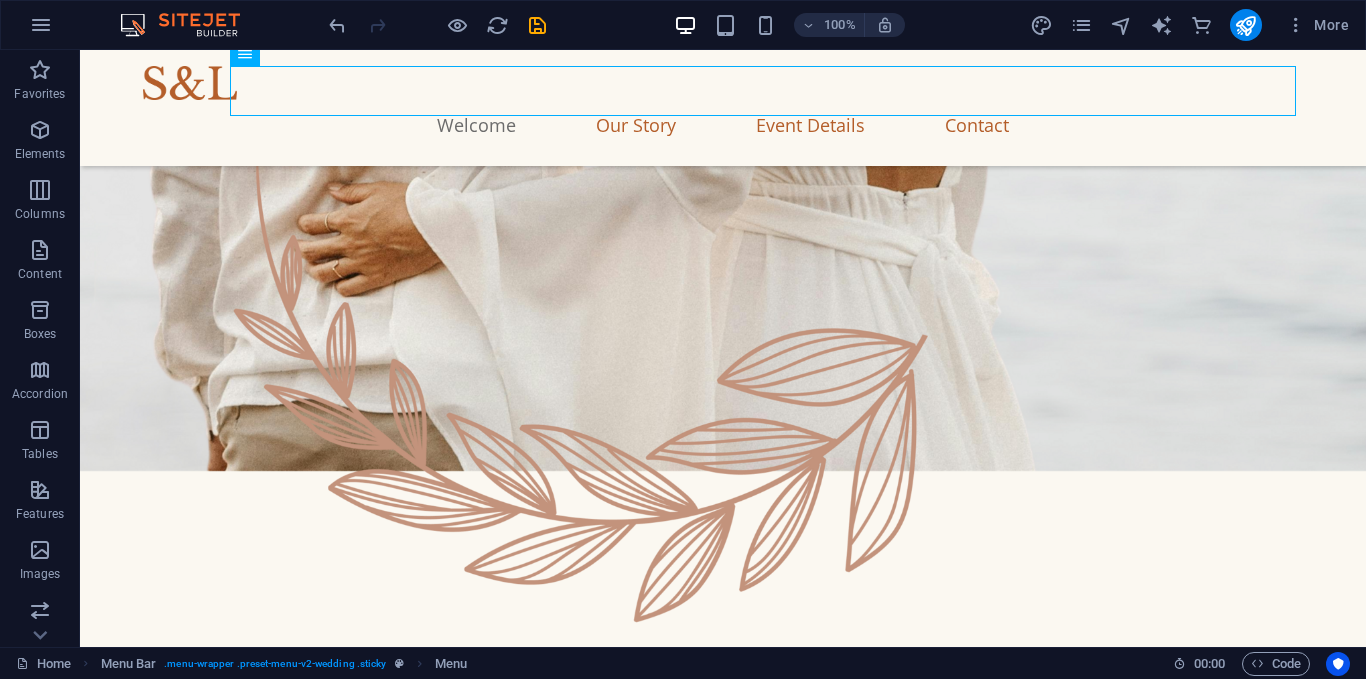scroll, scrollTop: 0, scrollLeft: 0, axis: both 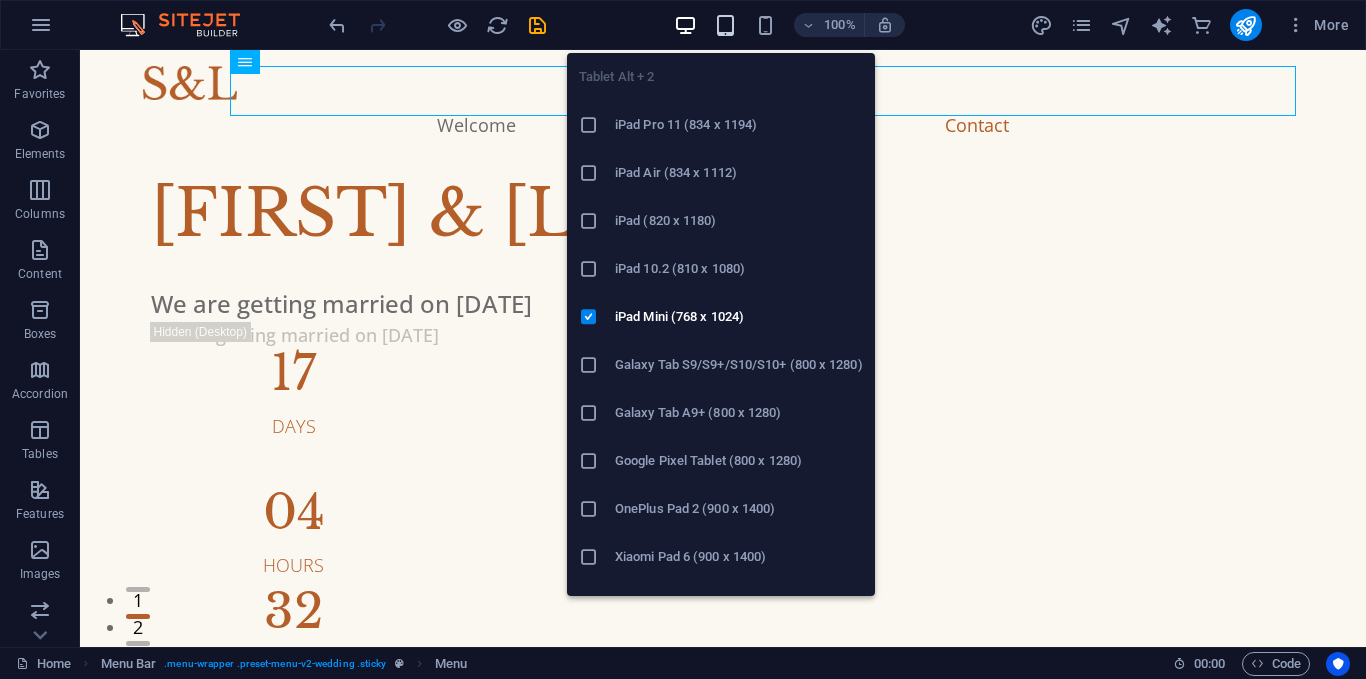 click at bounding box center (725, 25) 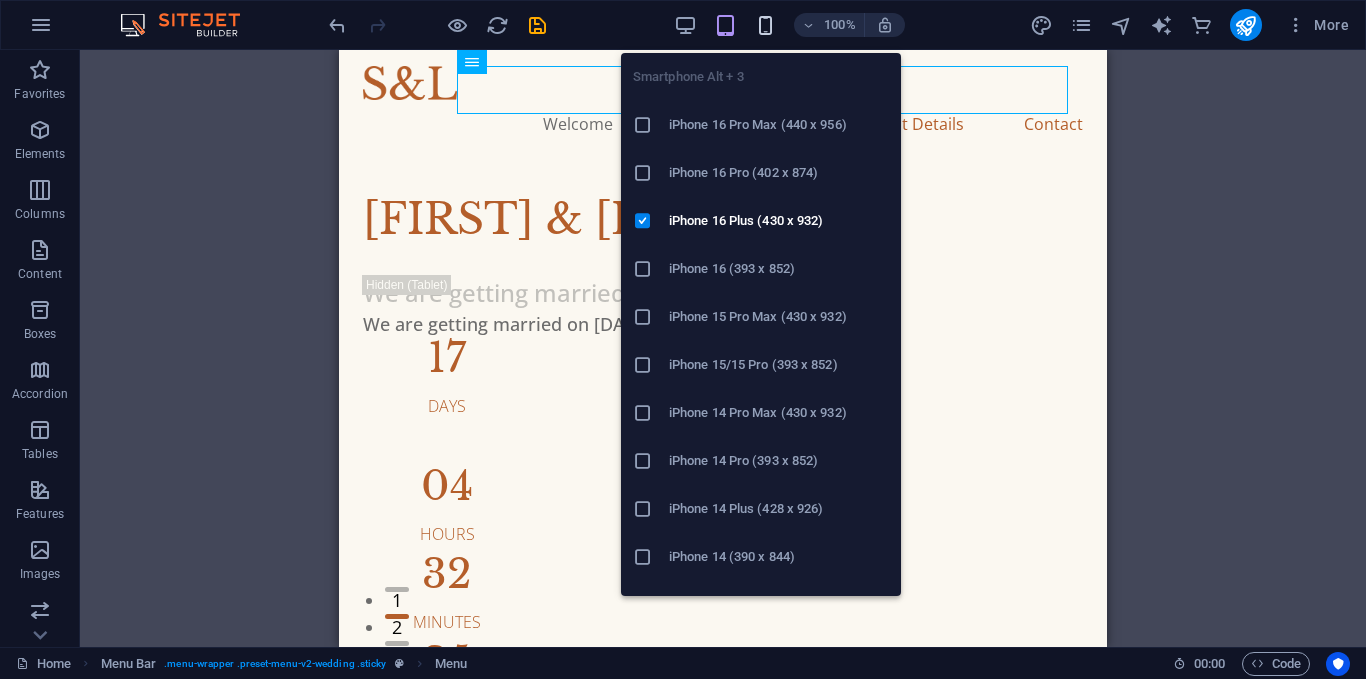 click at bounding box center [765, 25] 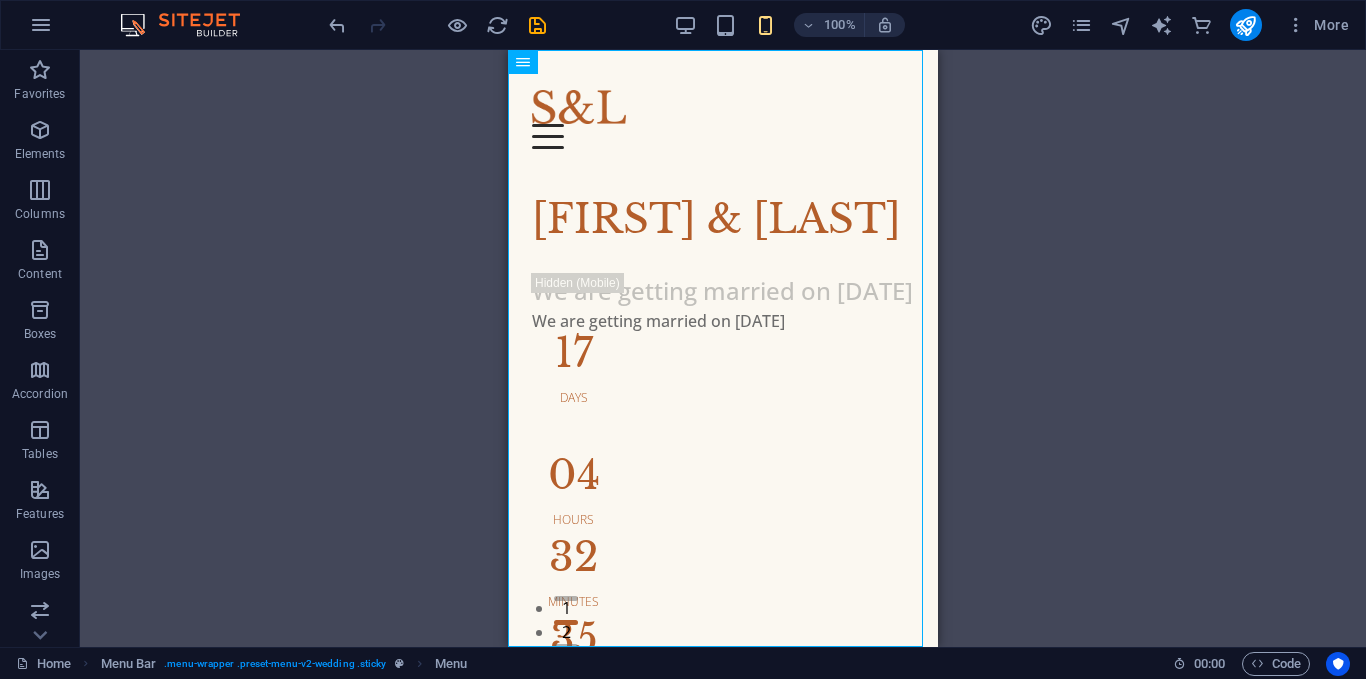 click on "Wide image with text   H1   Wide image with text   Wide image with text   Container   Container   Image   Container   Menu Bar   Logo   Menu Bar   Menu   Text   Text   Container   Spacer   Spacer   H3   Countdown   Countdown   Container   H3   Container   Container   H3   Container   Text   Container   H3   Container   Text   Text   Container   Text   Container   Timeline   Container   Image   Container   Container   Container   Image   Container" at bounding box center [723, 348] 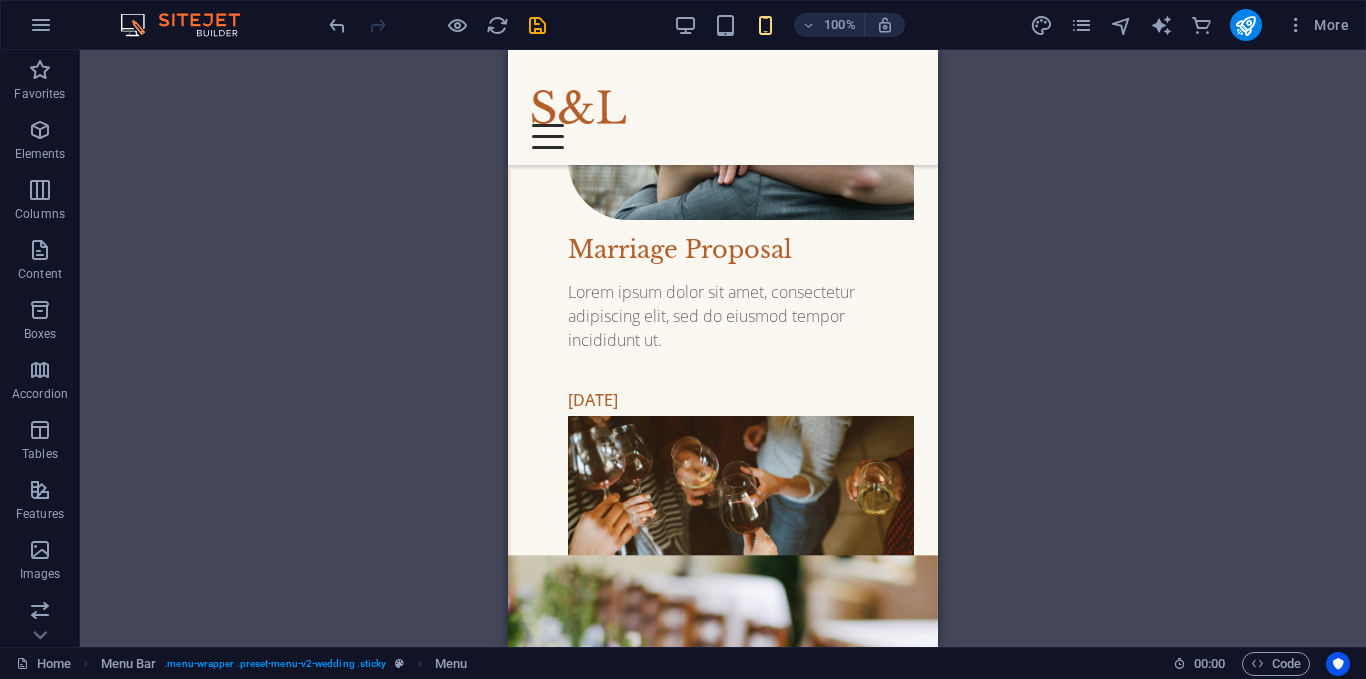 scroll, scrollTop: 0, scrollLeft: 0, axis: both 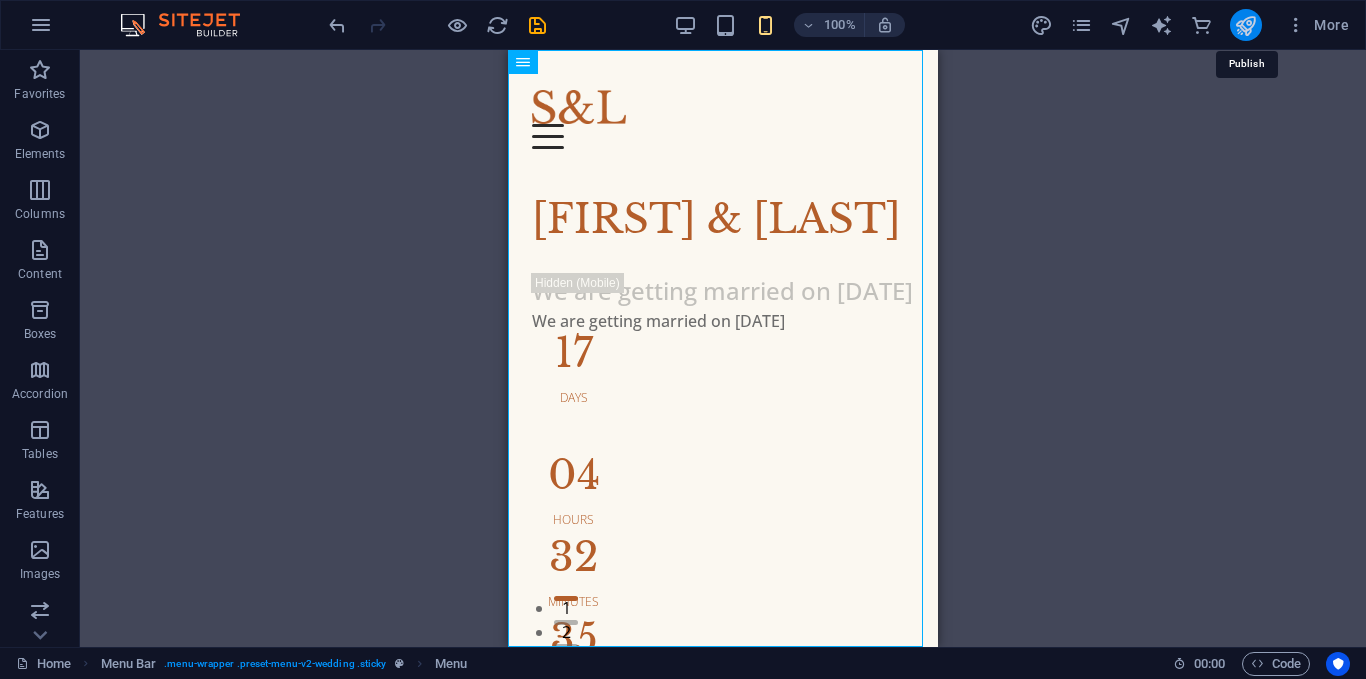 click at bounding box center (1245, 25) 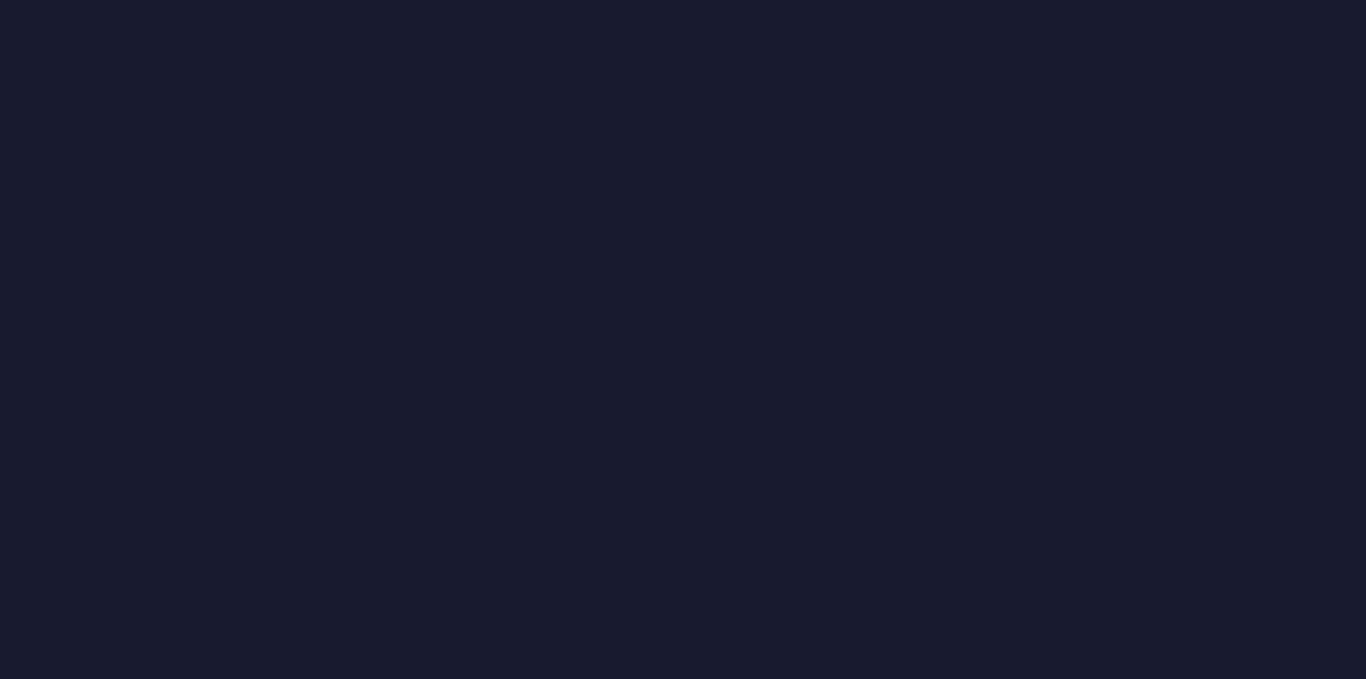 scroll, scrollTop: 0, scrollLeft: 0, axis: both 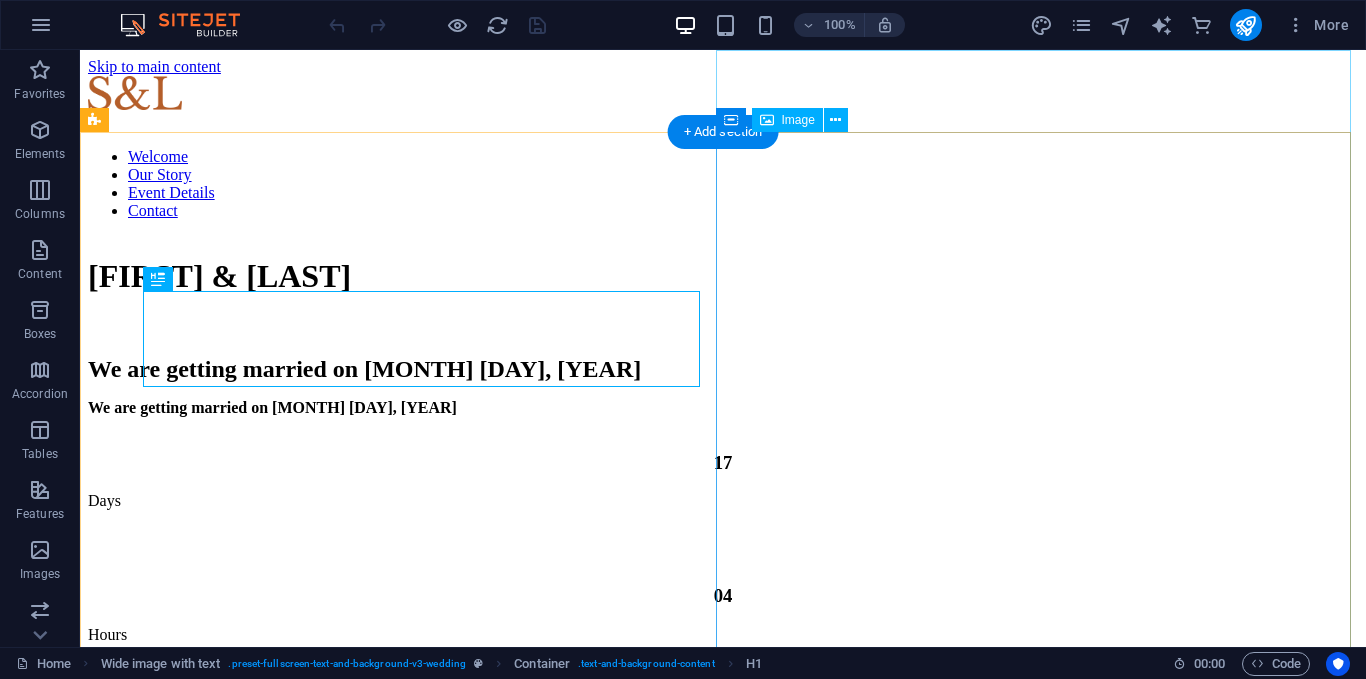 click at bounding box center [723, 1481] 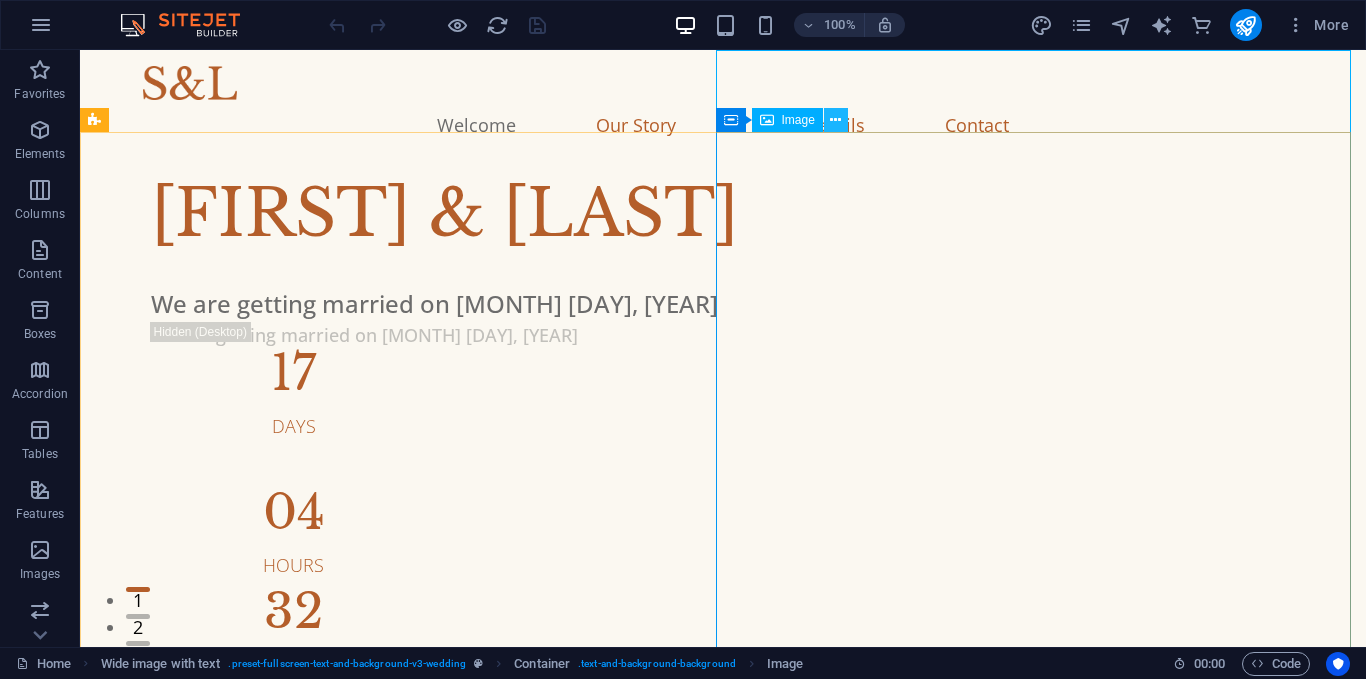 click at bounding box center [835, 120] 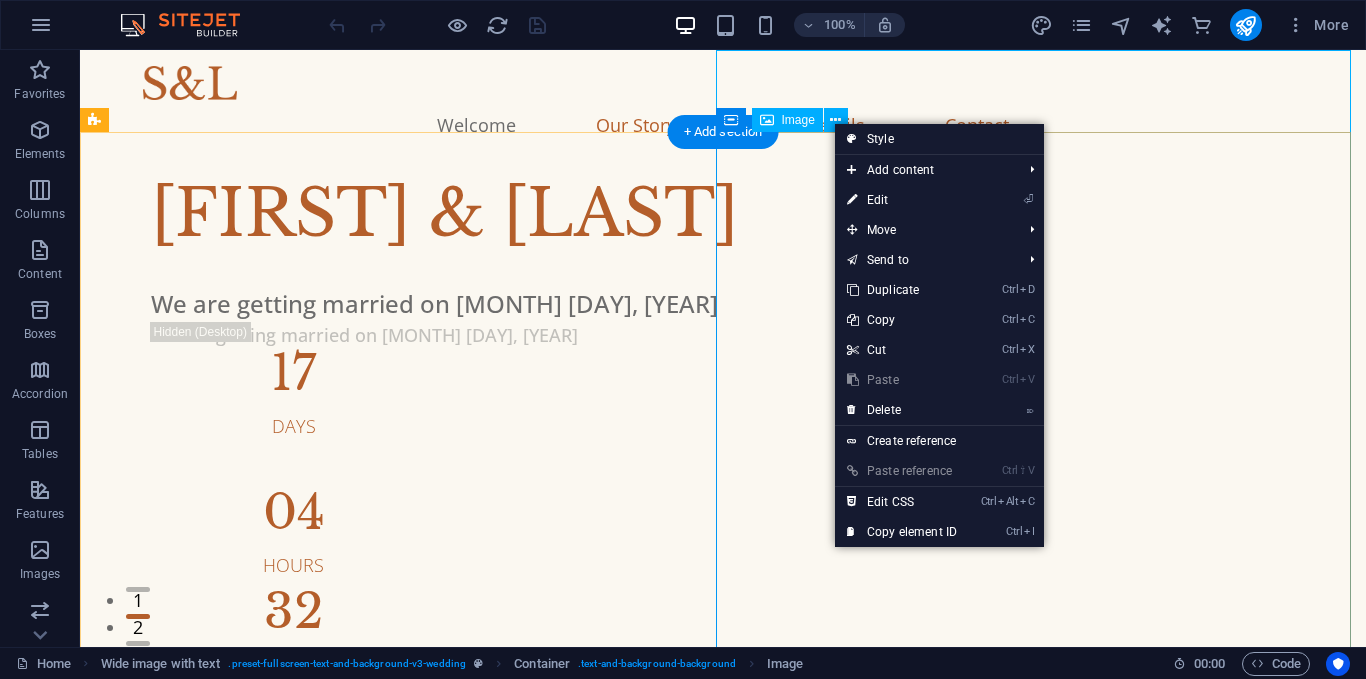click at bounding box center (723, 1418) 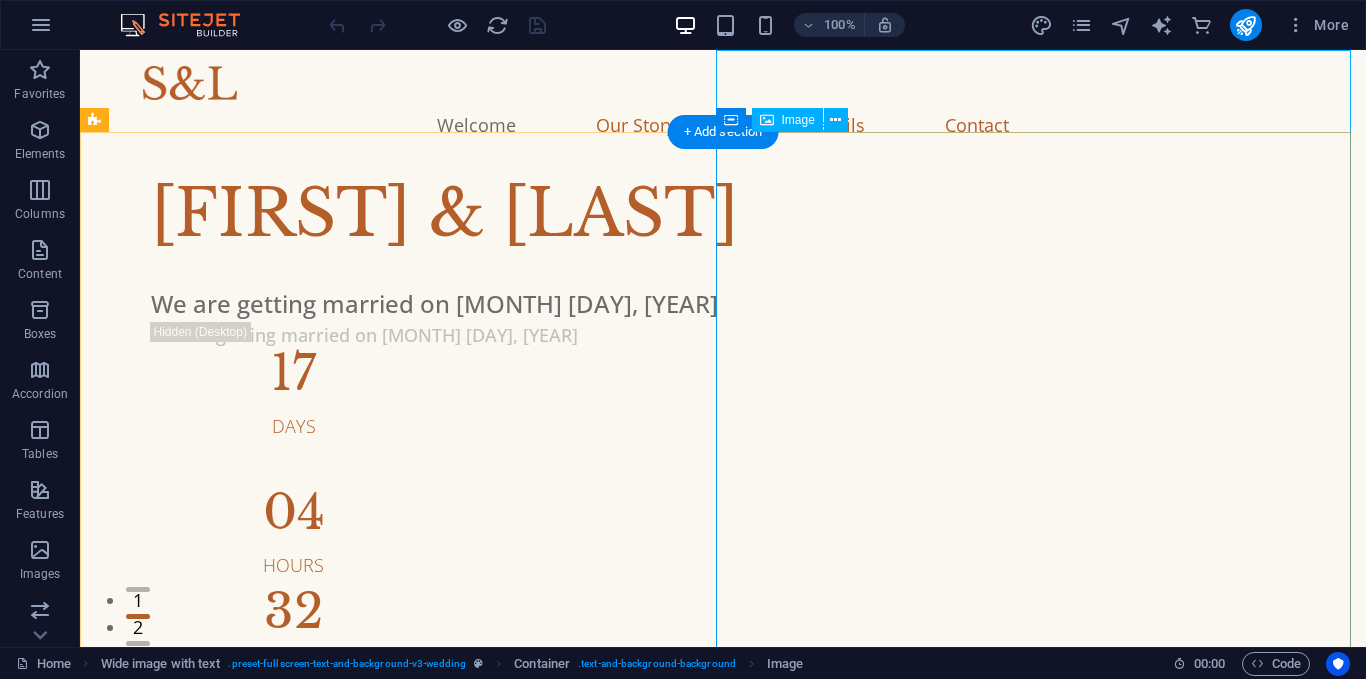 click at bounding box center [723, 1418] 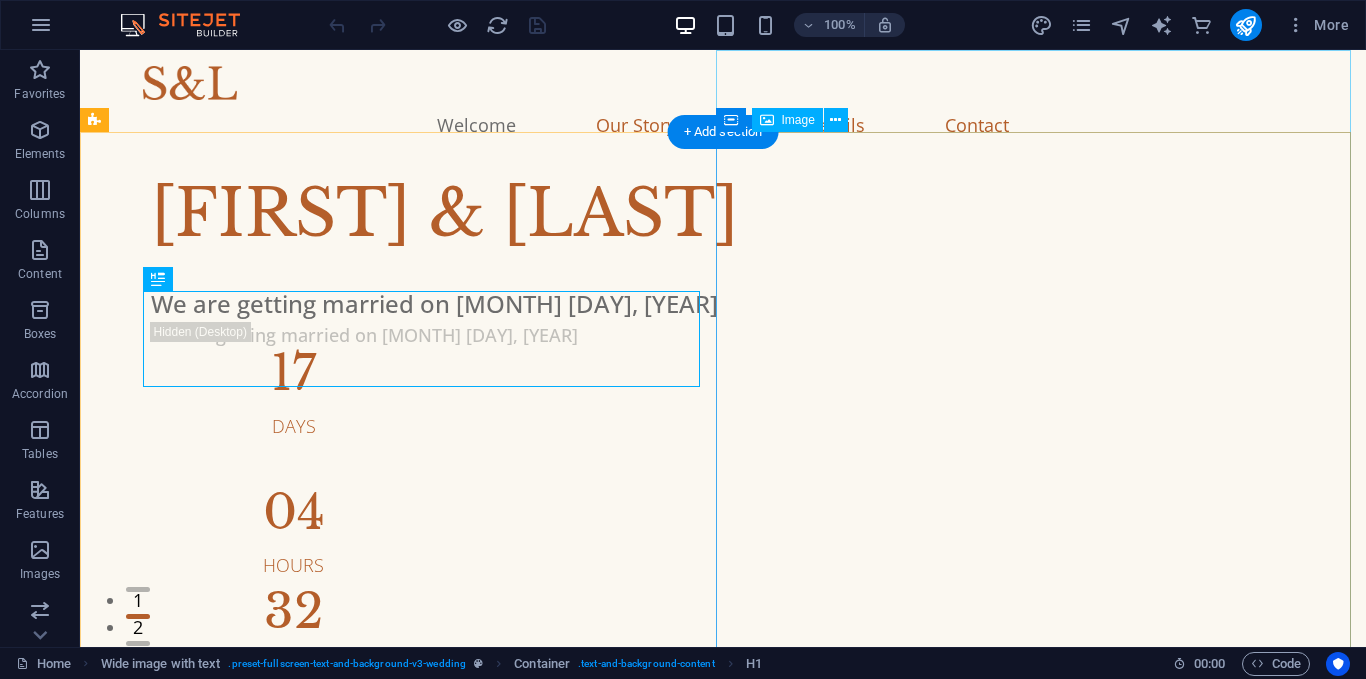 click at bounding box center (723, 1418) 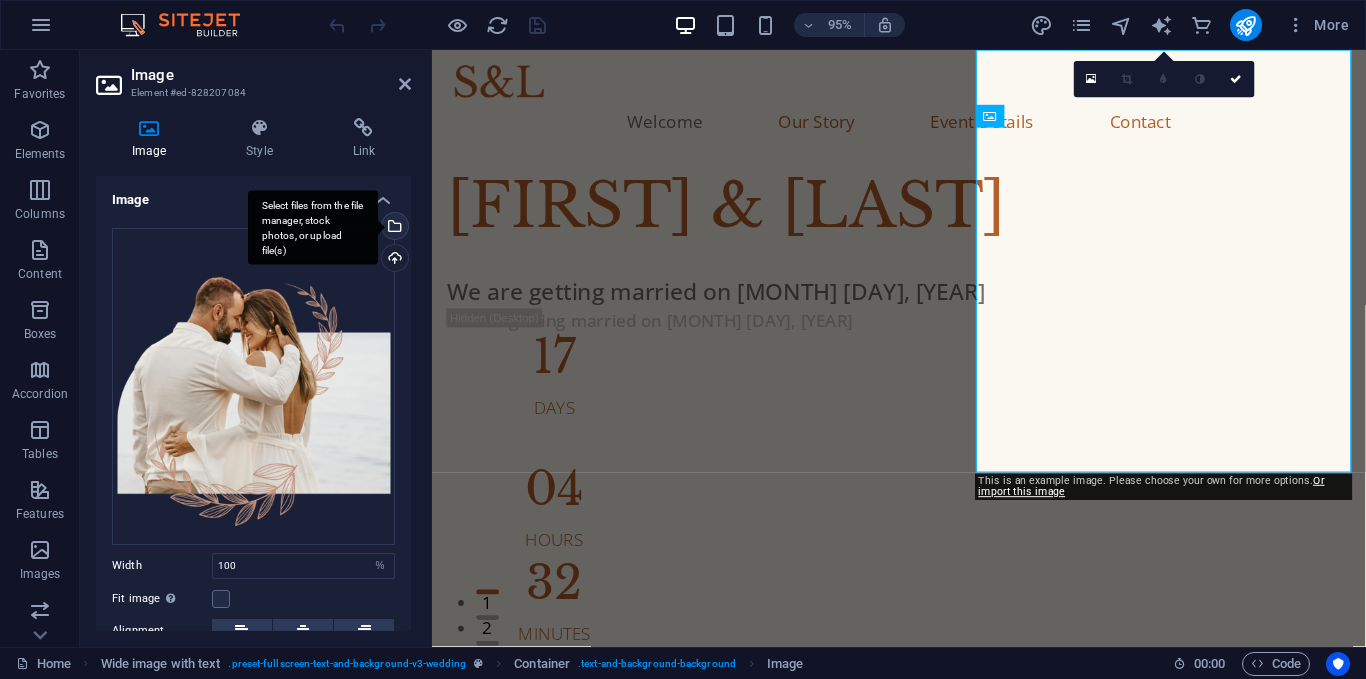 click on "Select files from the file manager, stock photos, or upload file(s)" at bounding box center [313, 227] 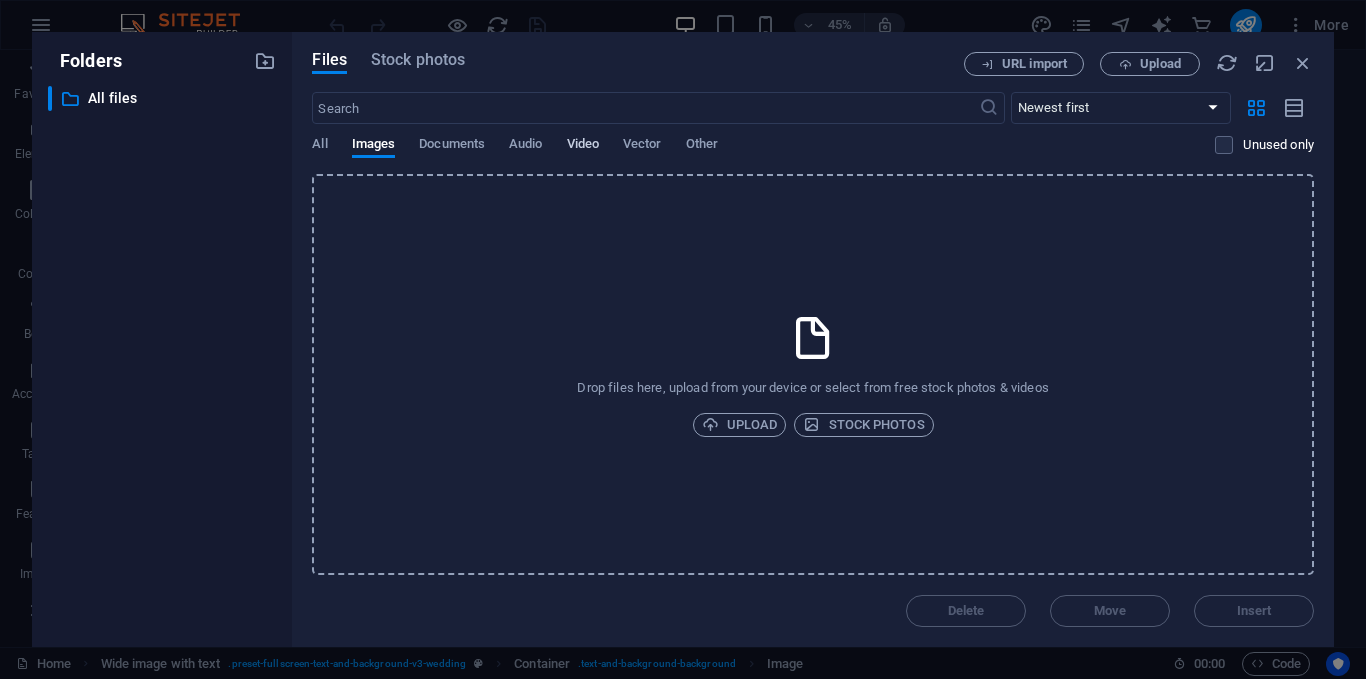 click on "Video" at bounding box center (583, 146) 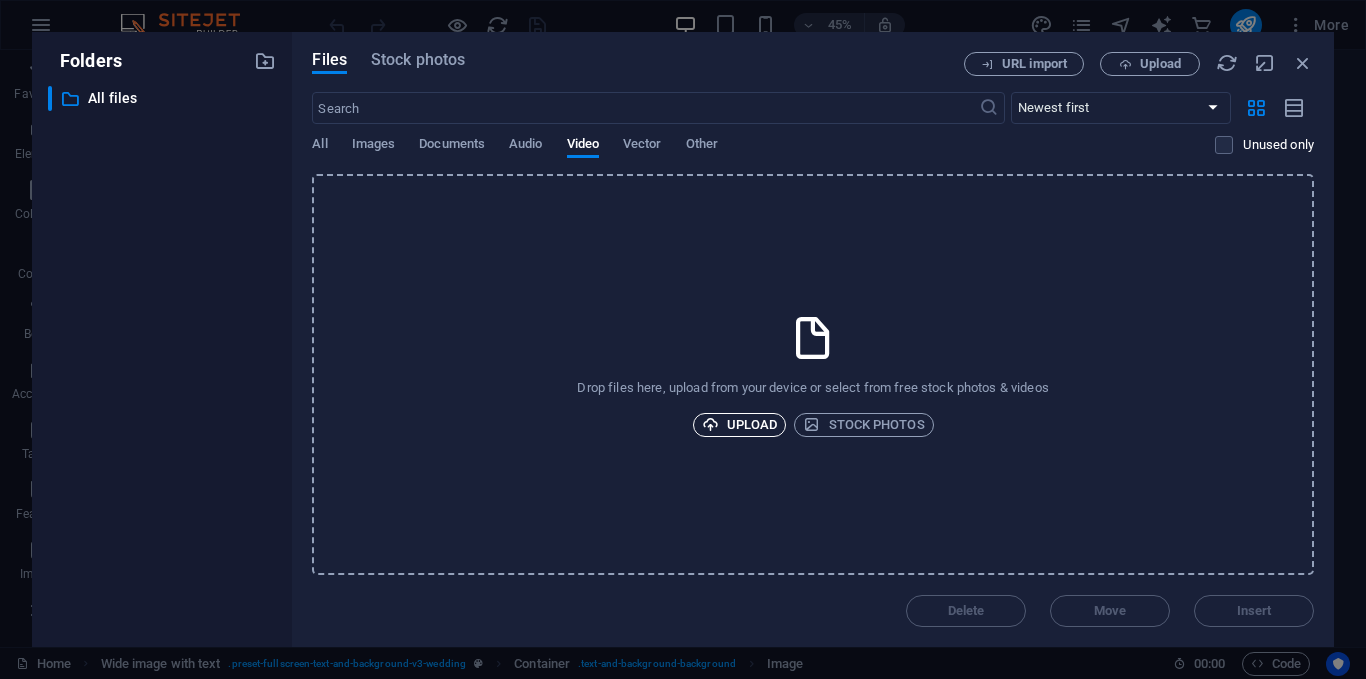 click on "Upload" at bounding box center [740, 425] 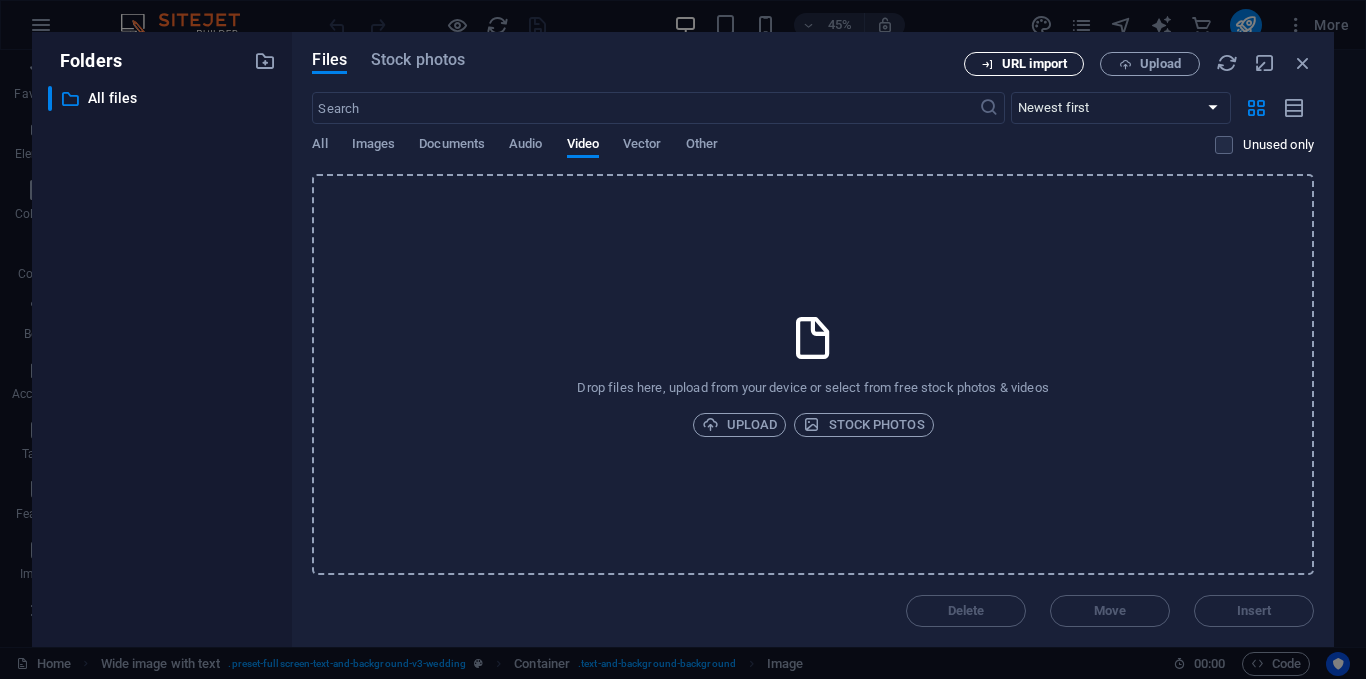 click on "URL import" at bounding box center (1034, 64) 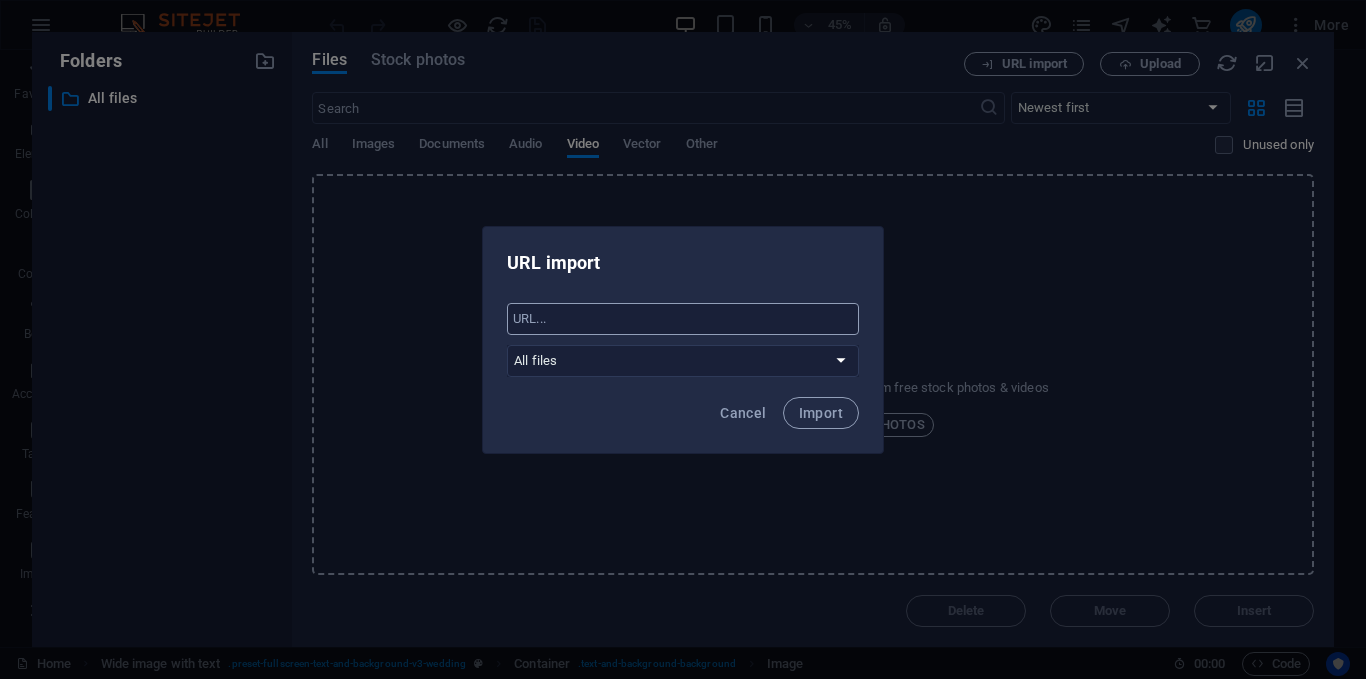 click at bounding box center [683, 319] 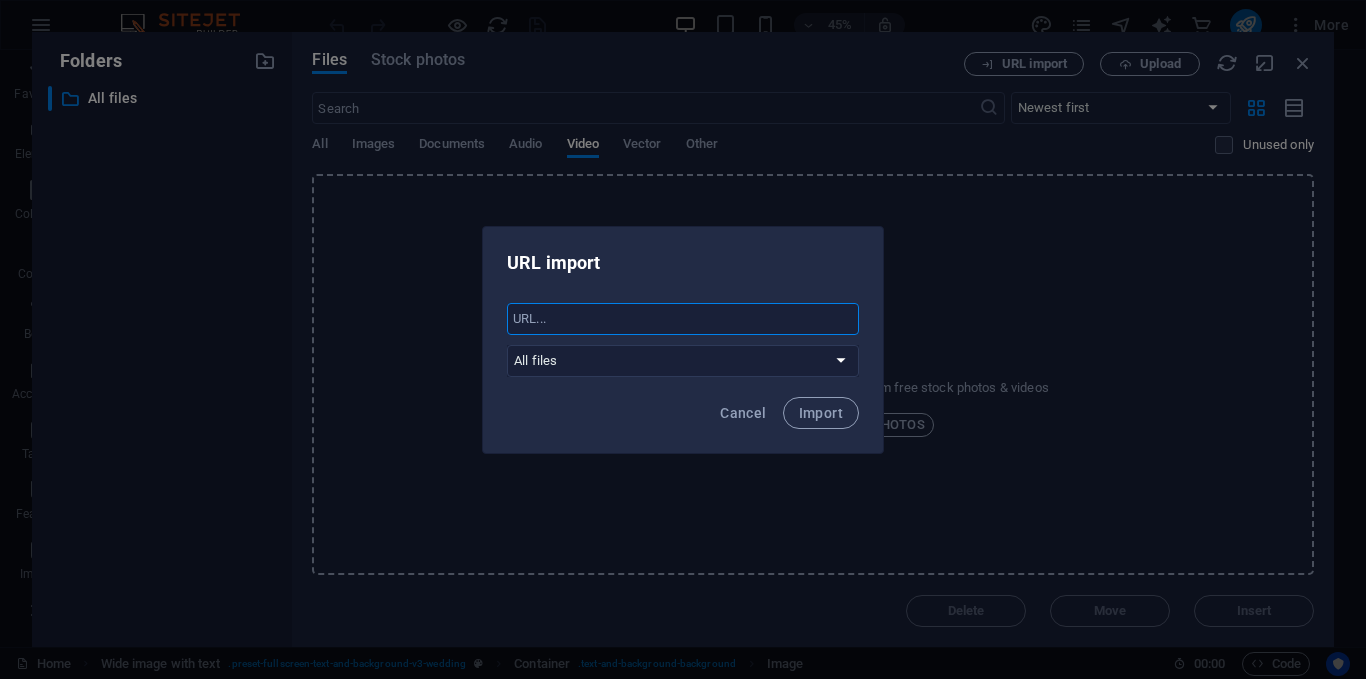 paste on "https://www.tiktok.com/@aycaaa023/video/7519485010840440069" 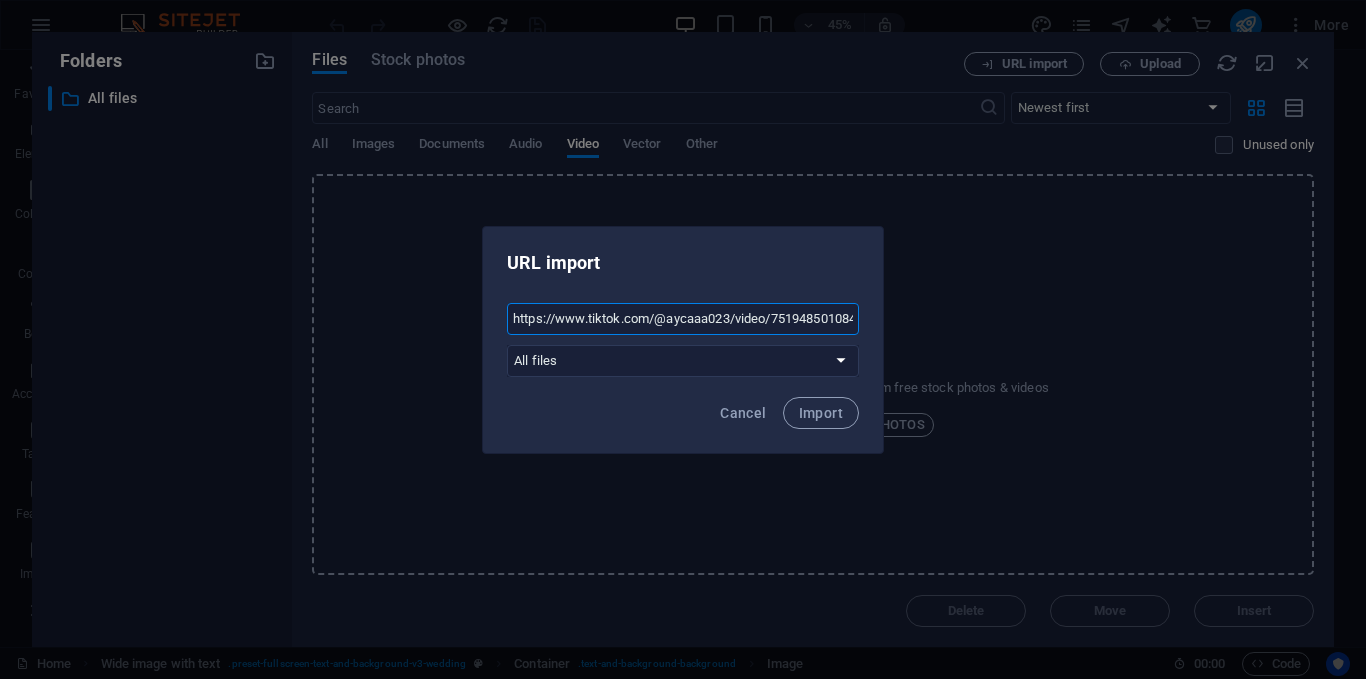 scroll, scrollTop: 0, scrollLeft: 64, axis: horizontal 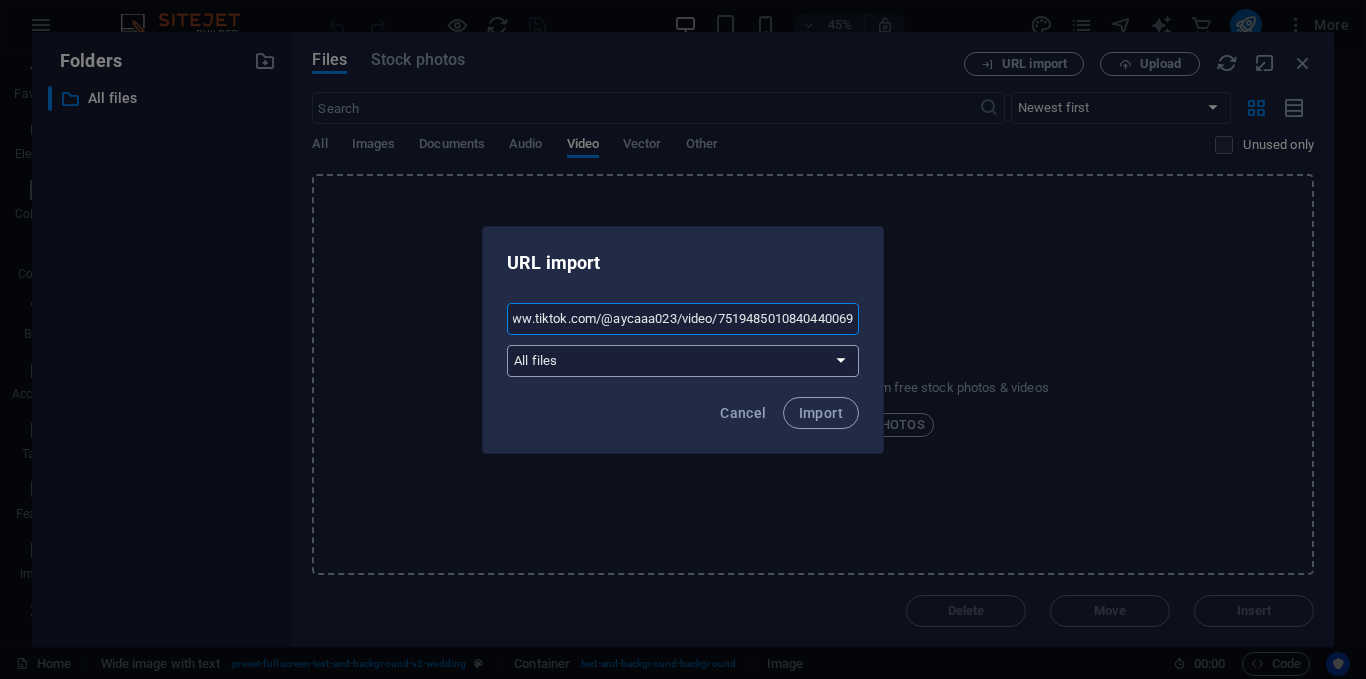 type on "https://www.tiktok.com/@aycaaa023/video/7519485010840440069" 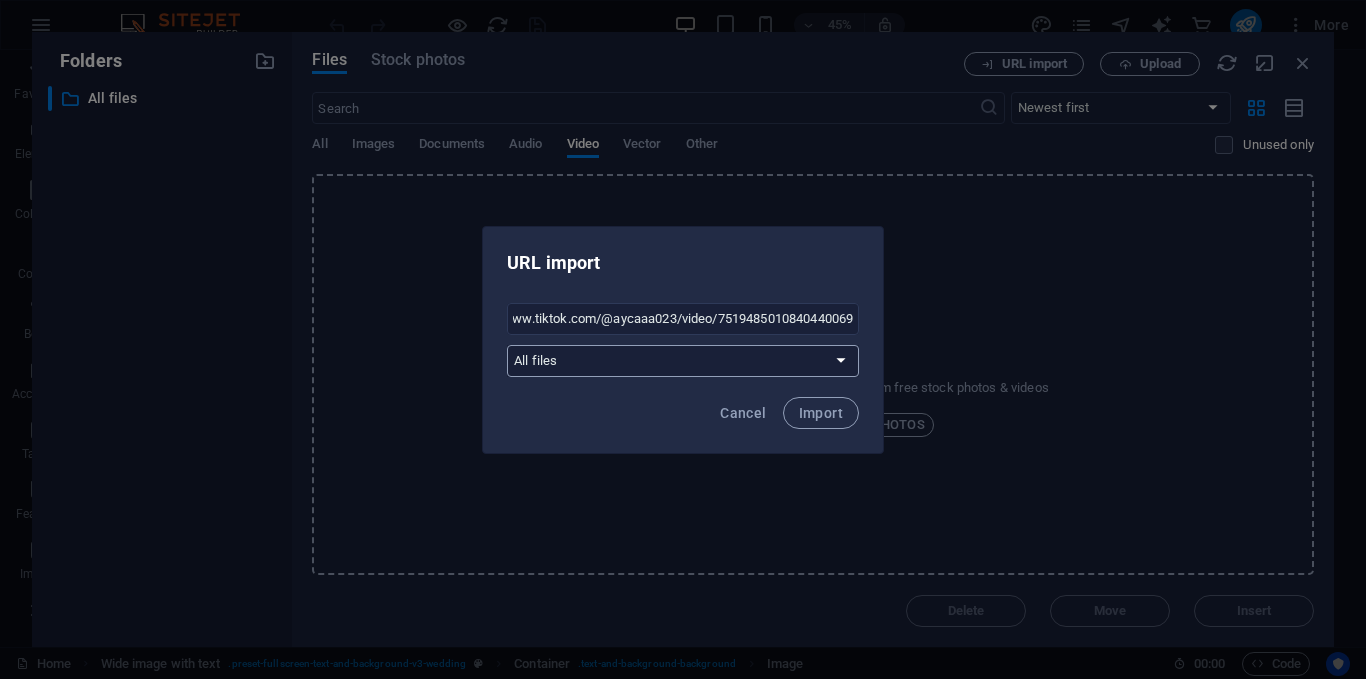 click on "All files" at bounding box center (683, 361) 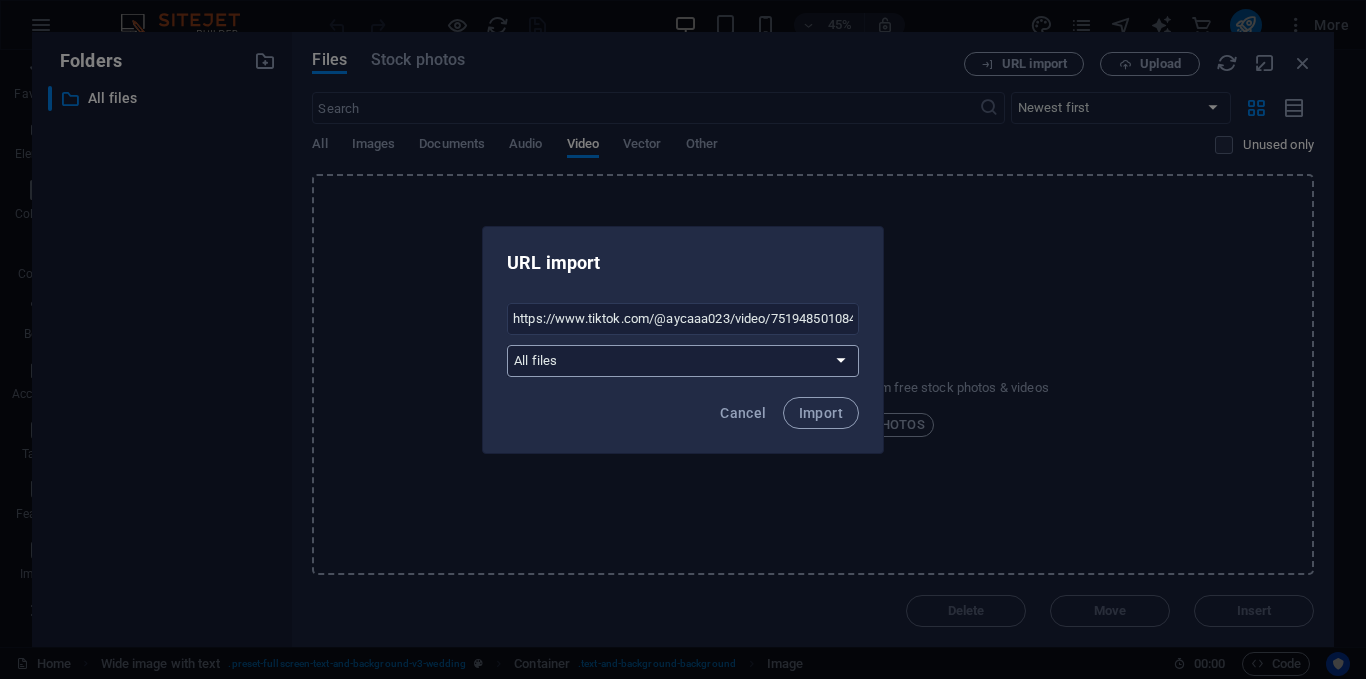 click on "All files" at bounding box center [683, 361] 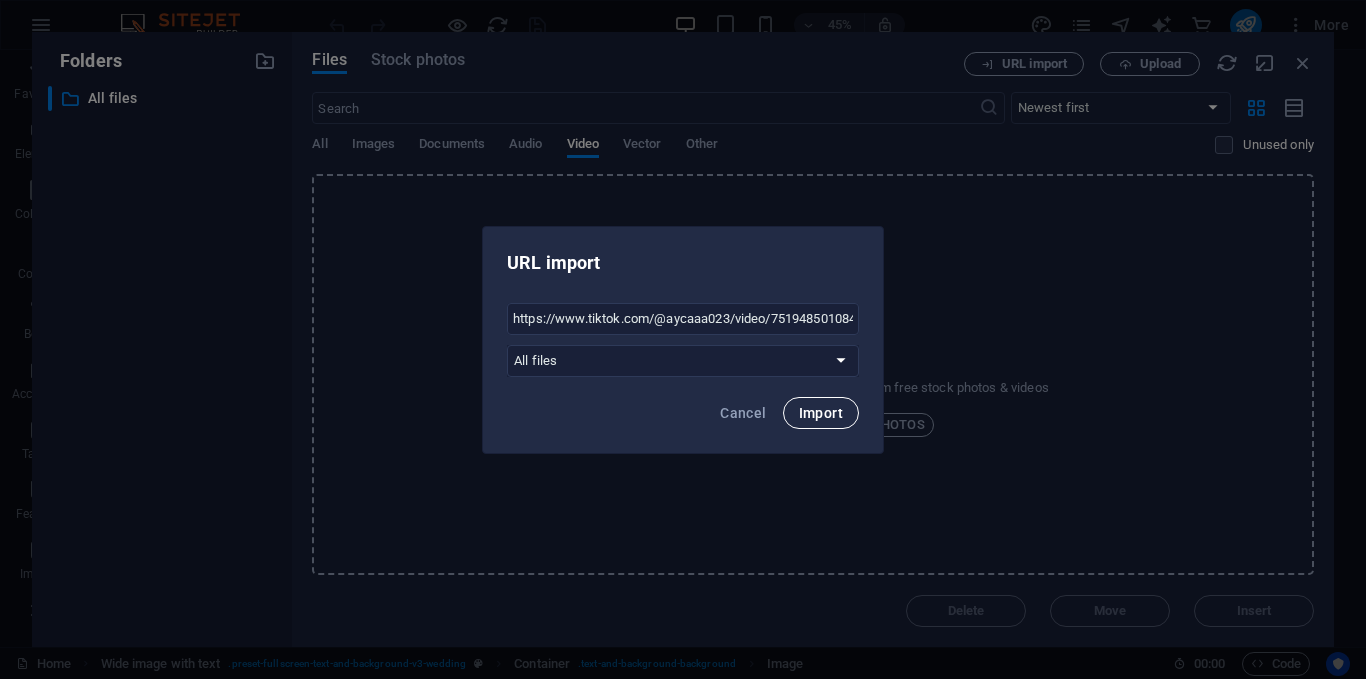click on "Import" at bounding box center [821, 413] 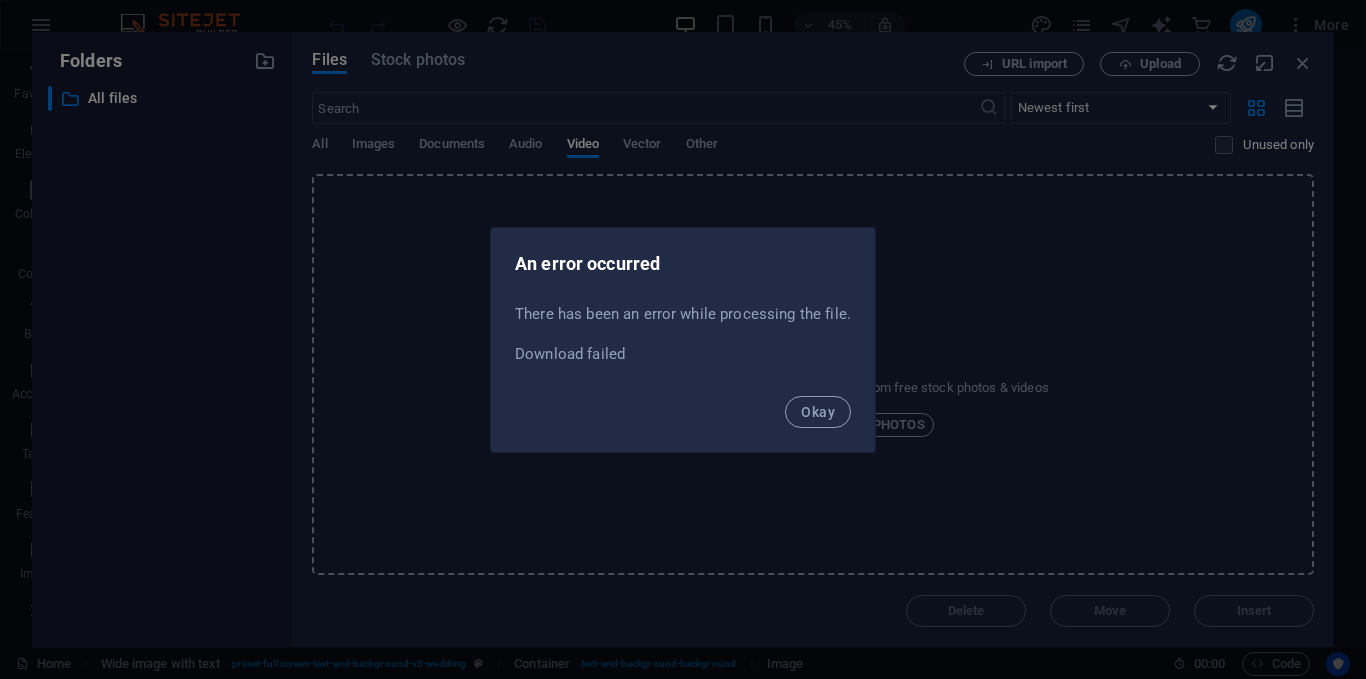 click on "Okay" at bounding box center (818, 412) 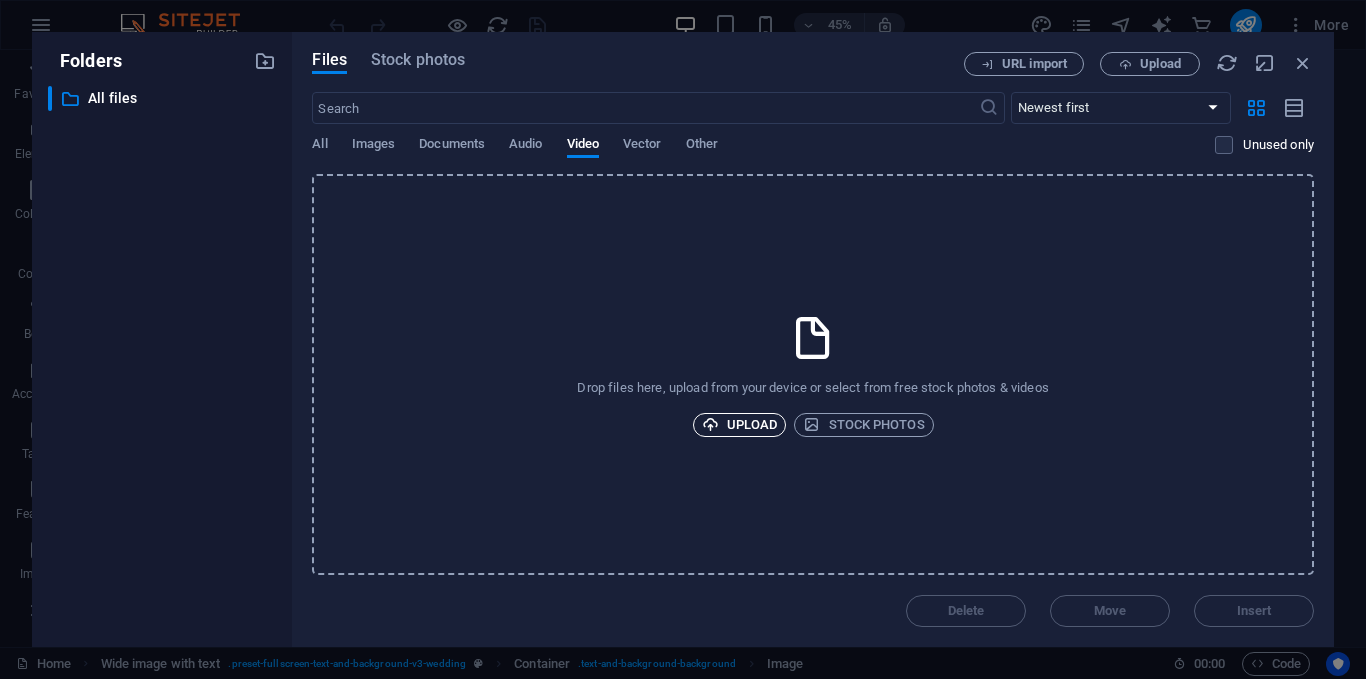 click on "Upload" at bounding box center (740, 425) 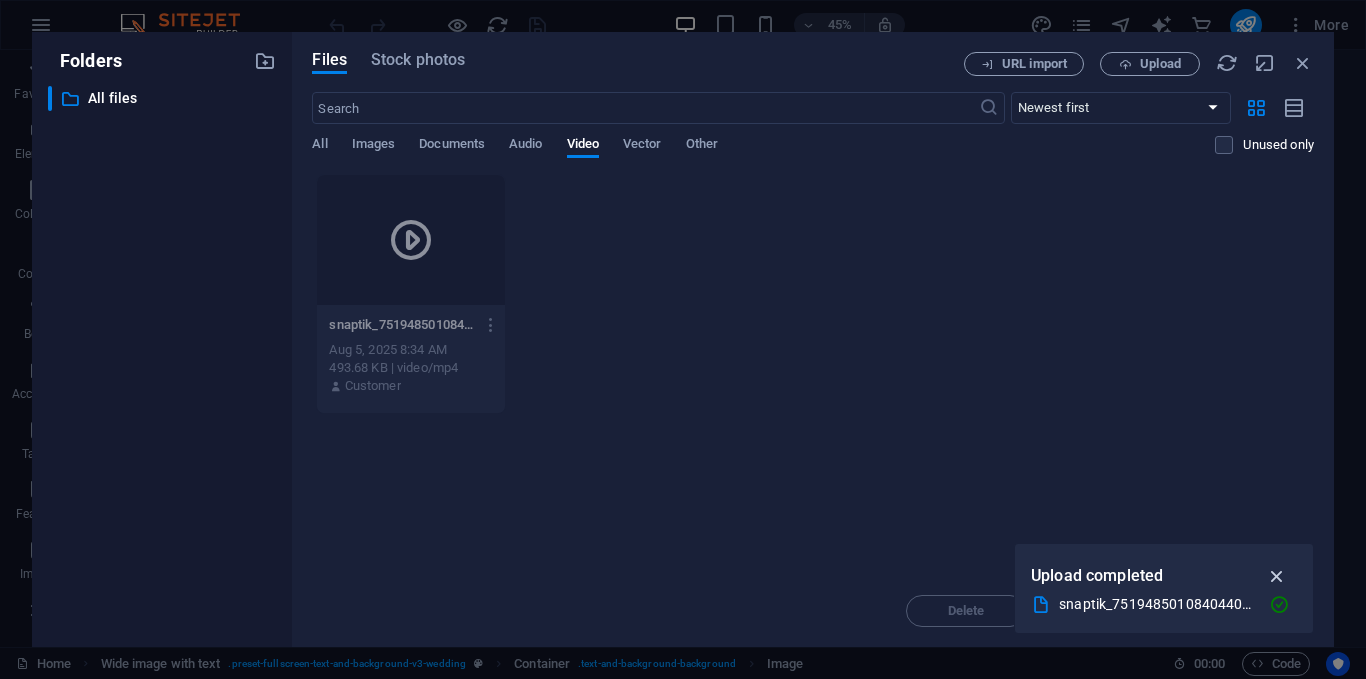 click at bounding box center (1277, 576) 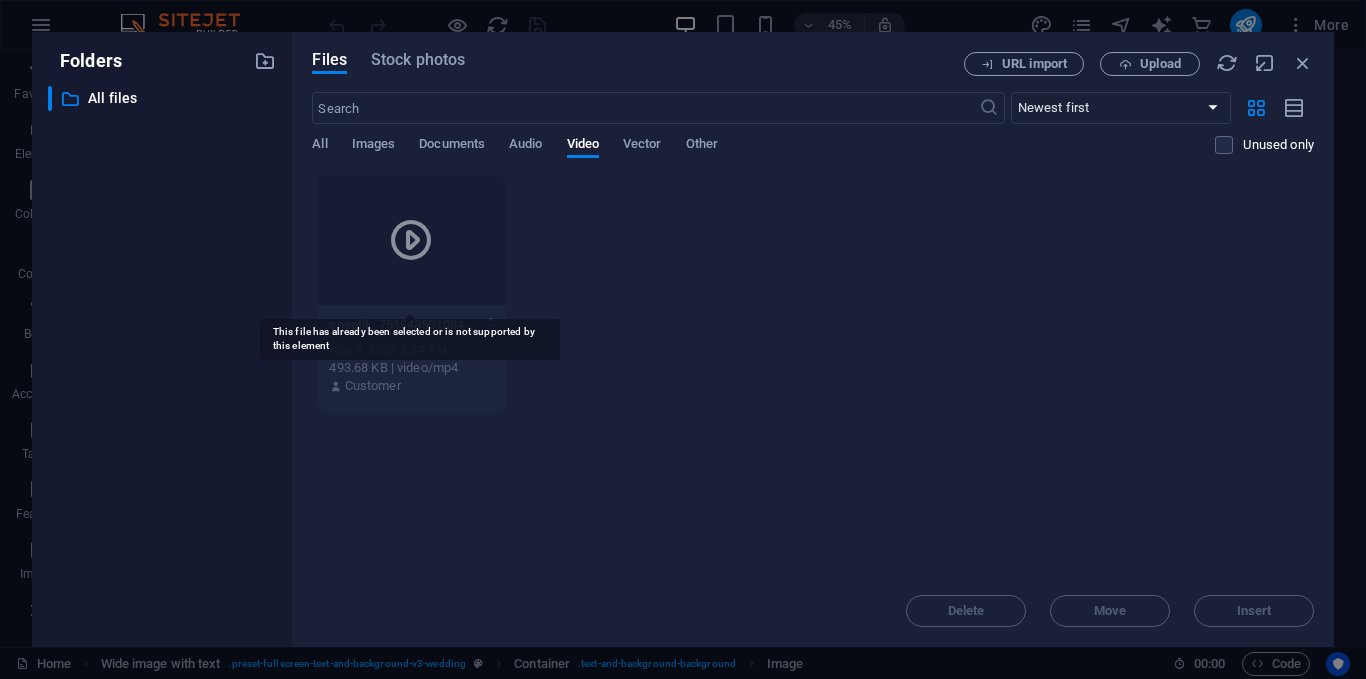 click at bounding box center (410, 240) 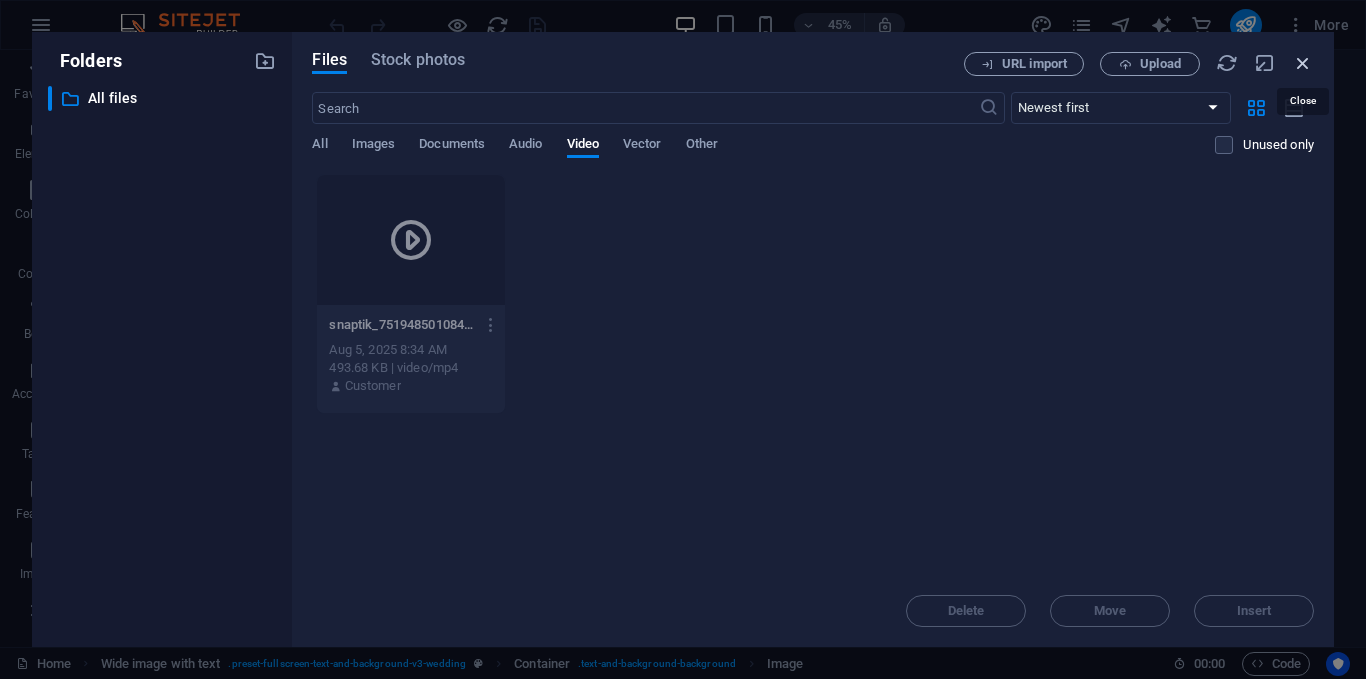 click at bounding box center [1303, 63] 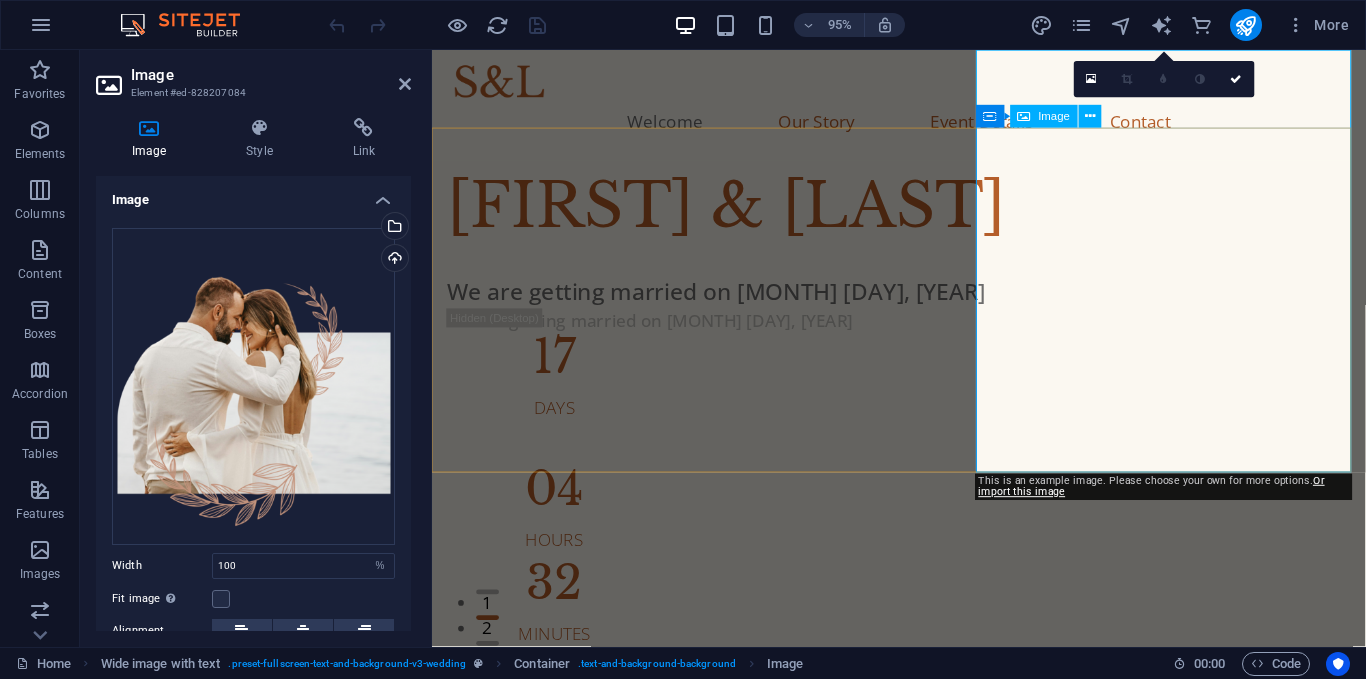 click at bounding box center [923, 1247] 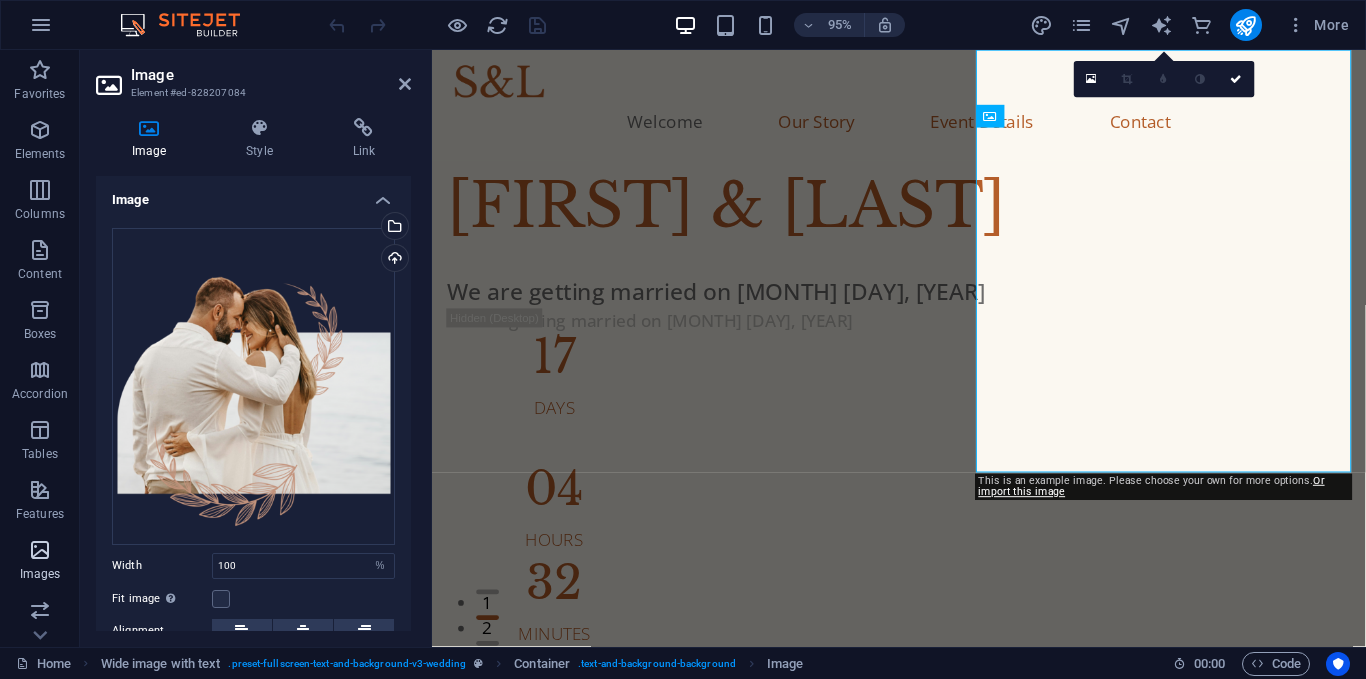click at bounding box center (40, 550) 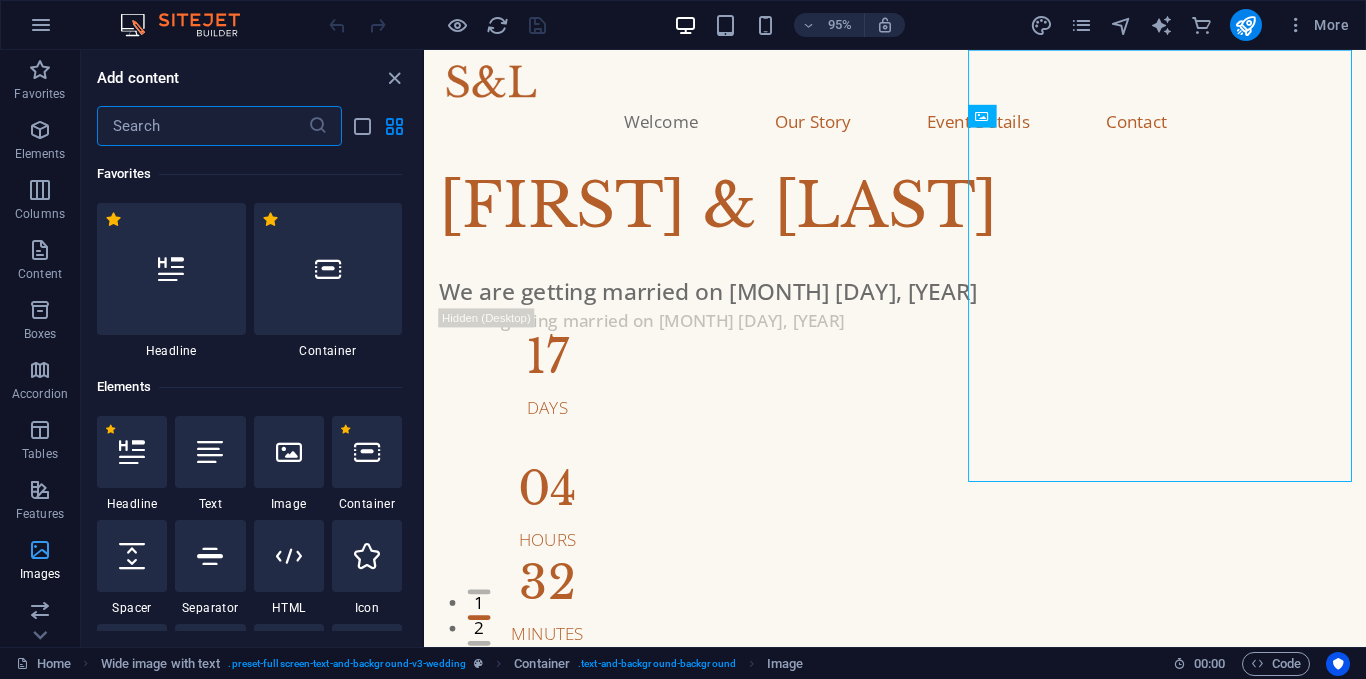 scroll, scrollTop: 10140, scrollLeft: 0, axis: vertical 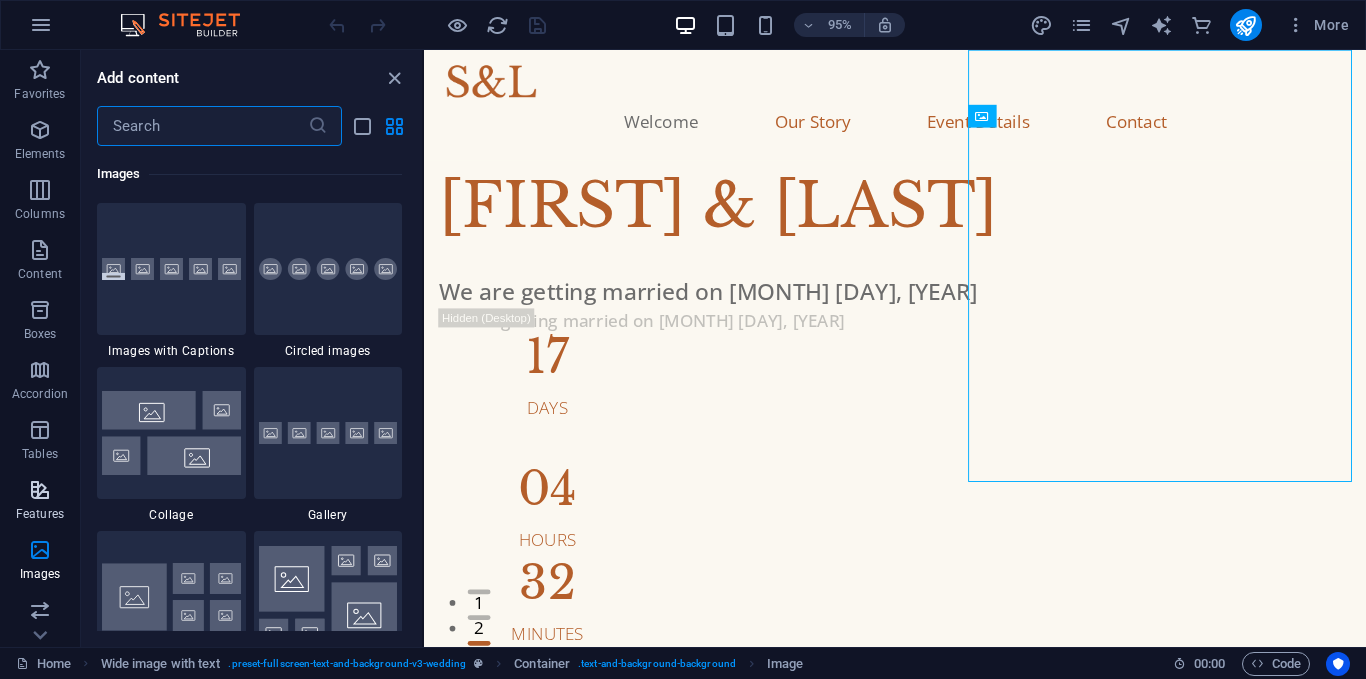 click at bounding box center (40, 490) 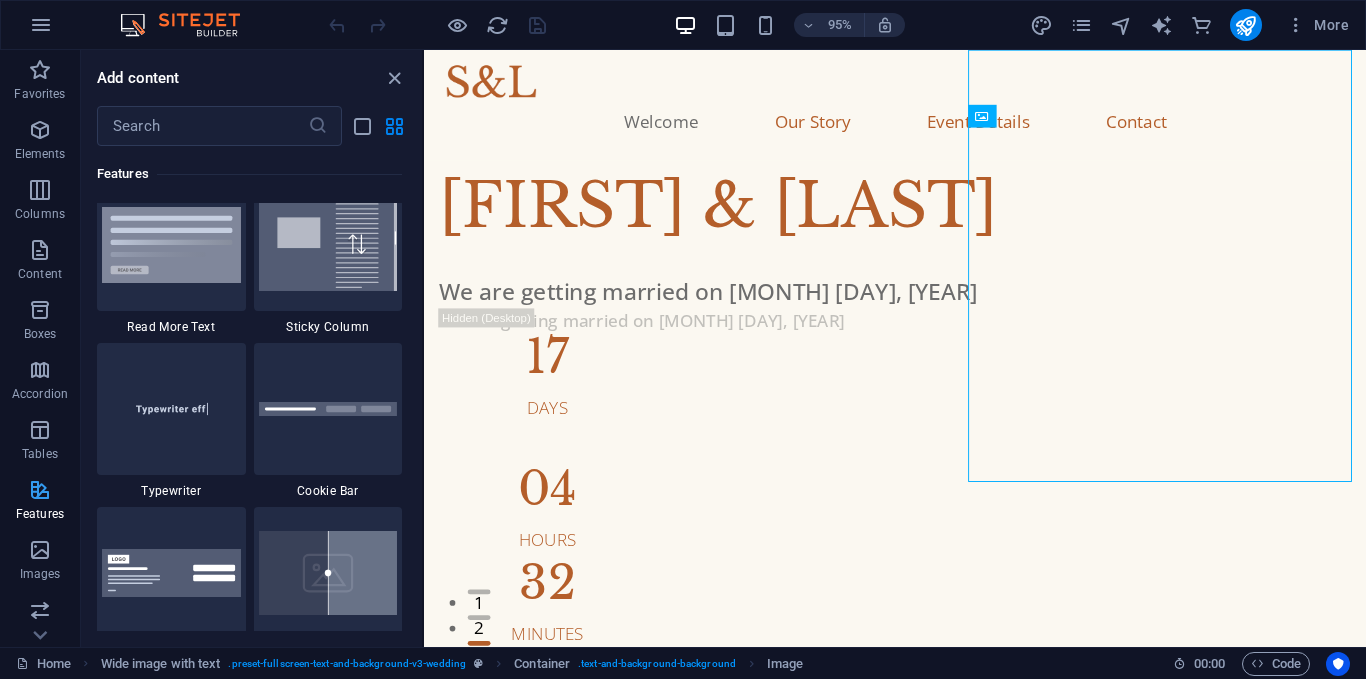 scroll, scrollTop: 7795, scrollLeft: 0, axis: vertical 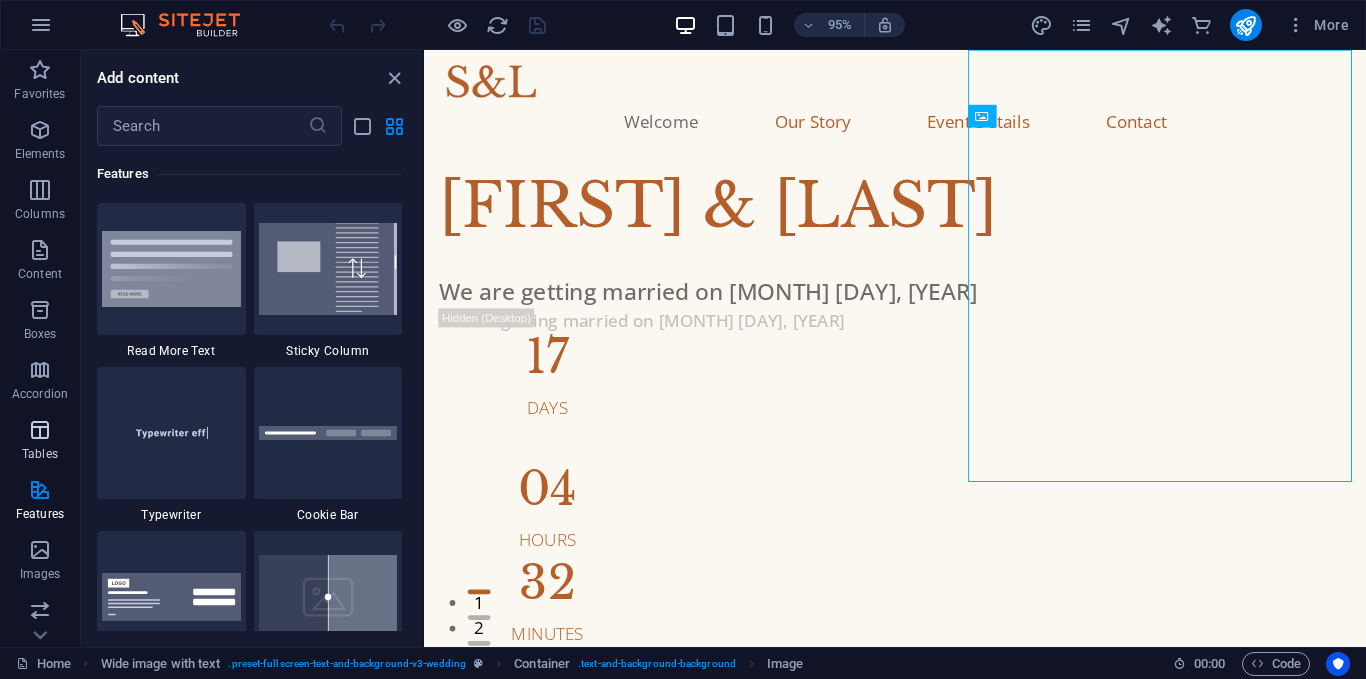 click at bounding box center [40, 430] 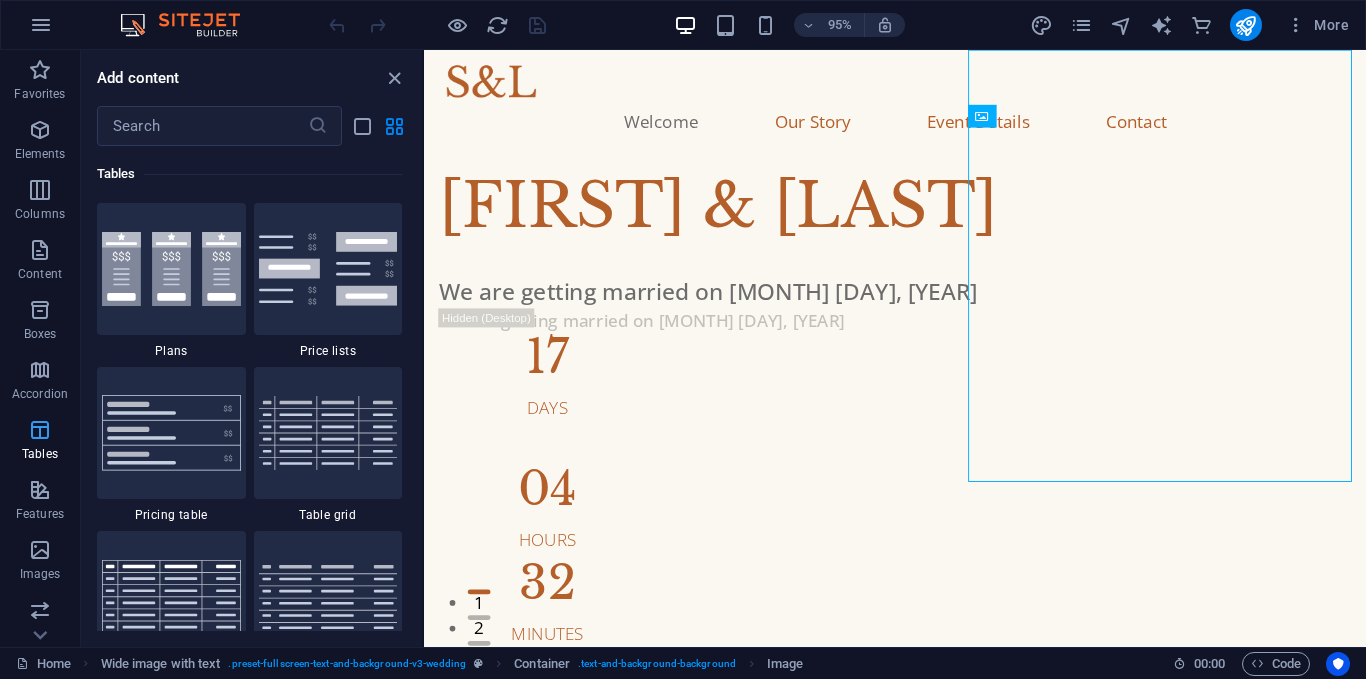 scroll, scrollTop: 6926, scrollLeft: 0, axis: vertical 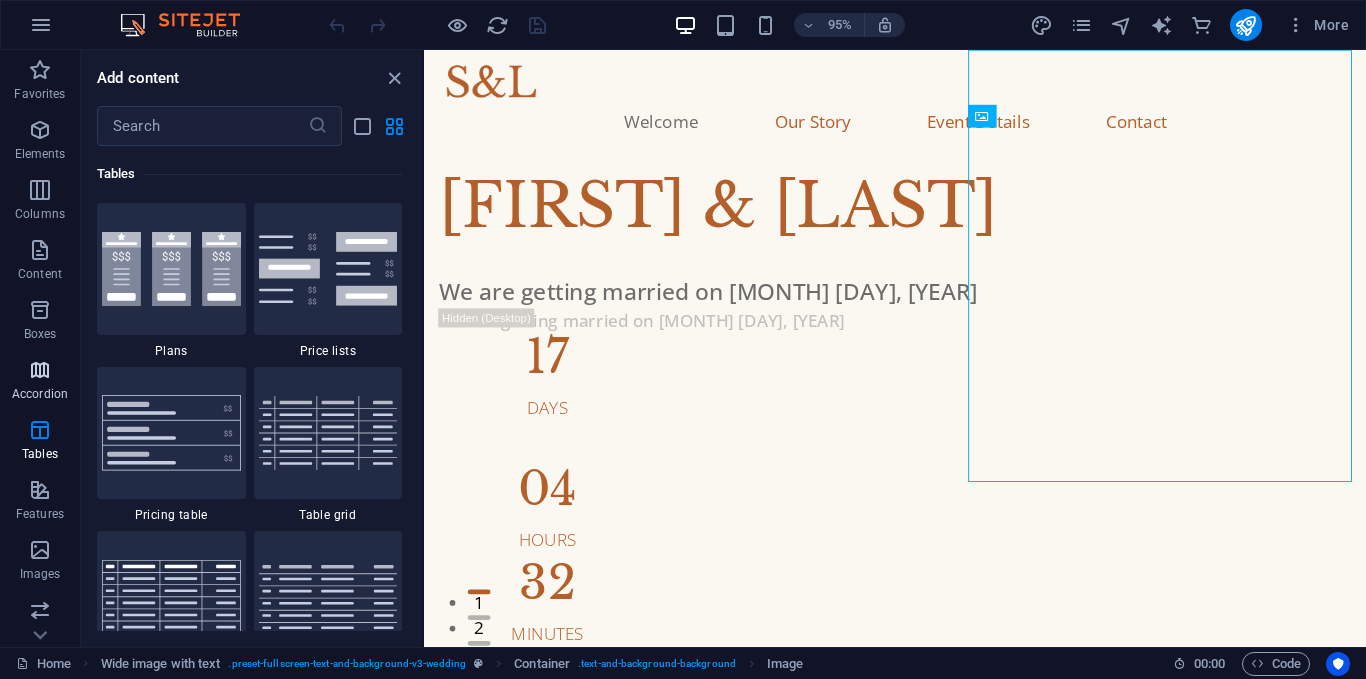 click at bounding box center [40, 370] 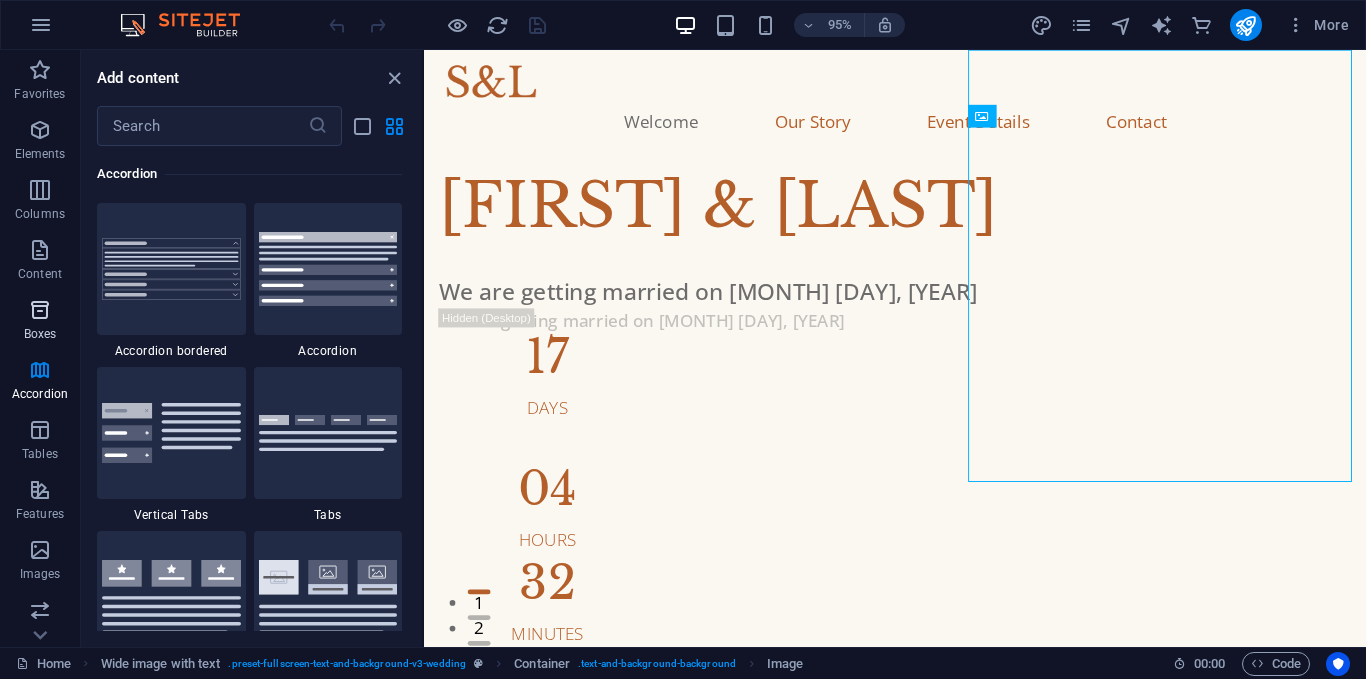 click at bounding box center [40, 310] 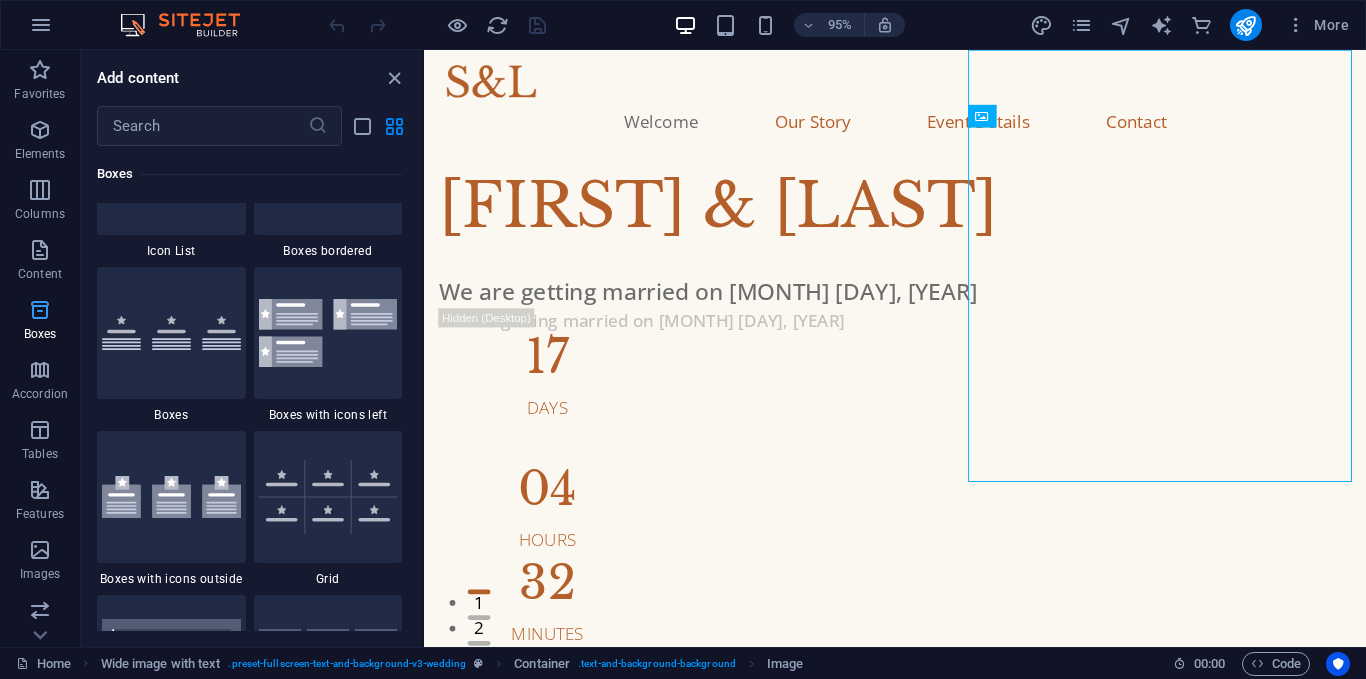 scroll, scrollTop: 5516, scrollLeft: 0, axis: vertical 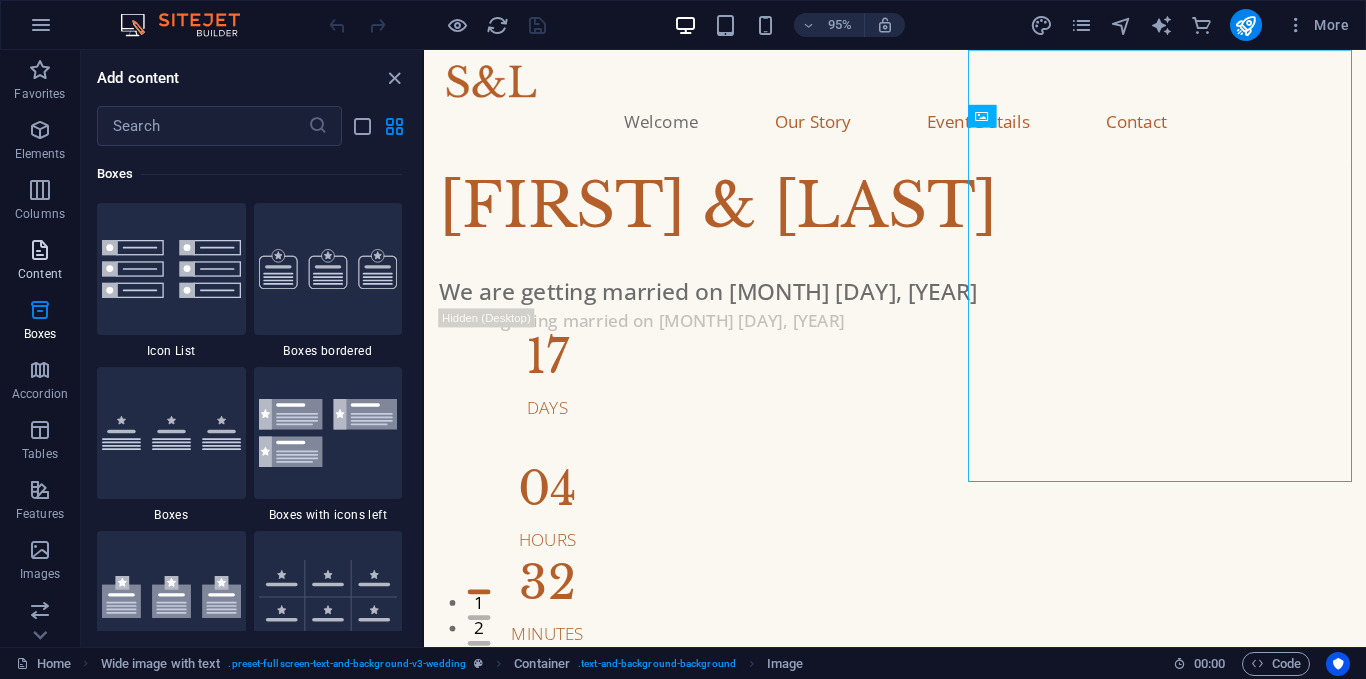 click on "Content" at bounding box center (40, 262) 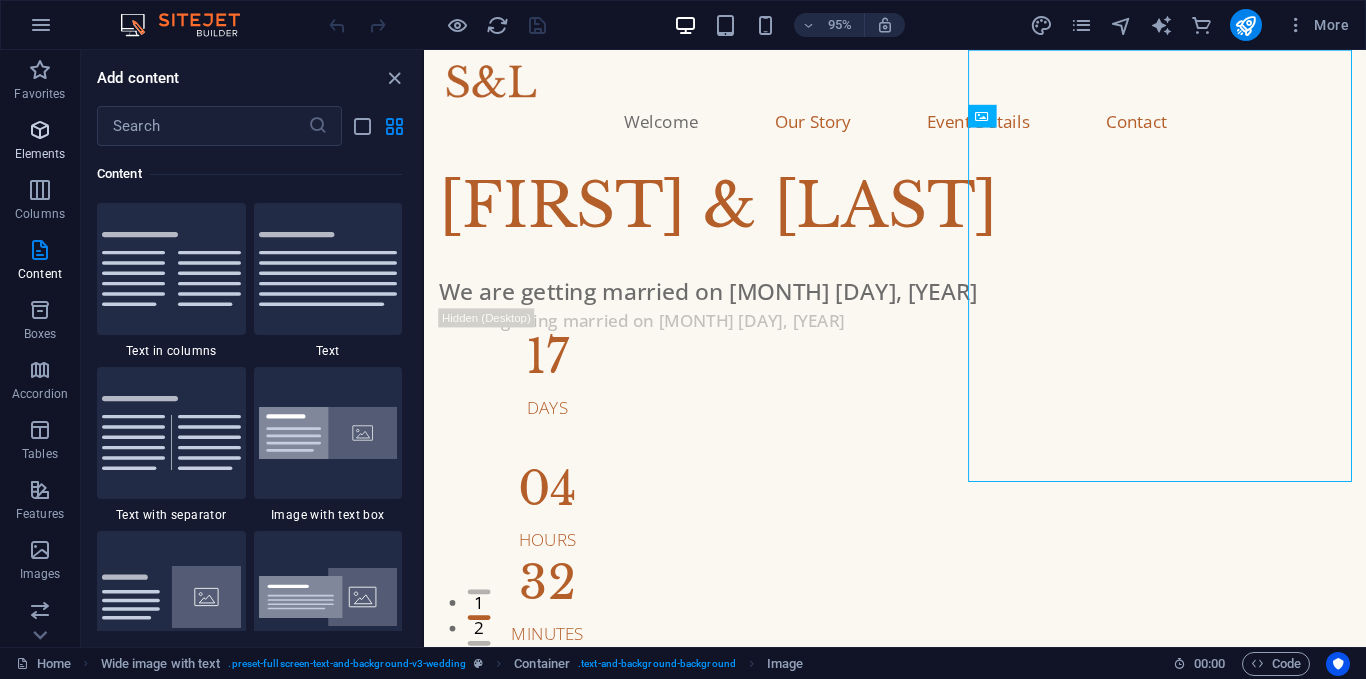click at bounding box center [40, 130] 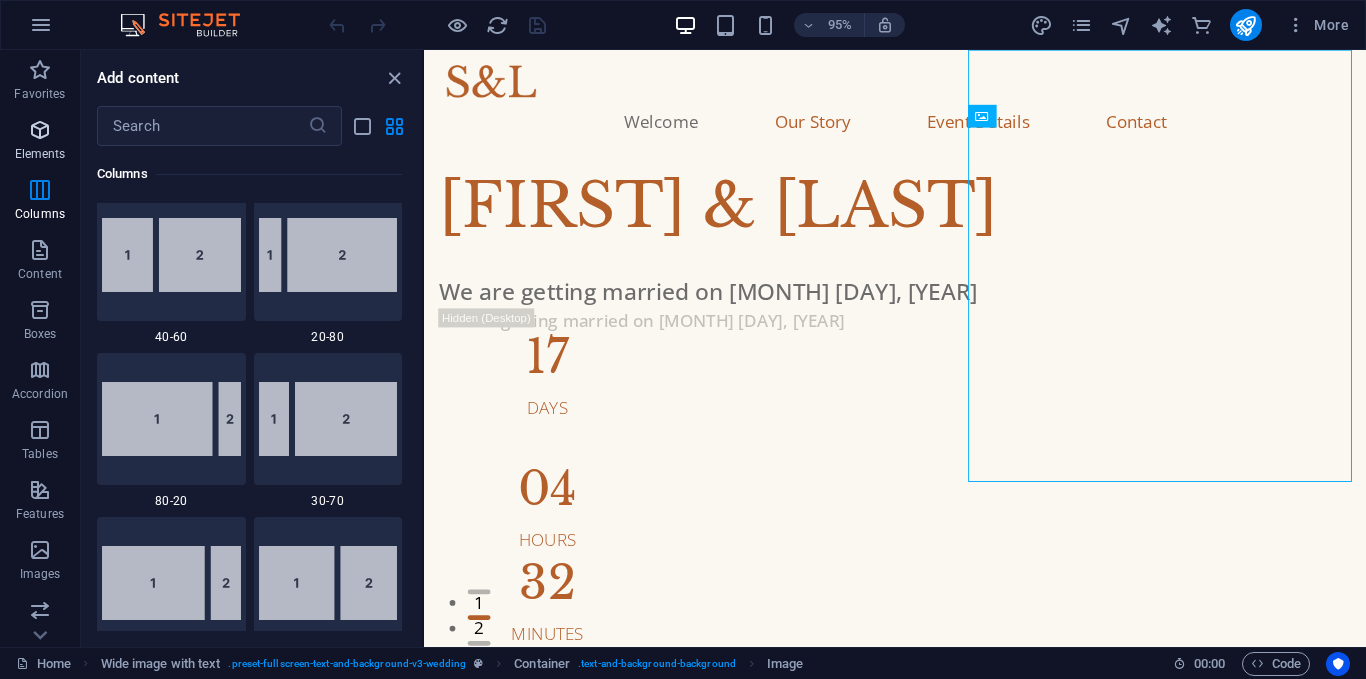 scroll, scrollTop: 213, scrollLeft: 0, axis: vertical 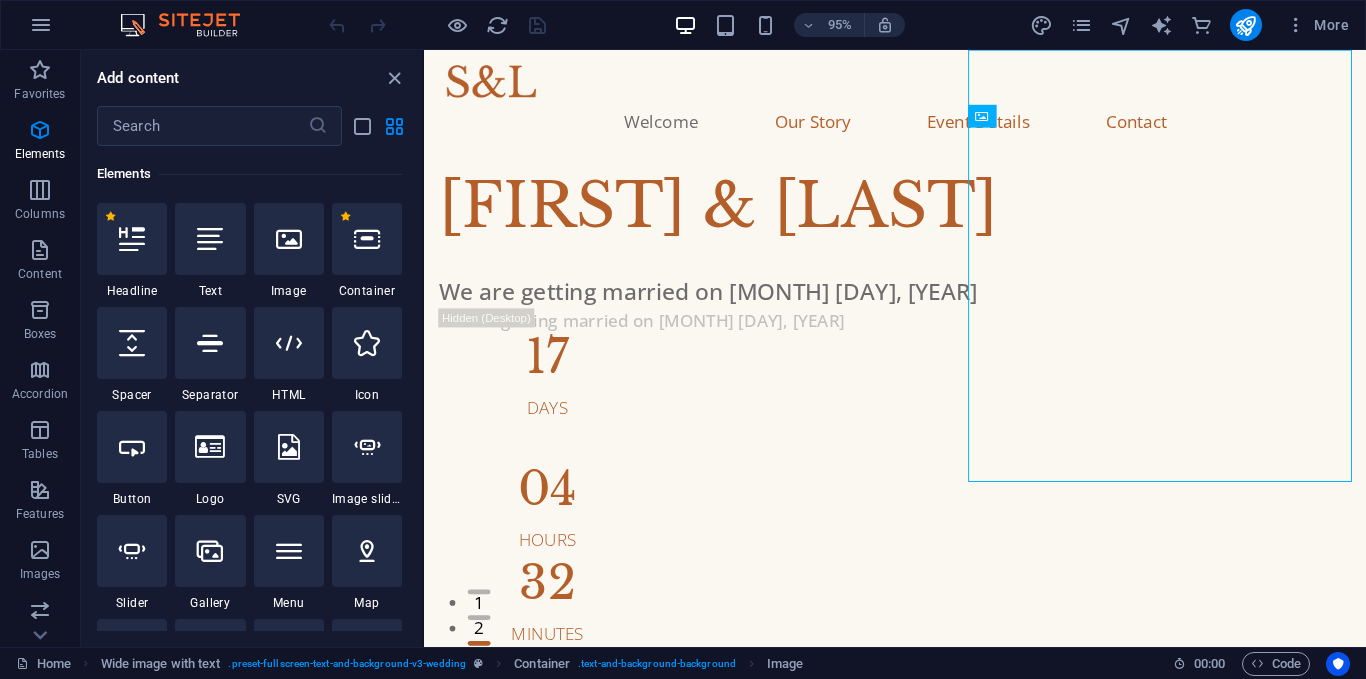 click on "Favorites 1 Star Headline 1 Star Container Elements 1 Star Headline 1 Star Text 1 Star Image 1 Star Container 1 Star Spacer 1 Star Separator 1 Star HTML 1 Star Icon 1 Star Button 1 Star Logo 1 Star SVG 1 Star Image slider 1 Star Slider 1 Star Gallery 1 Star Menu 1 Star Map 1 Star Facebook 1 Star Video 1 Star YouTube 1 Star Vimeo 1 Star Document 1 Star Audio 1 Star Iframe 1 Star Privacy 1 Star Languages Columns 1 Star Container 1 Star 2 columns 1 Star 3 columns 1 Star 4 columns 1 Star 5 columns 1 Star 6 columns 1 Star 40-60 1 Star 20-80 1 Star 80-20 1 Star 30-70 1 Star 70-30 1 Star Unequal Columns 1 Star 25-25-50 1 Star 25-50-25 1 Star 50-25-25 1 Star 20-60-20 1 Star 50-16-16-16 1 Star 16-16-16-50 1 Star Grid 2-1 1 Star Grid 1-2 1 Star Grid 3-1 1 Star Grid 1-3 1 Star Grid 4-1 1 Star Grid 1-4 1 Star Grid 1-2-1 1 Star Grid 1-1-2 1 Star Grid 2h-2v 1 Star Grid 2v-2h 1 Star Grid 2-1-2 1 Star Grid 3-4 Content 1 Star Text in columns 1 Star Text 1 Star Text with separator 1 Star Image with text box 1 Star 1 Star Boxes" at bounding box center (251, 388) 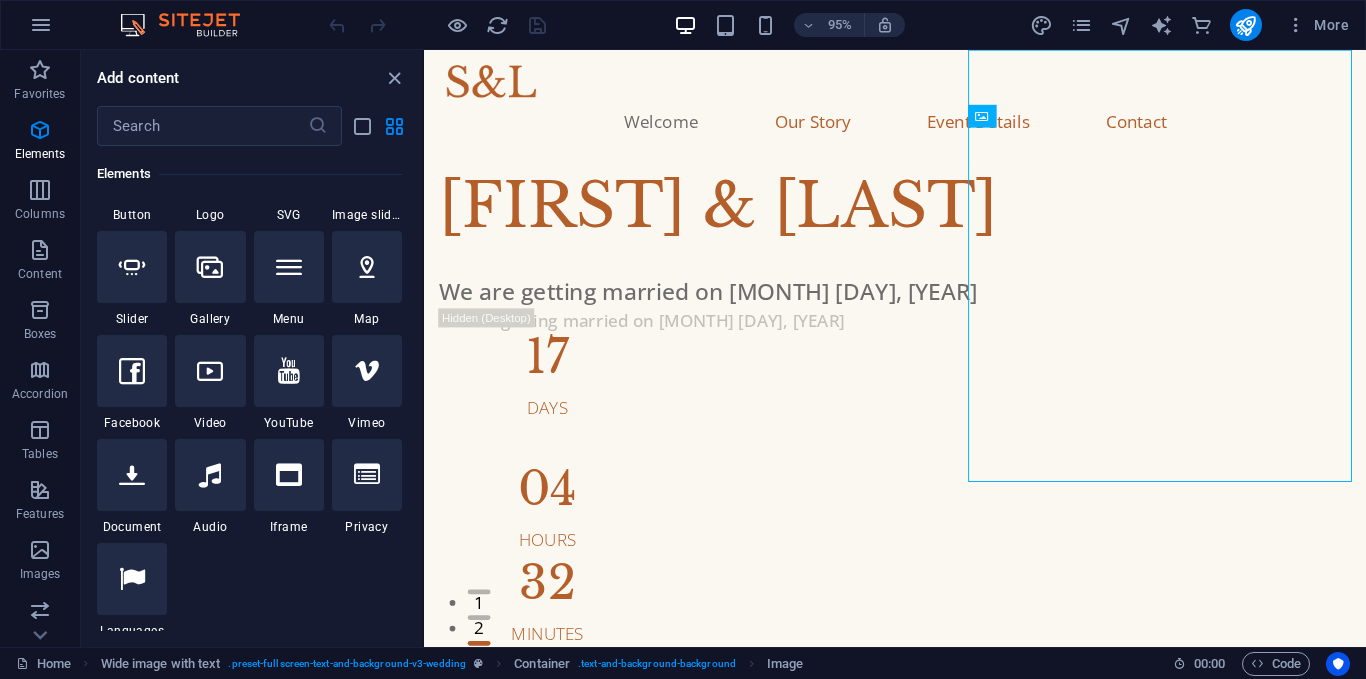 scroll, scrollTop: 539, scrollLeft: 0, axis: vertical 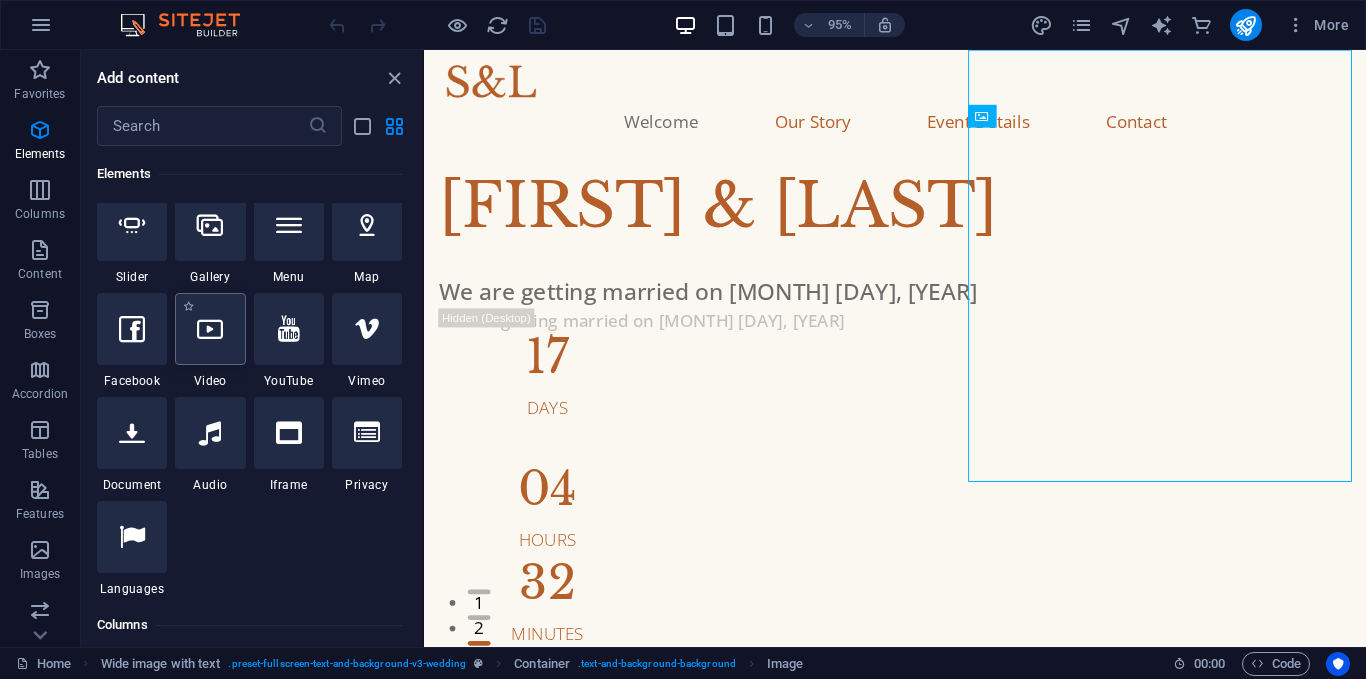 click at bounding box center [210, 329] 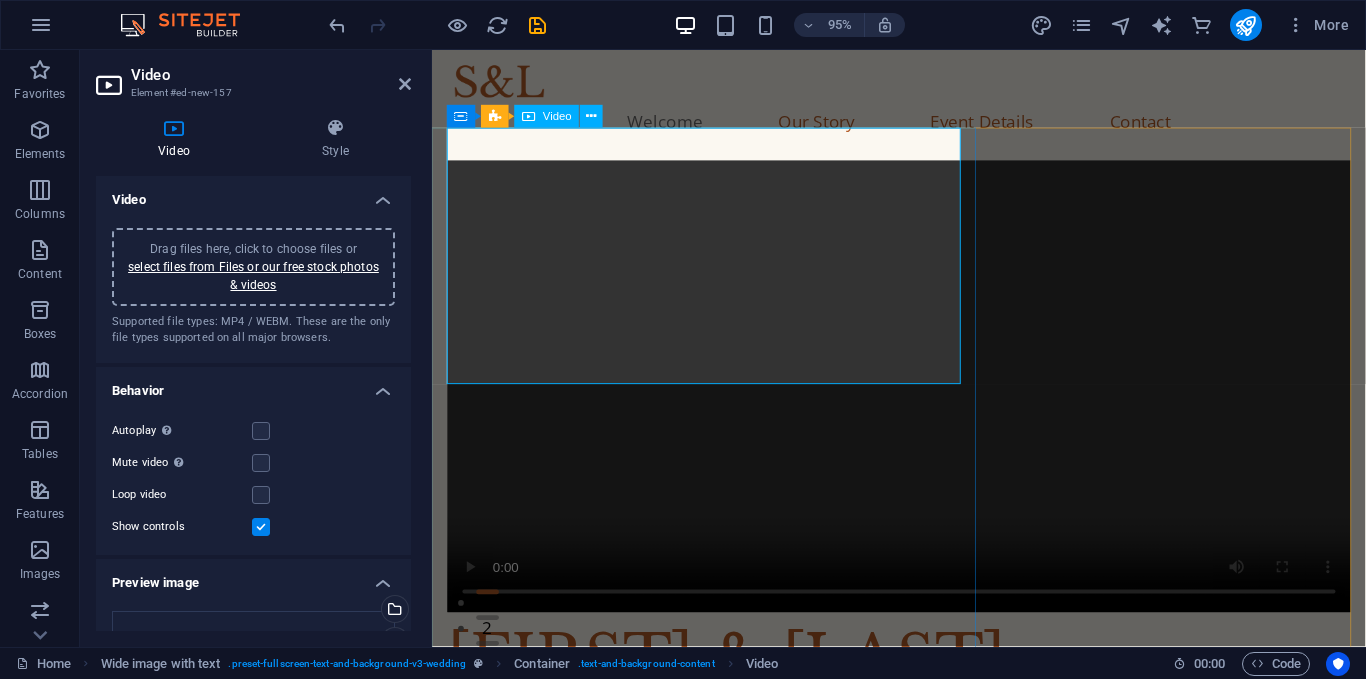 click at bounding box center [923, 404] 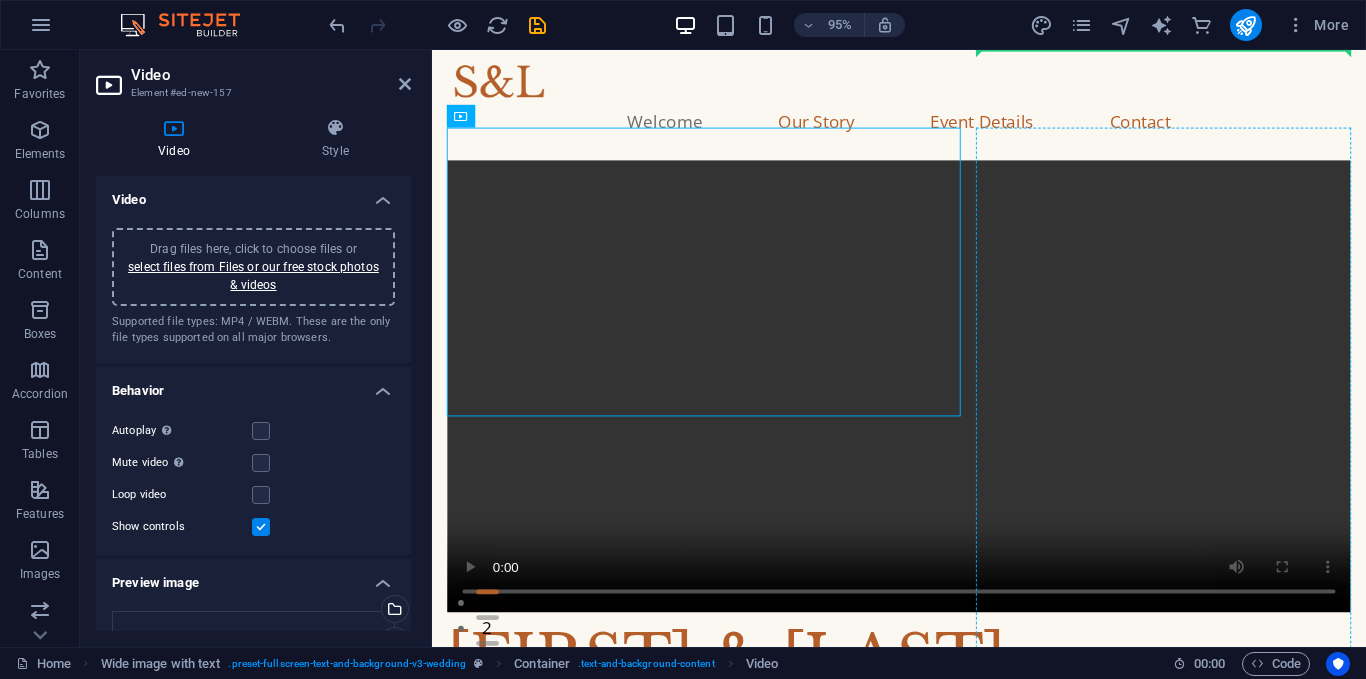 drag, startPoint x: 559, startPoint y: 151, endPoint x: 1051, endPoint y: 206, distance: 495.06464 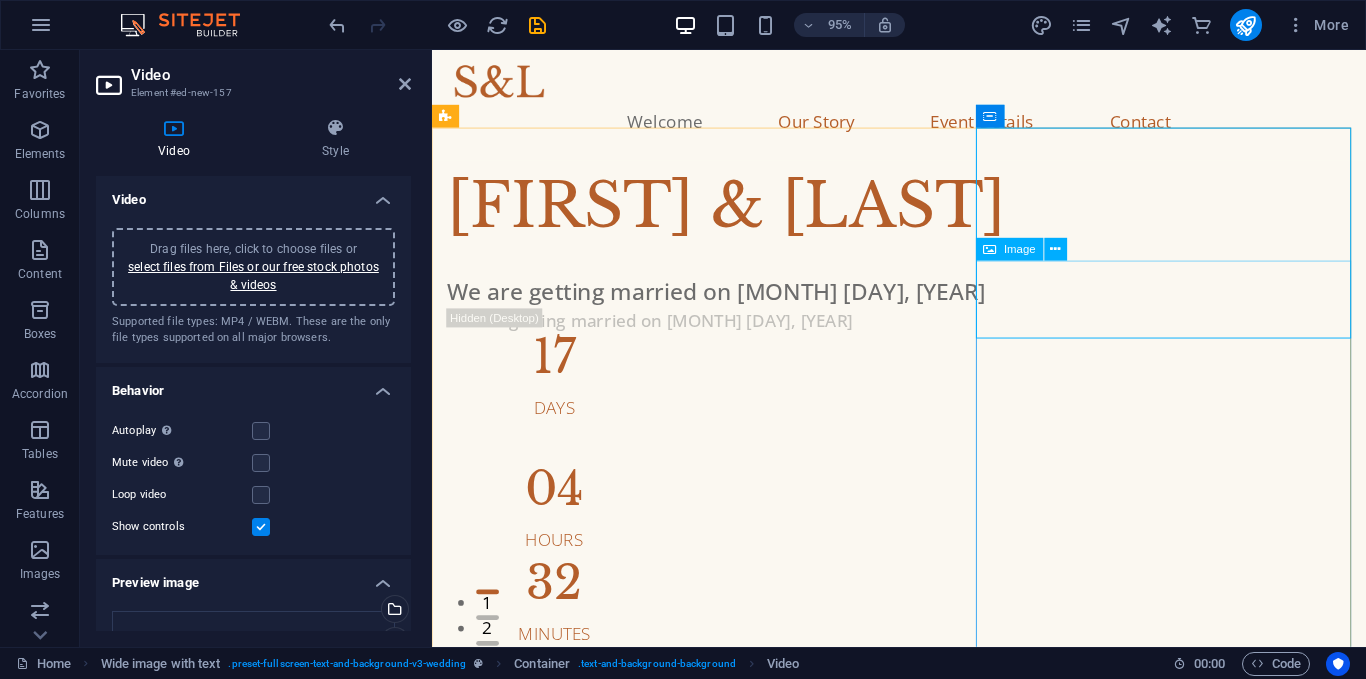 click at bounding box center (923, 1739) 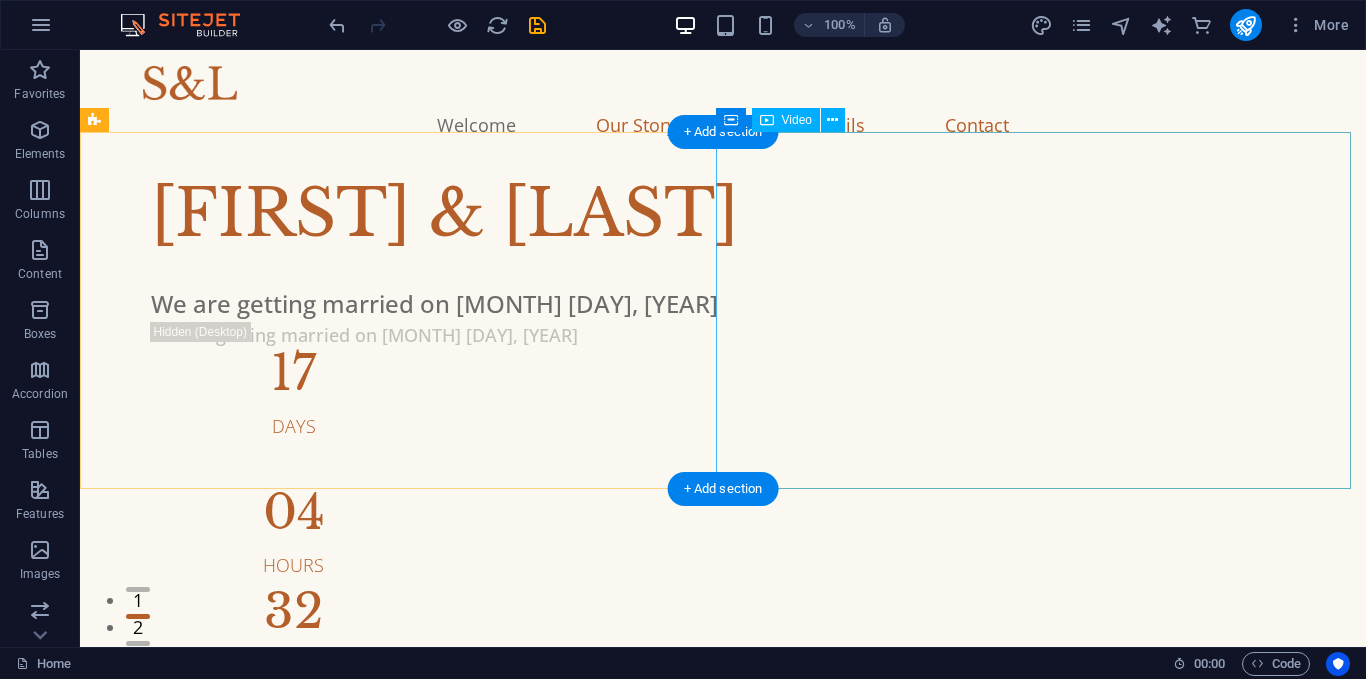 click at bounding box center (723, 1098) 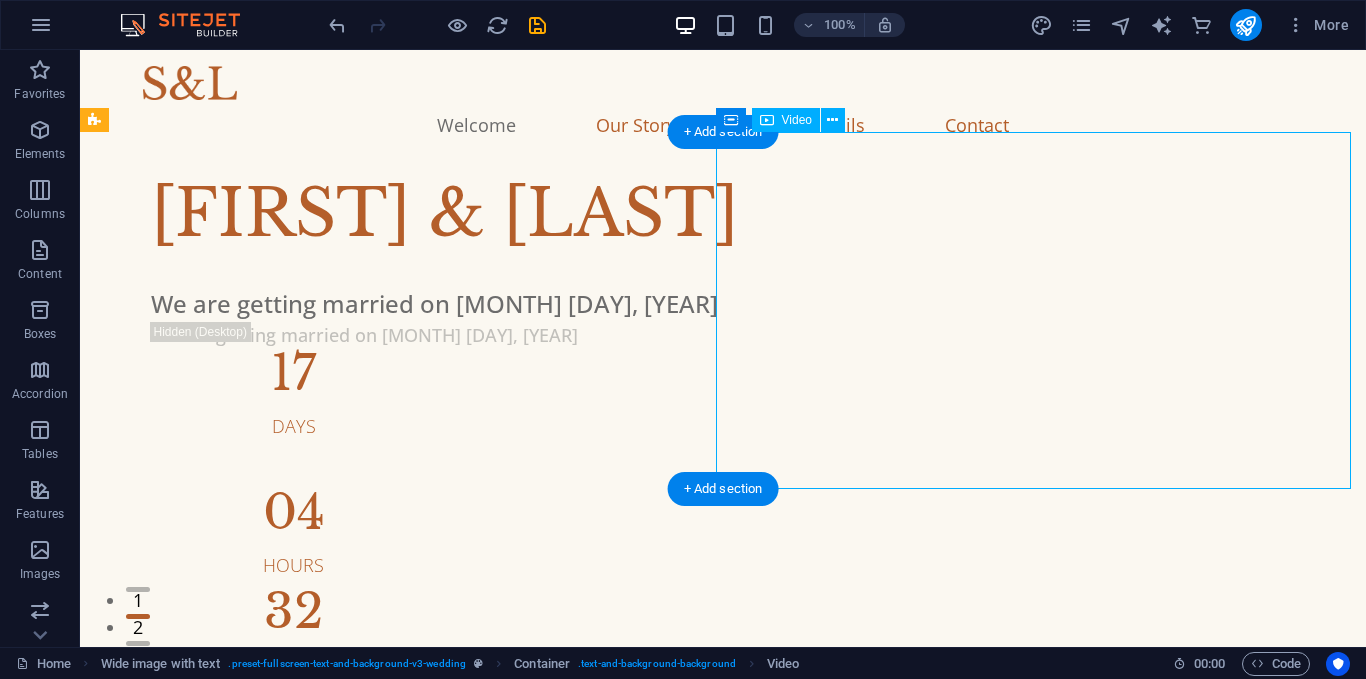 click at bounding box center [723, 1098] 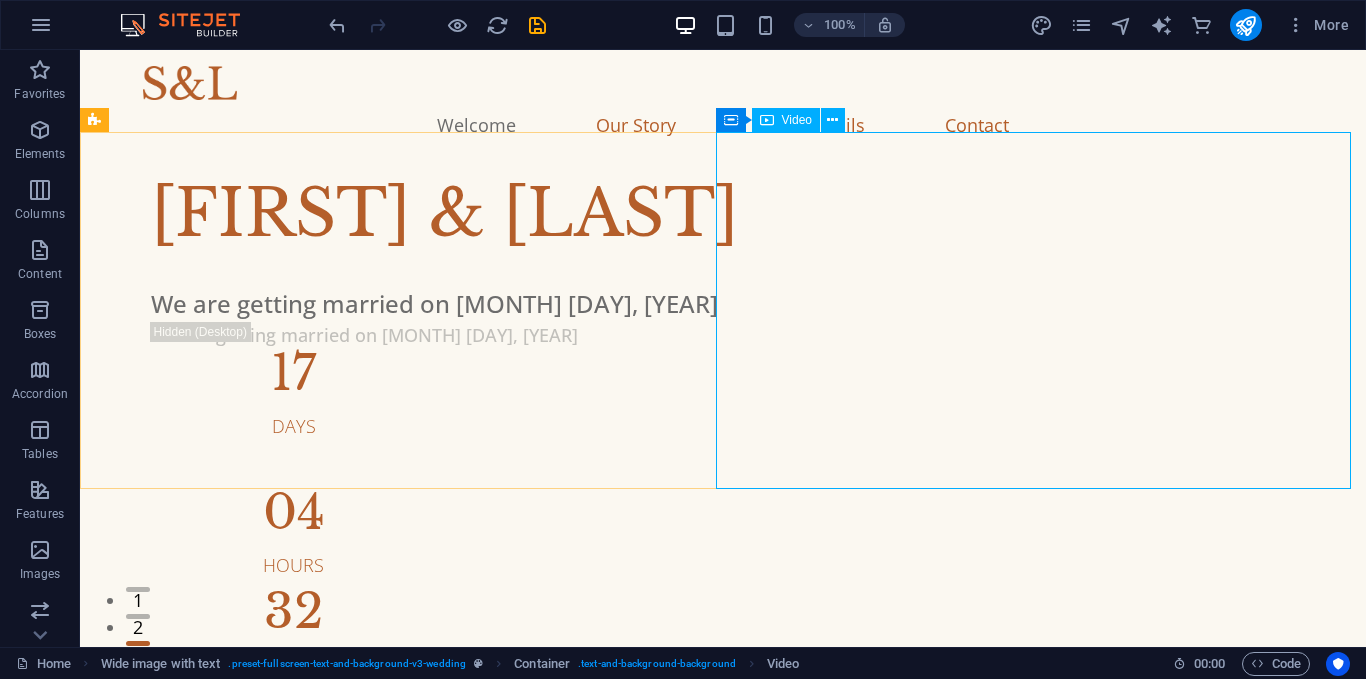 click on "Video" at bounding box center [786, 120] 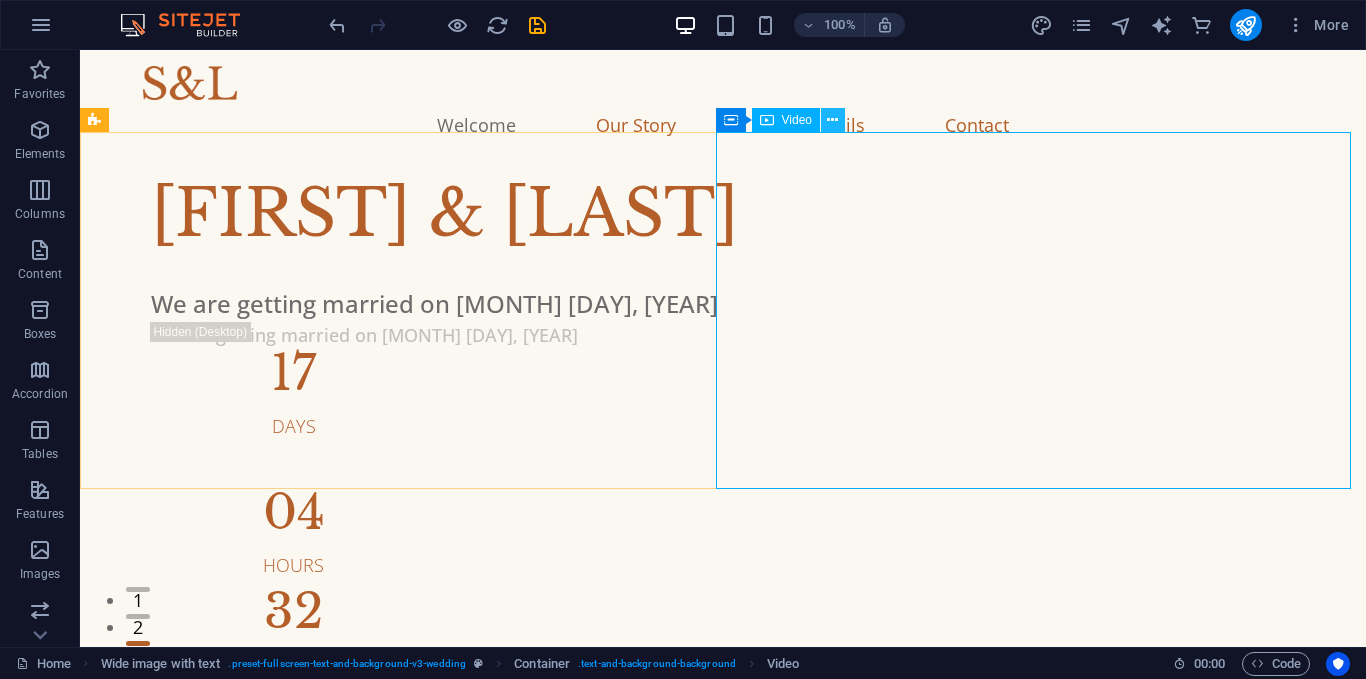 click at bounding box center (832, 120) 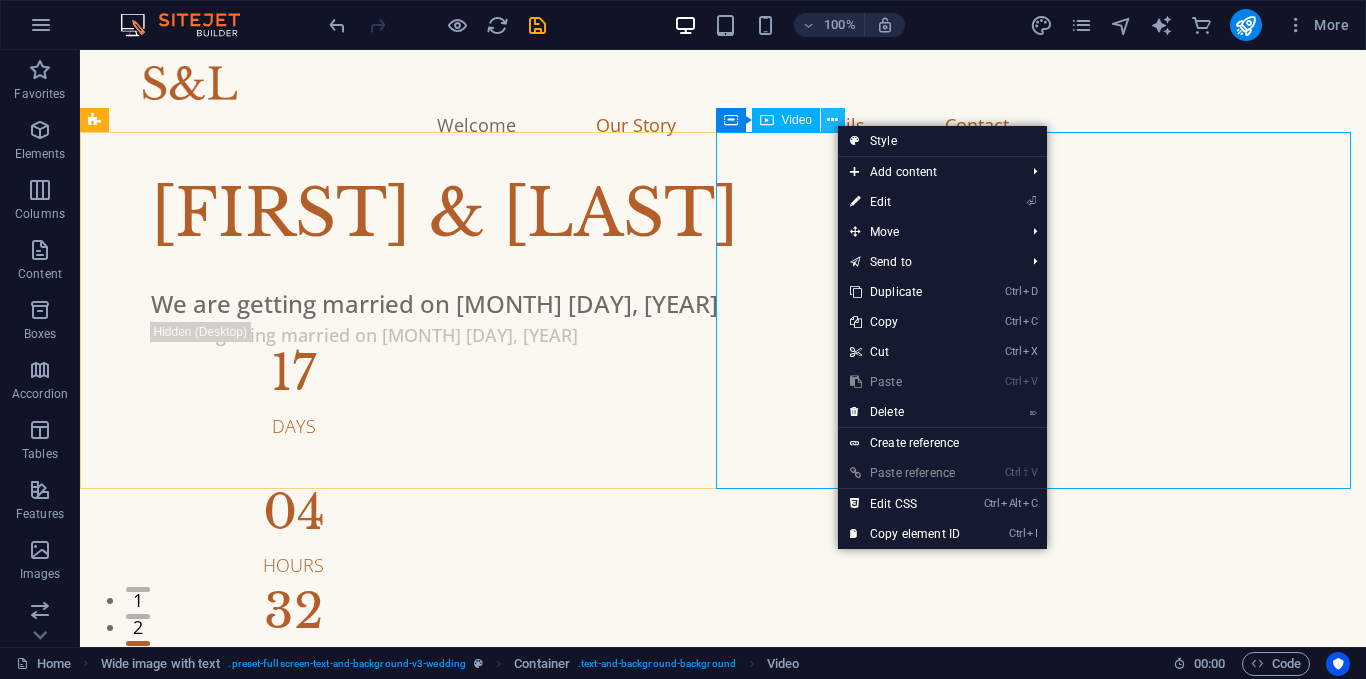 click at bounding box center [832, 120] 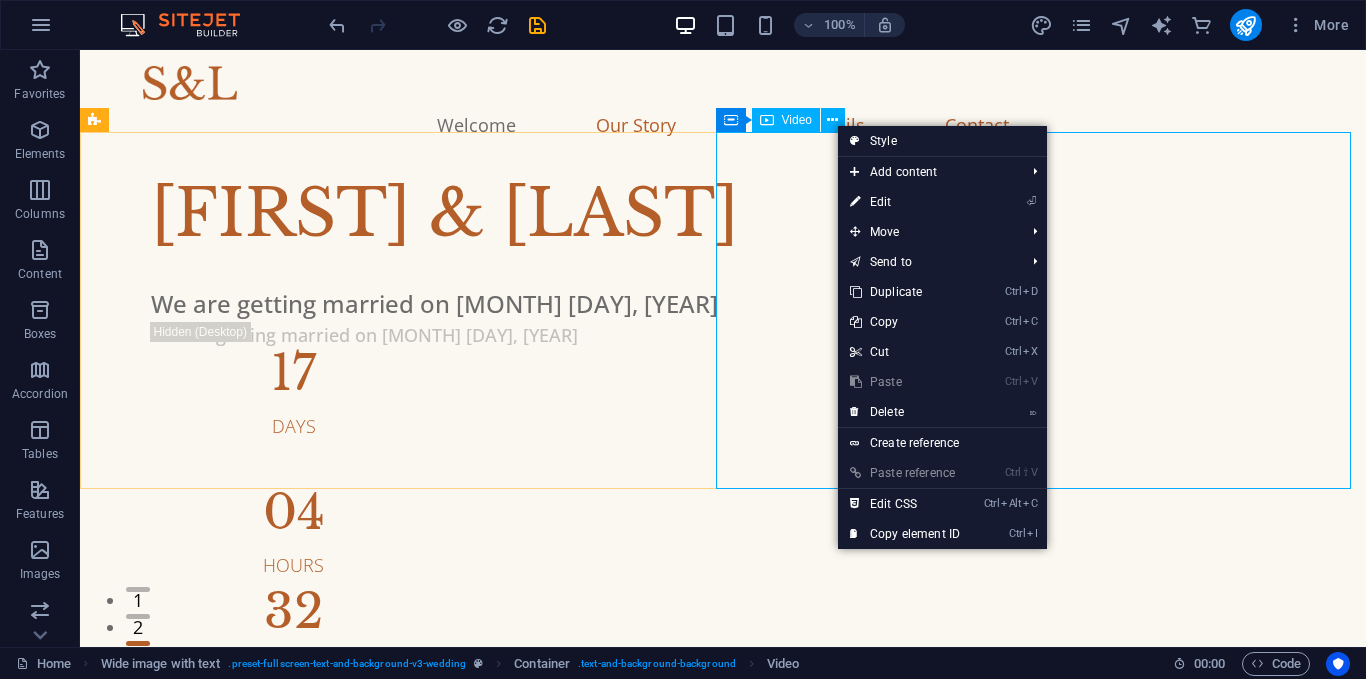 click on "Video" at bounding box center [797, 120] 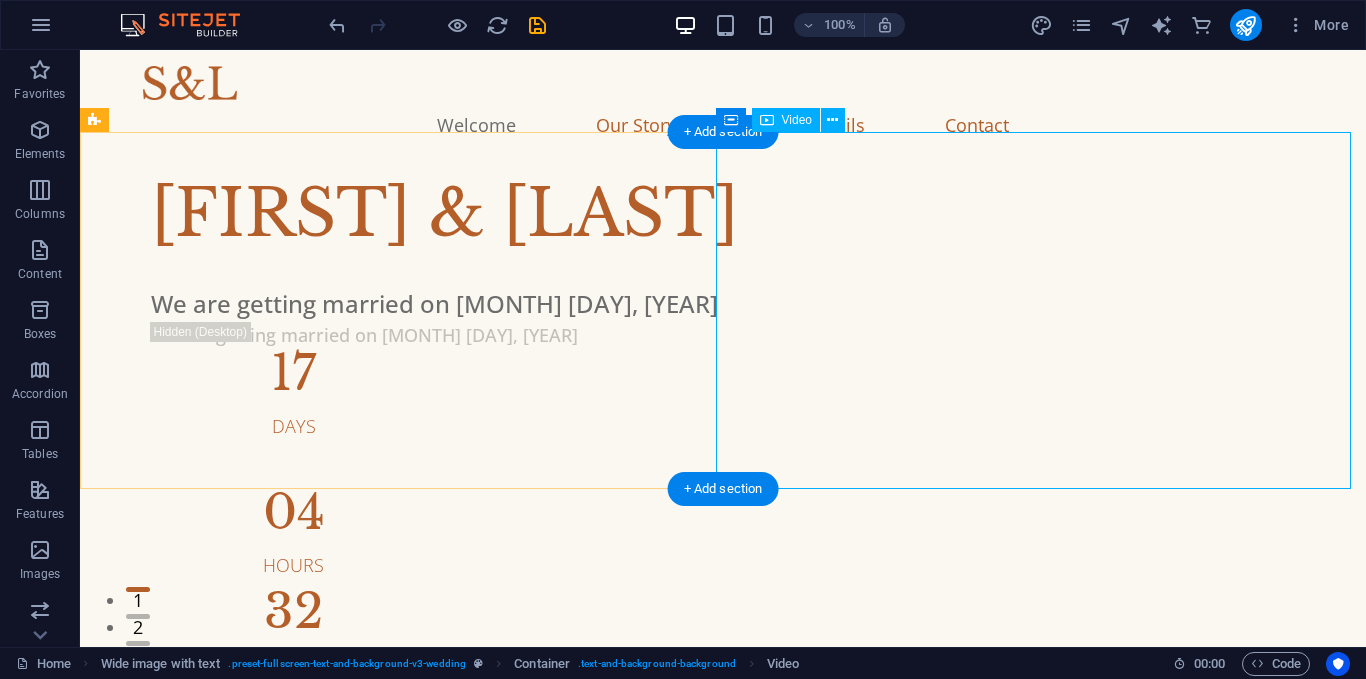click at bounding box center (723, 1098) 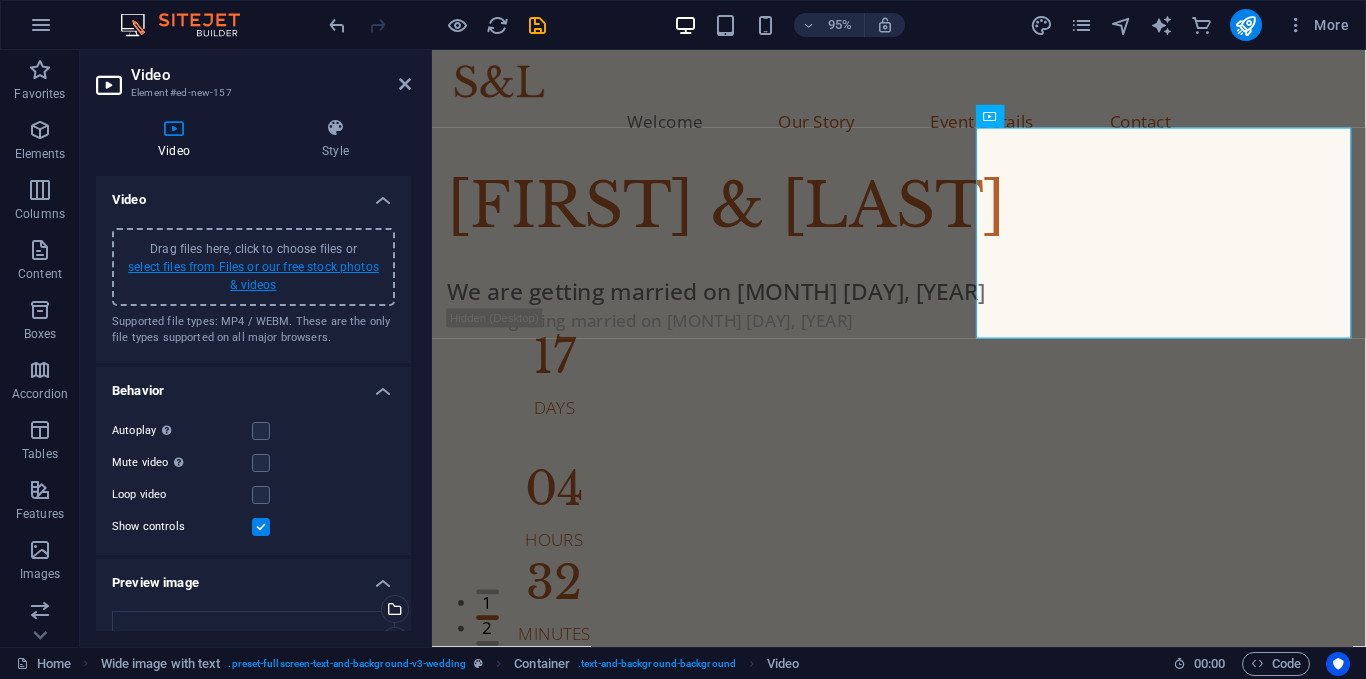 click on "select files from Files or our free stock photos & videos" at bounding box center [253, 276] 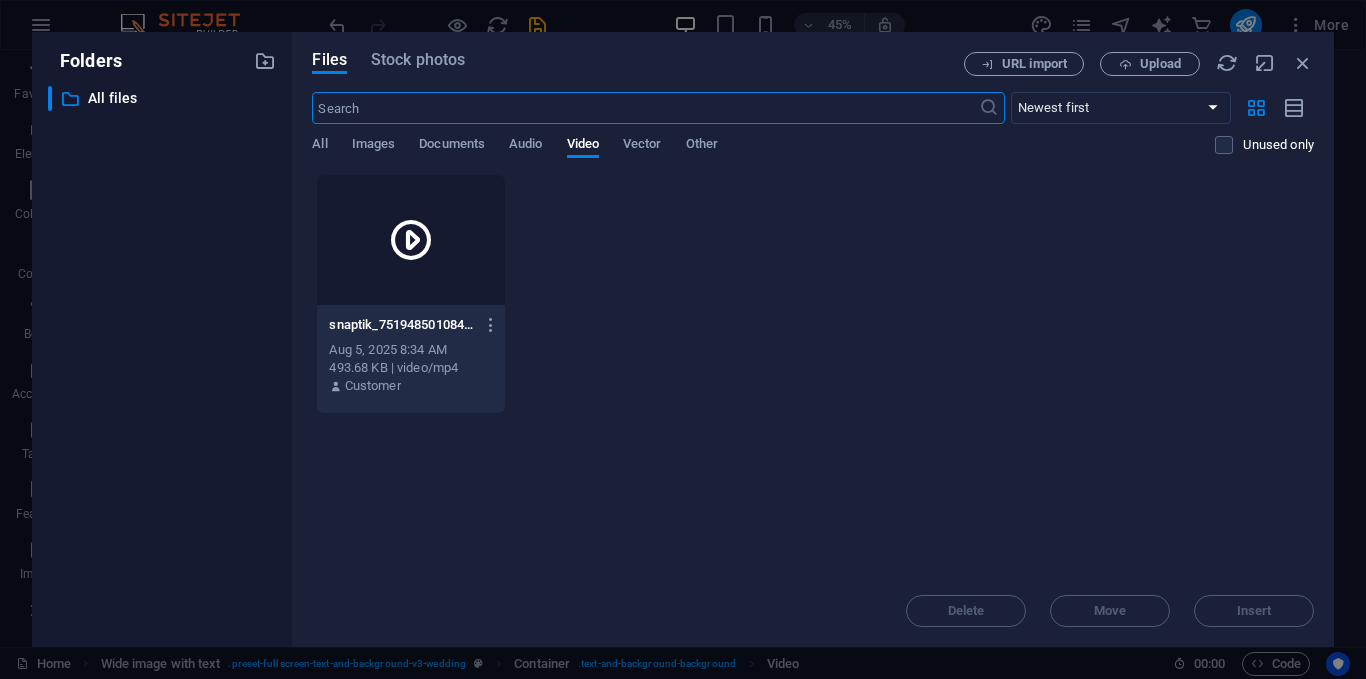 click at bounding box center (411, 240) 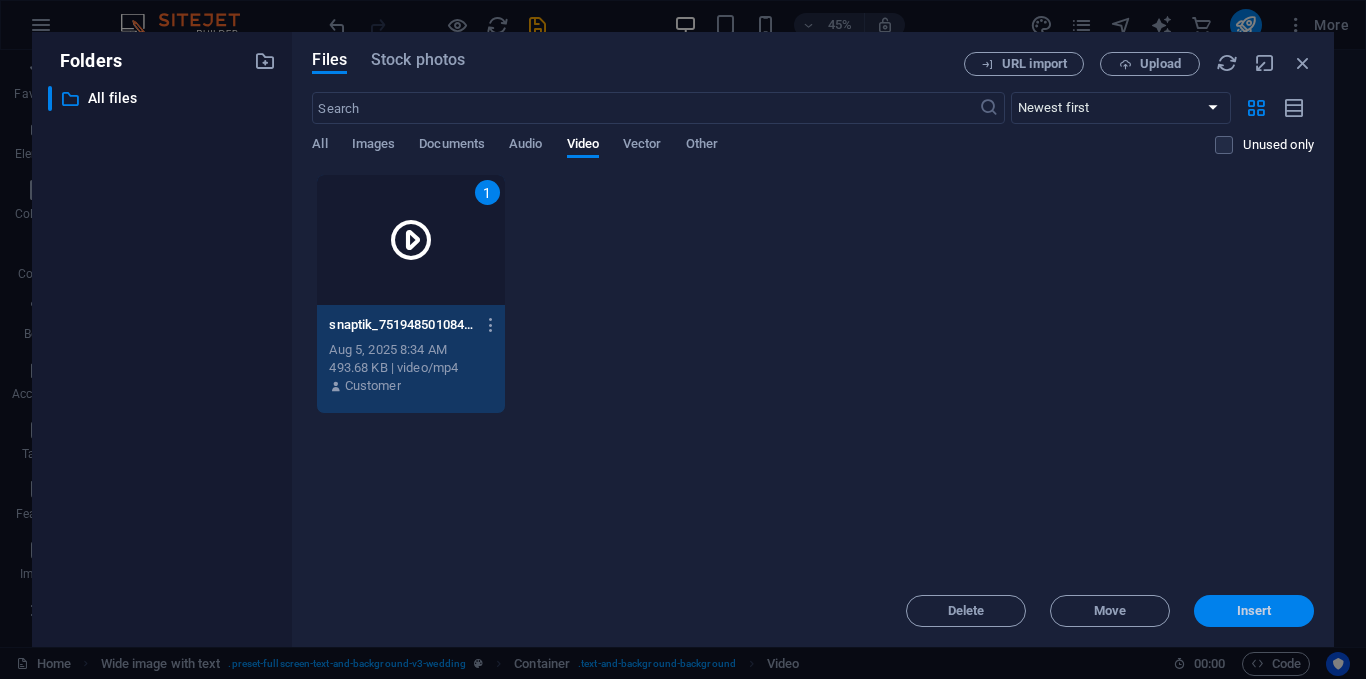 click on "Insert" at bounding box center [1254, 611] 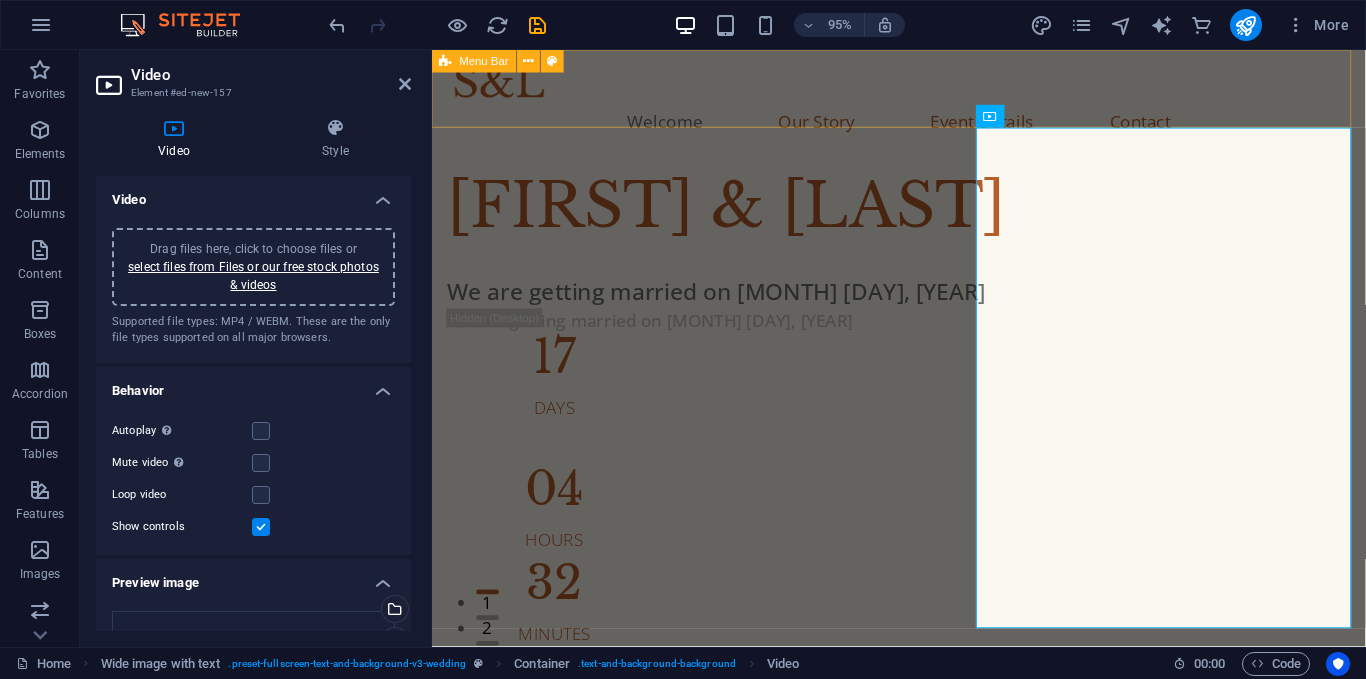 click on "Welcome Our Story Event Details Contact" at bounding box center [923, 108] 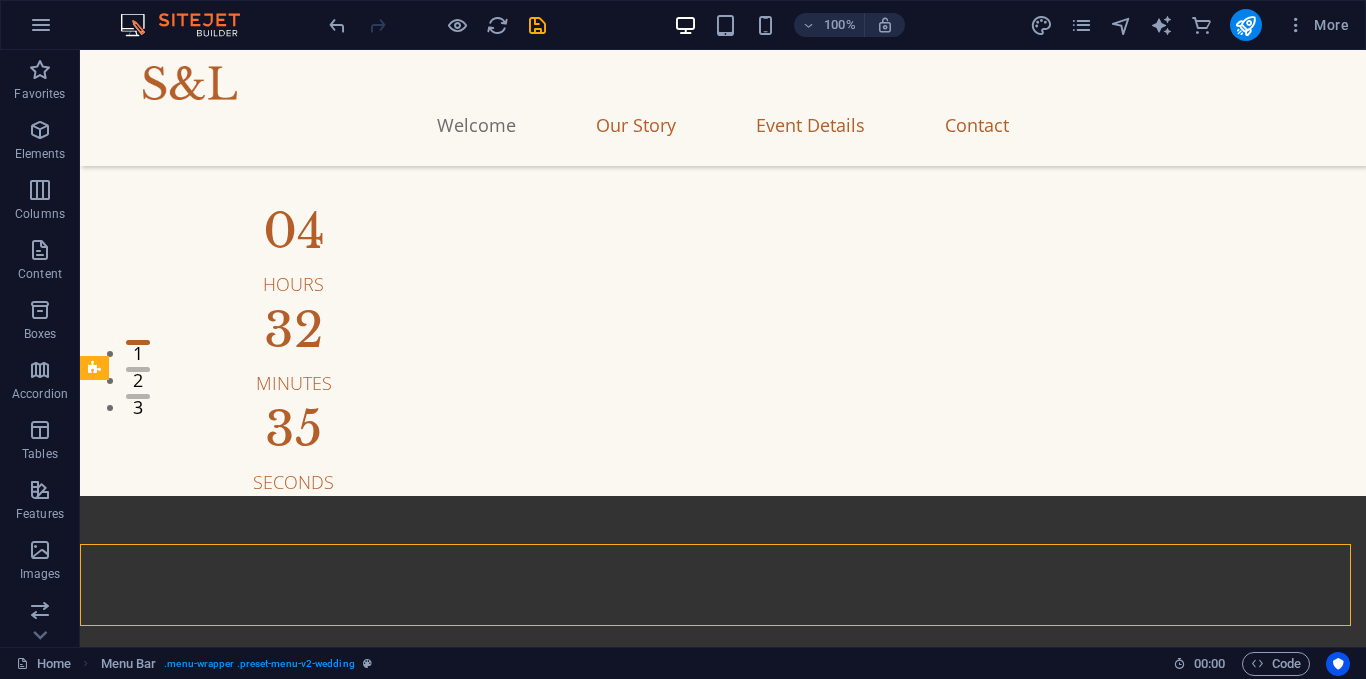 scroll, scrollTop: 124, scrollLeft: 0, axis: vertical 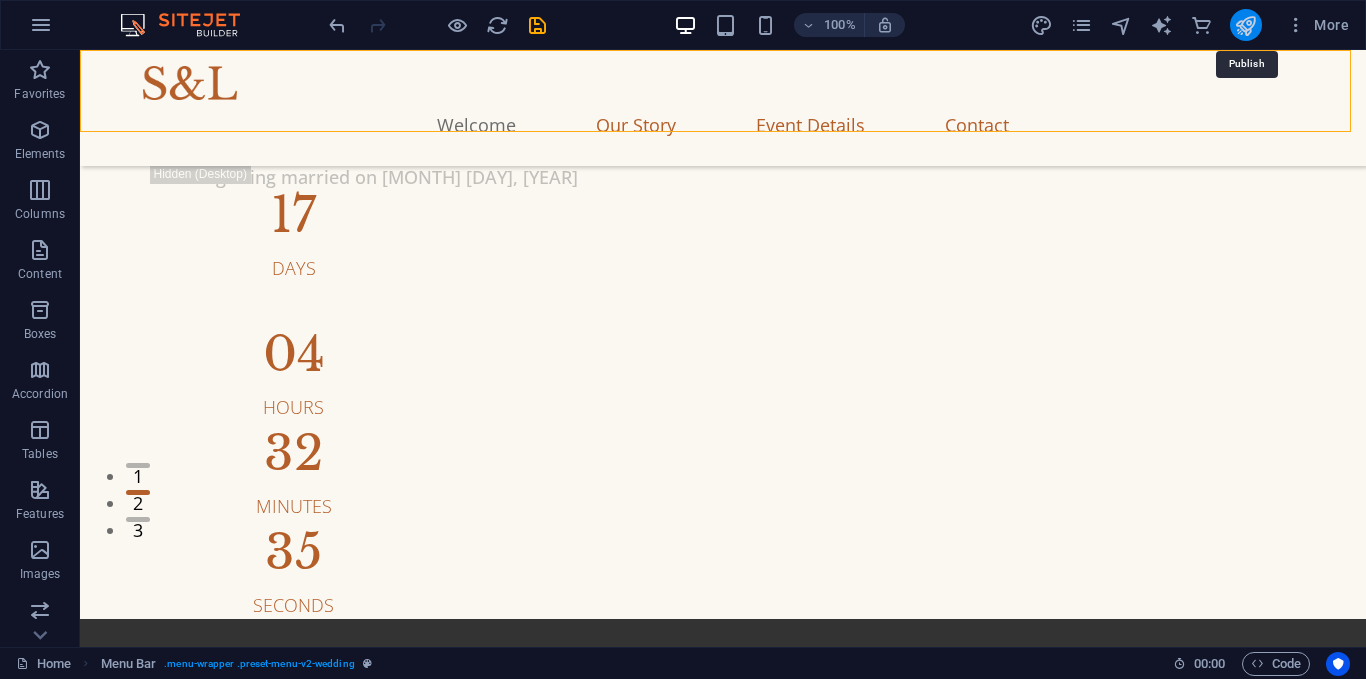 click at bounding box center [1245, 25] 